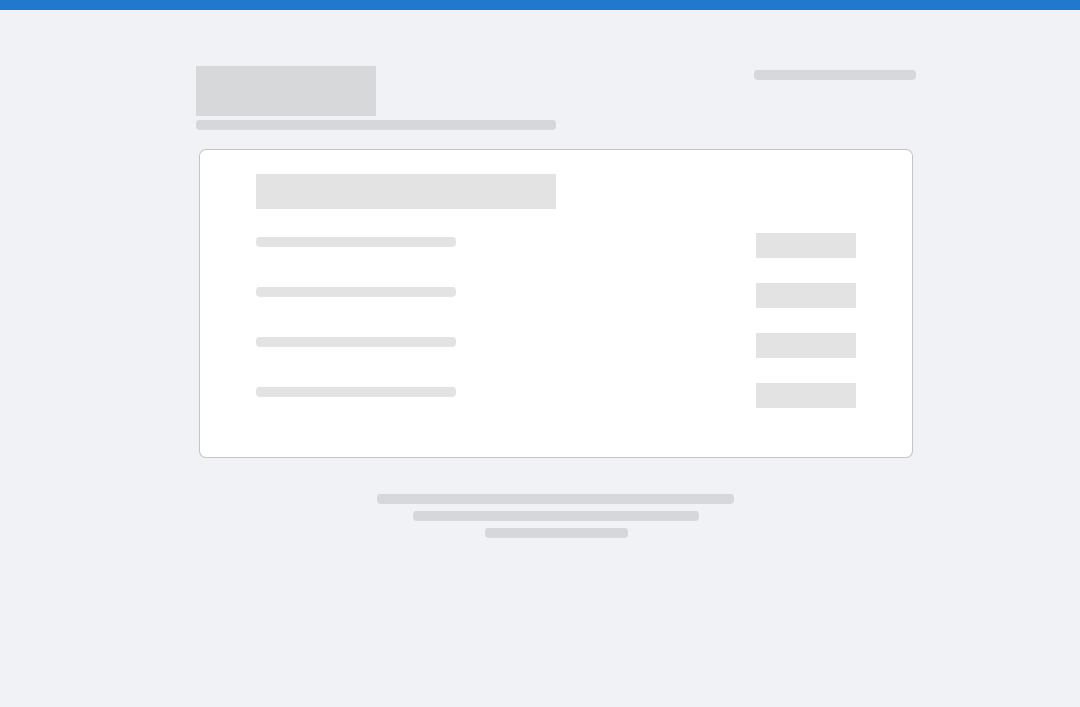 scroll, scrollTop: 0, scrollLeft: 0, axis: both 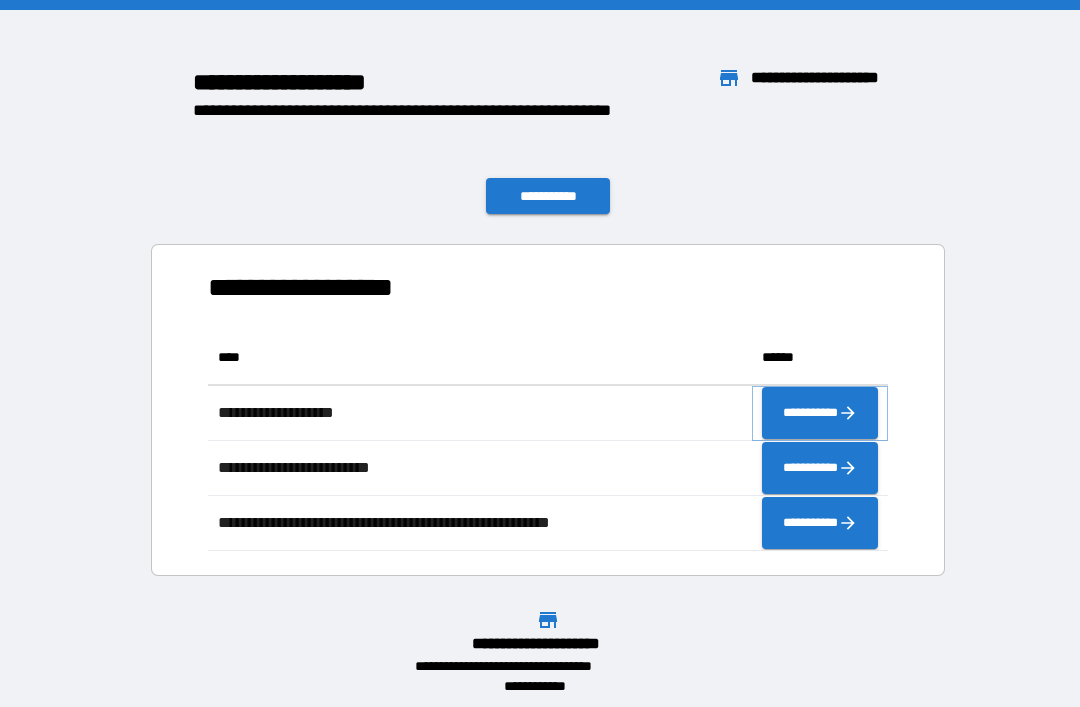 click on "**********" at bounding box center [820, 413] 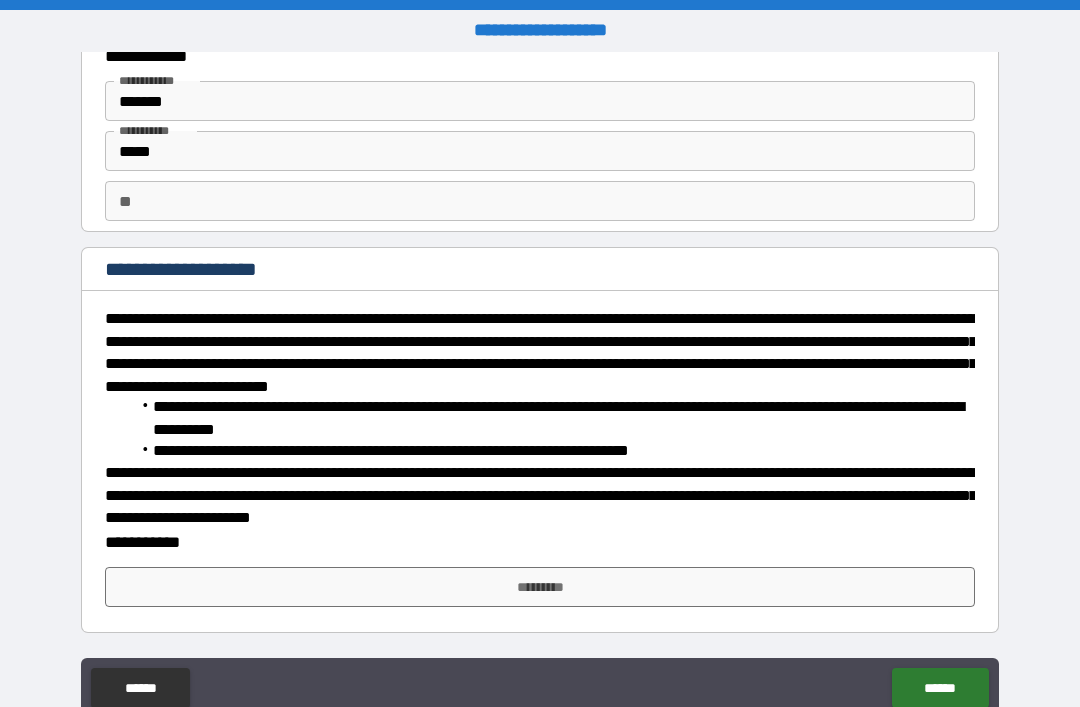scroll, scrollTop: 64, scrollLeft: 0, axis: vertical 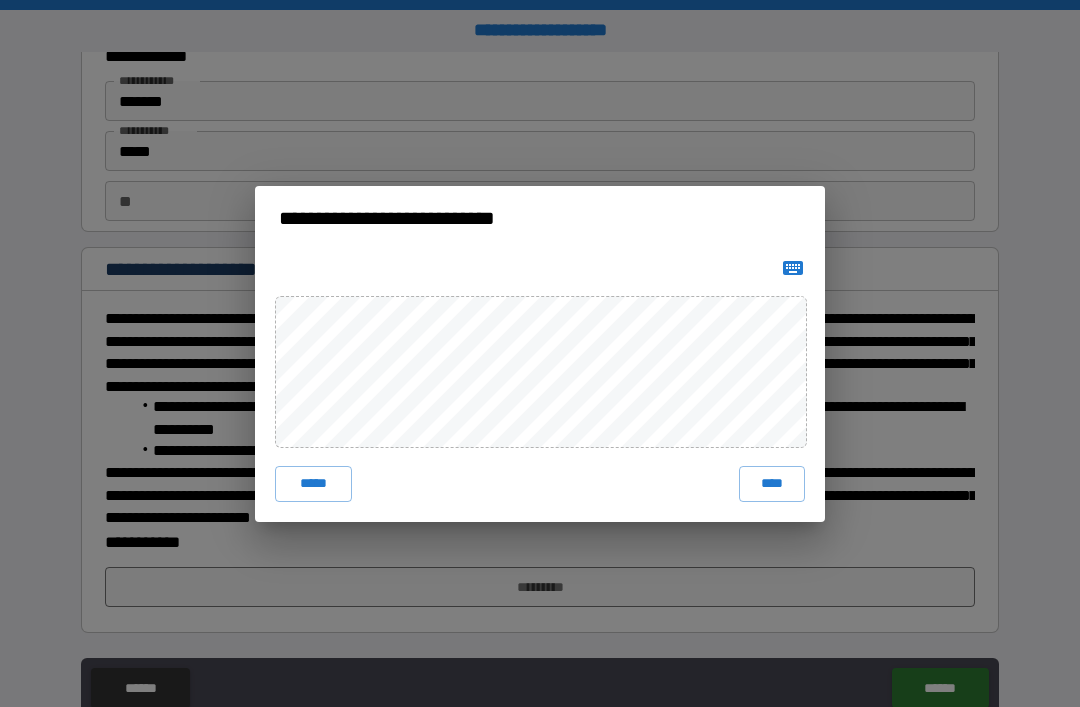 click on "*****" at bounding box center (313, 484) 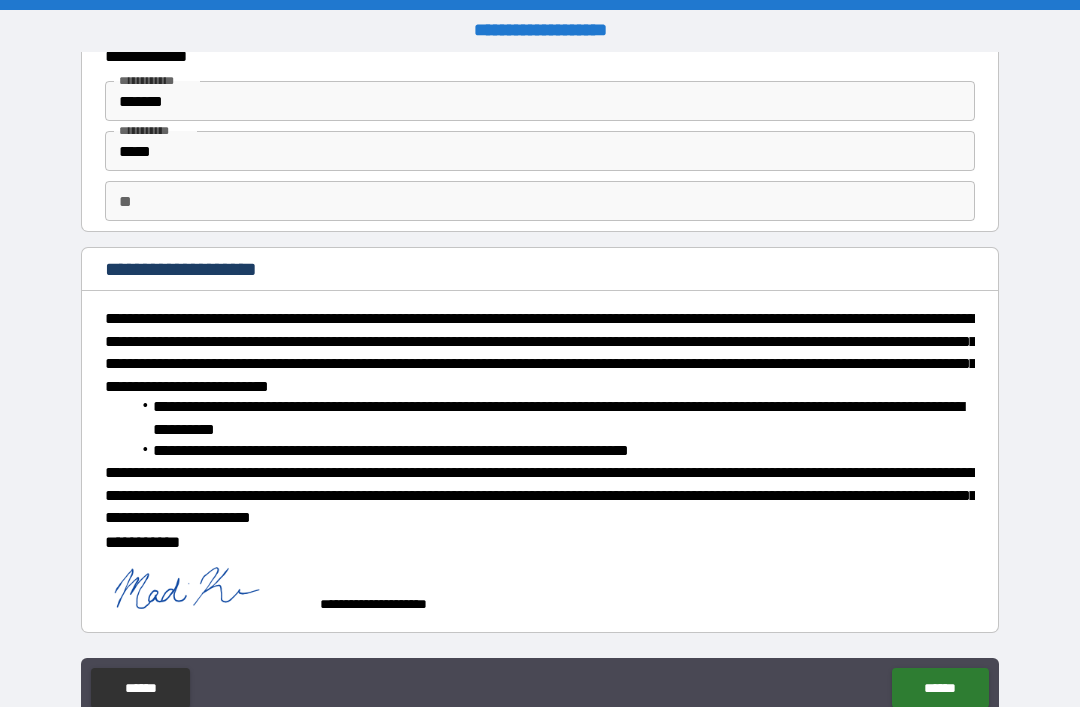 scroll, scrollTop: 54, scrollLeft: 0, axis: vertical 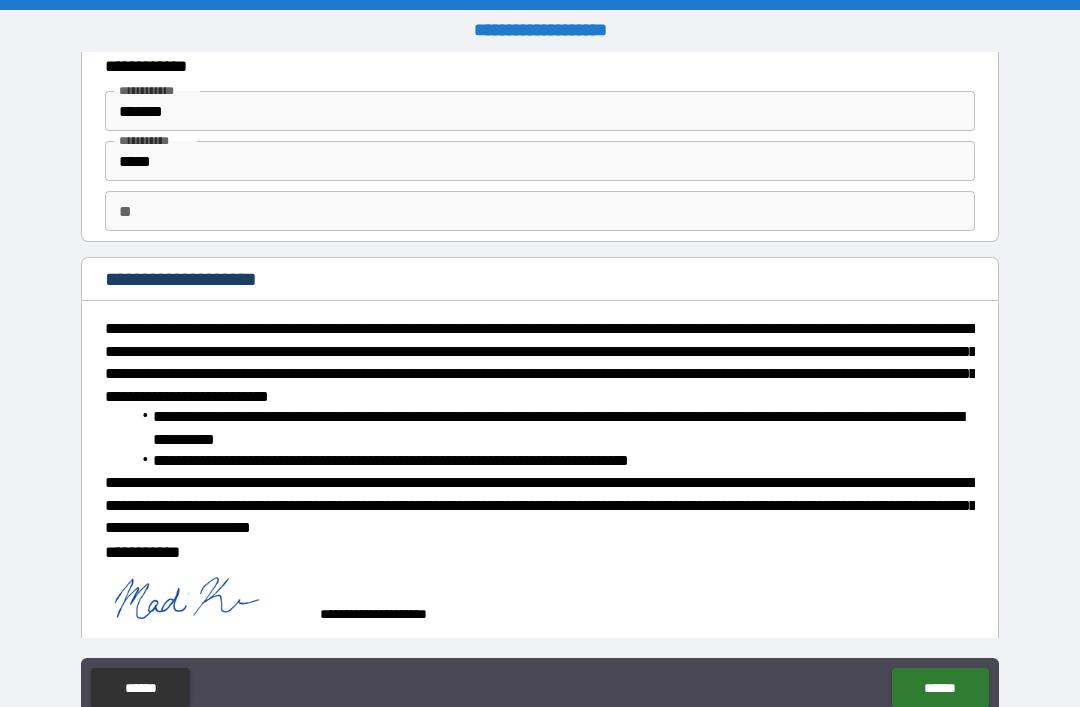 click at bounding box center (205, 605) 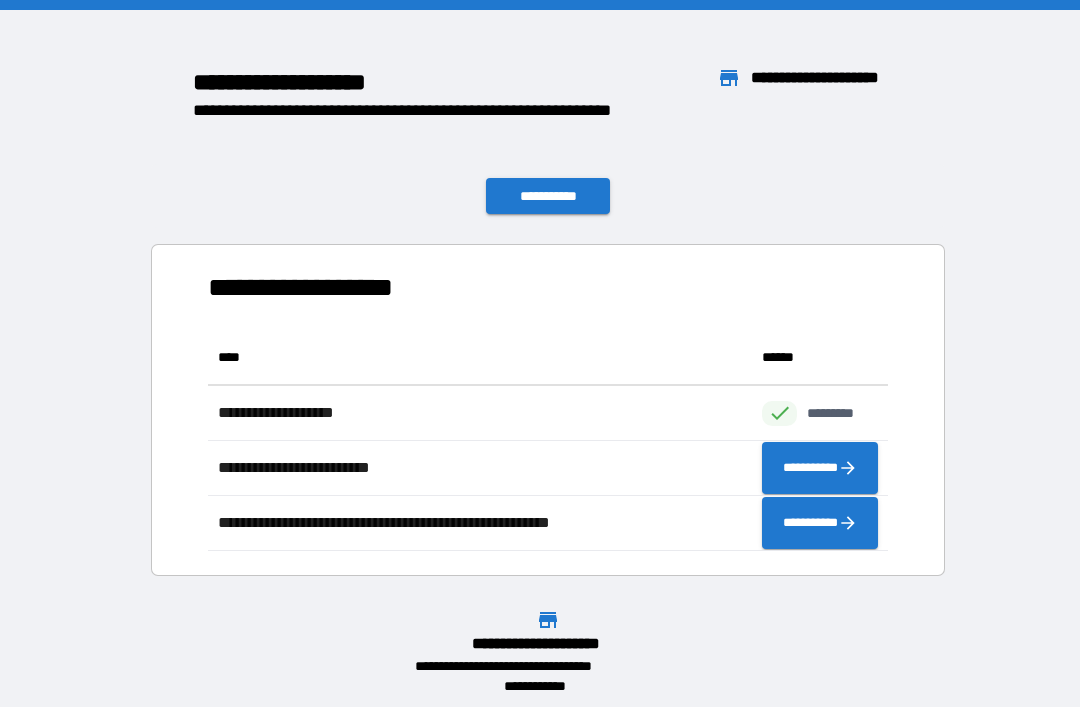 scroll, scrollTop: 221, scrollLeft: 680, axis: both 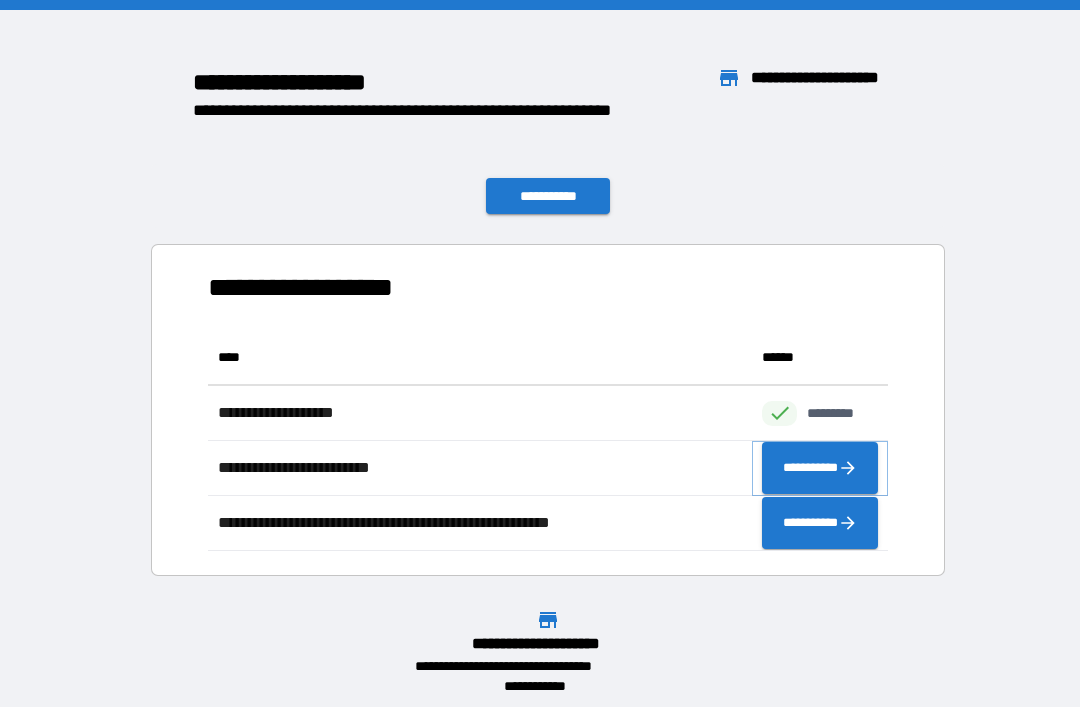 click on "**********" at bounding box center (820, 468) 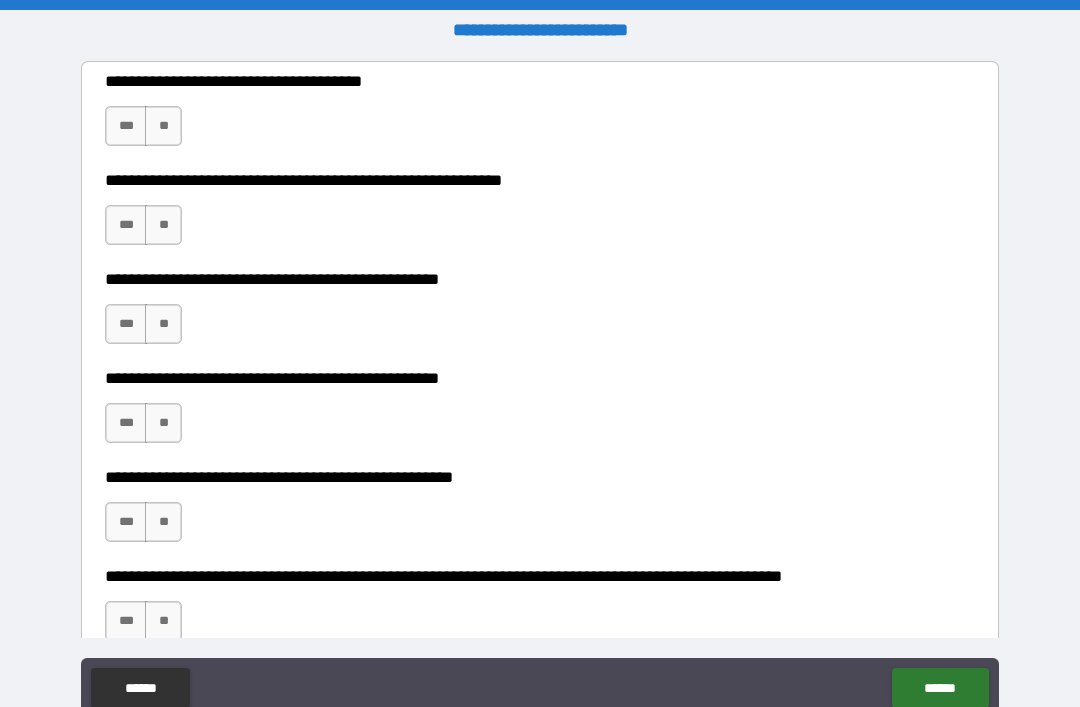 scroll, scrollTop: 460, scrollLeft: 0, axis: vertical 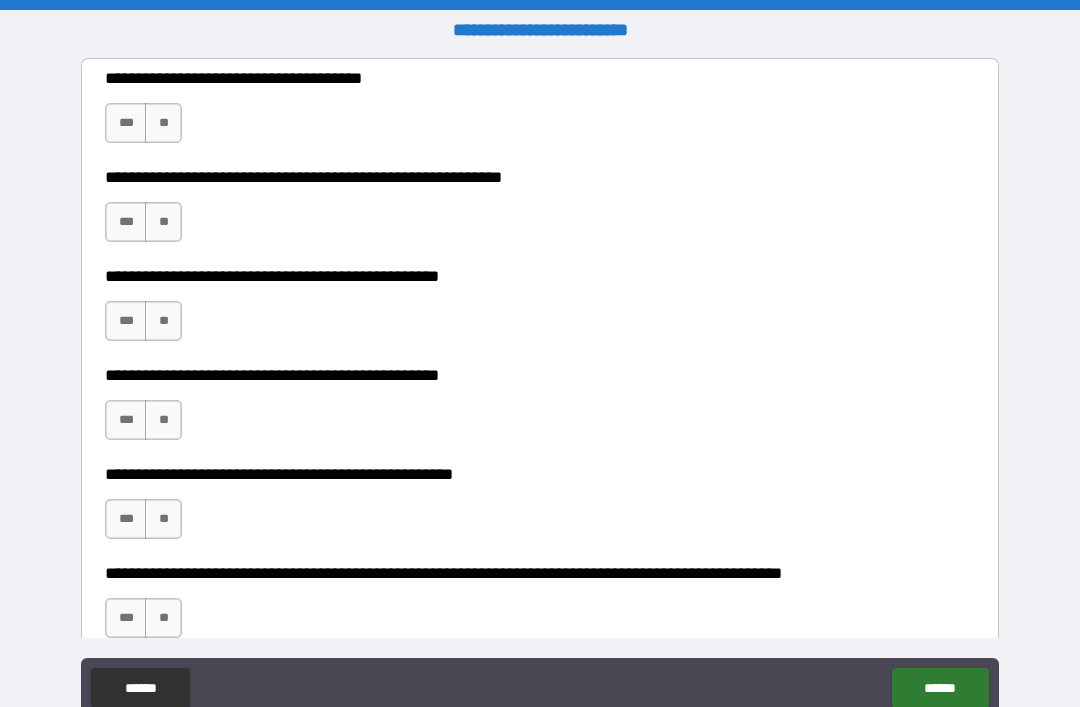click on "***" at bounding box center [126, 123] 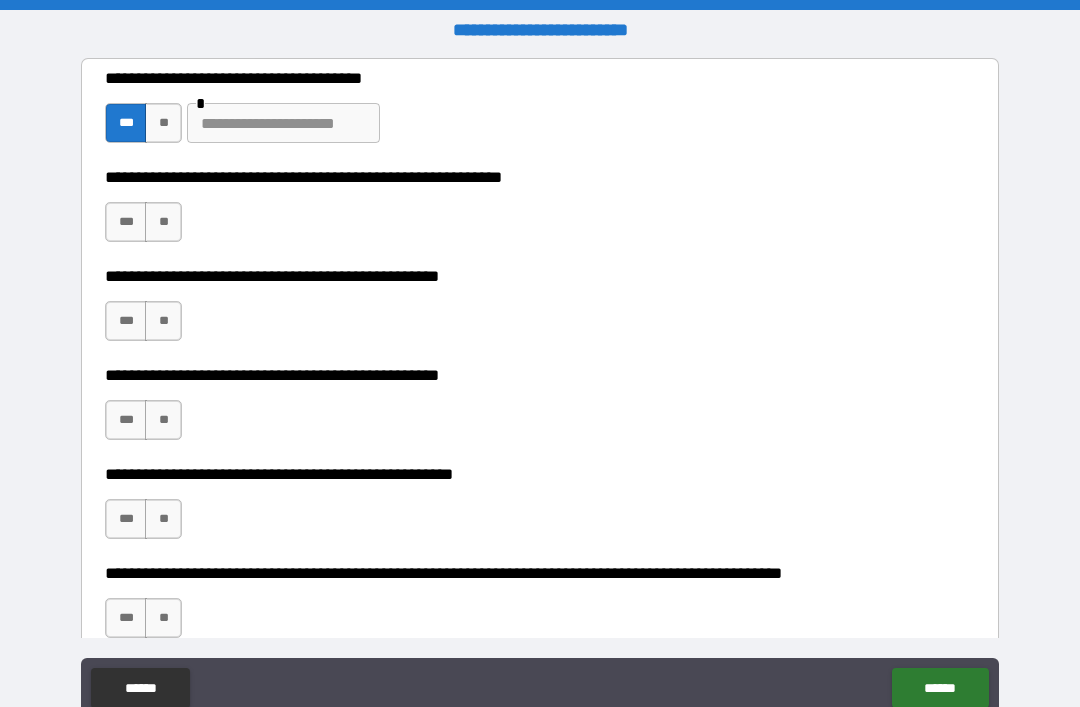 click on "**" at bounding box center [163, 123] 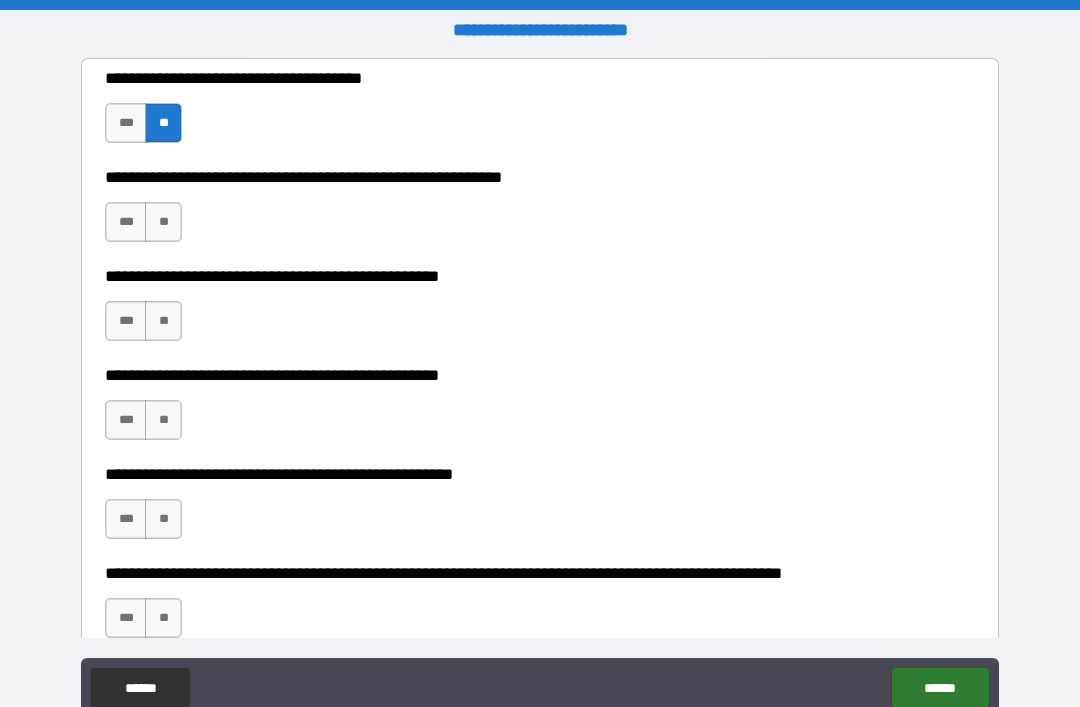 click on "**" at bounding box center [163, 222] 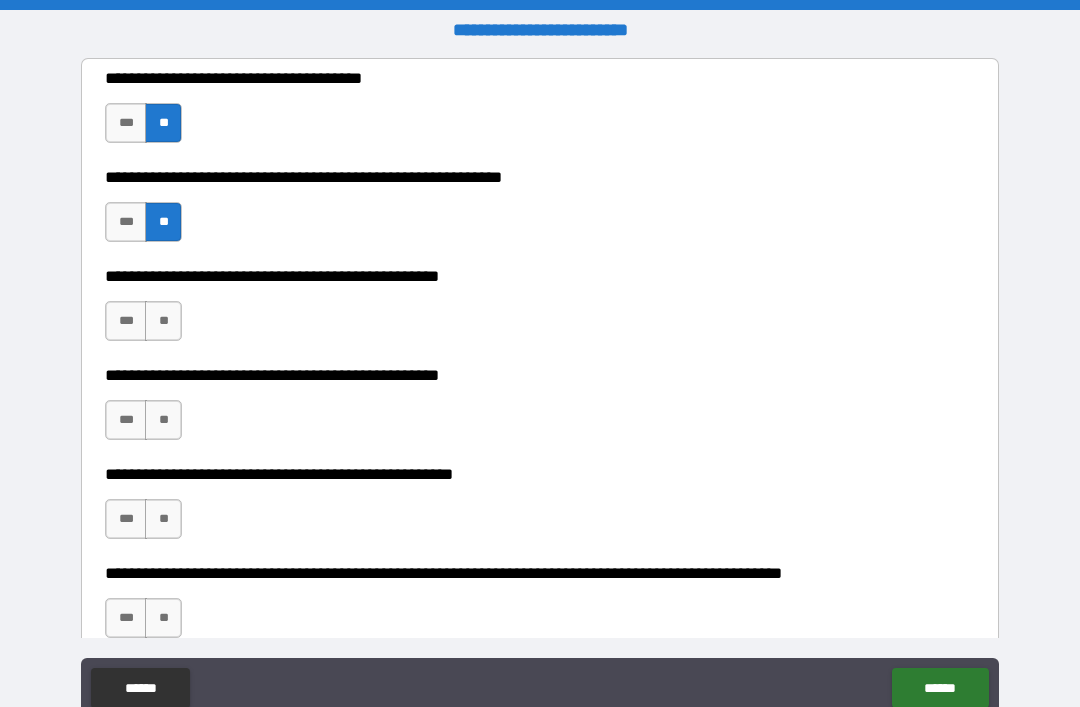 click on "**" at bounding box center [163, 321] 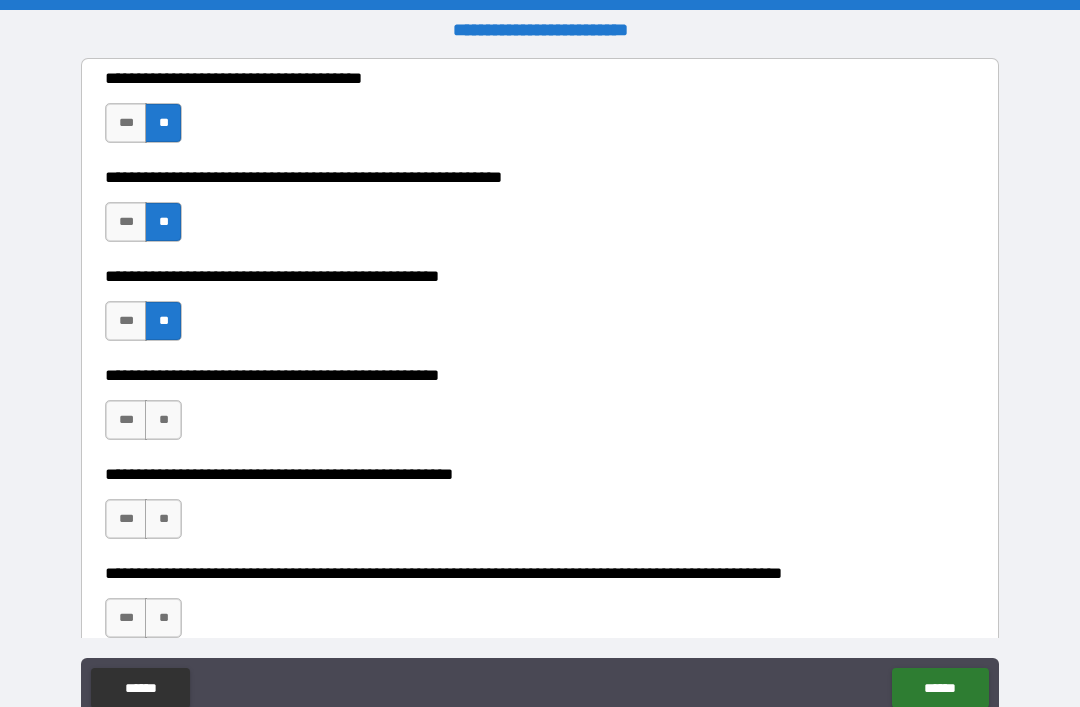 scroll, scrollTop: 493, scrollLeft: 0, axis: vertical 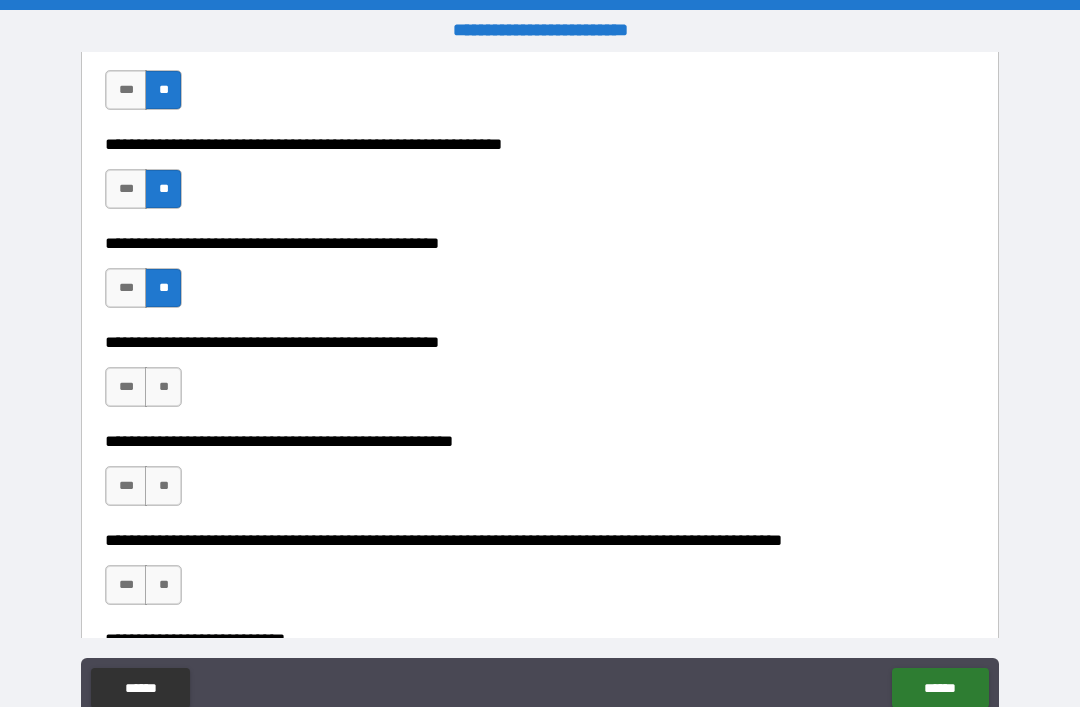 click on "***" at bounding box center [126, 387] 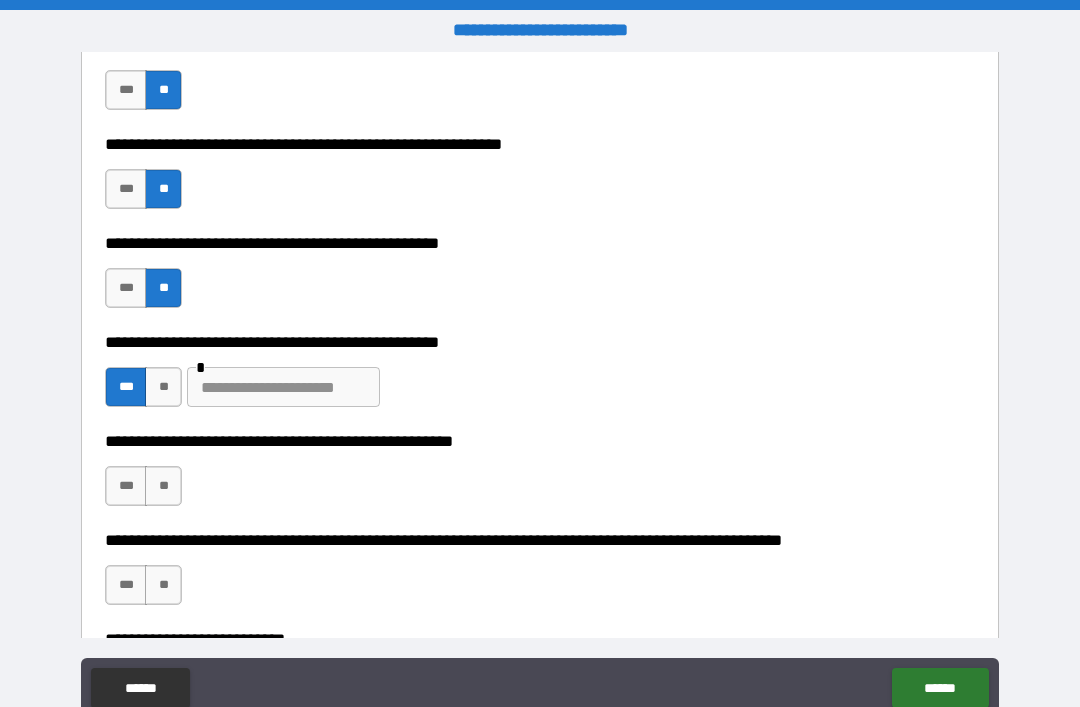 click at bounding box center (283, 387) 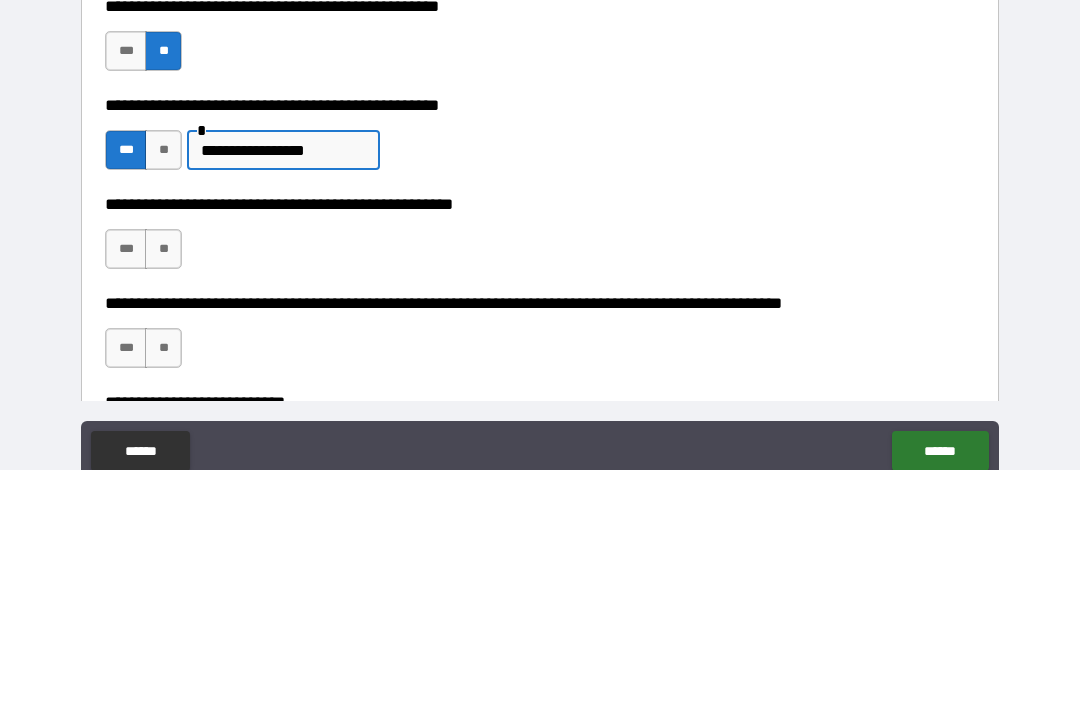 type on "**********" 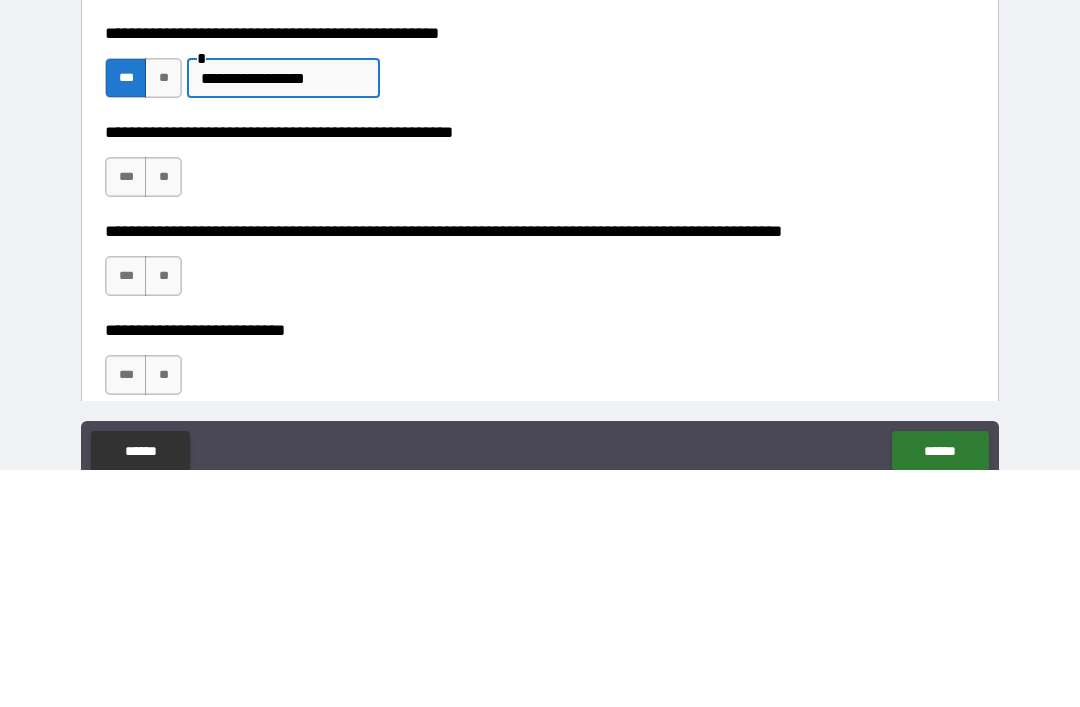 scroll, scrollTop: 569, scrollLeft: 0, axis: vertical 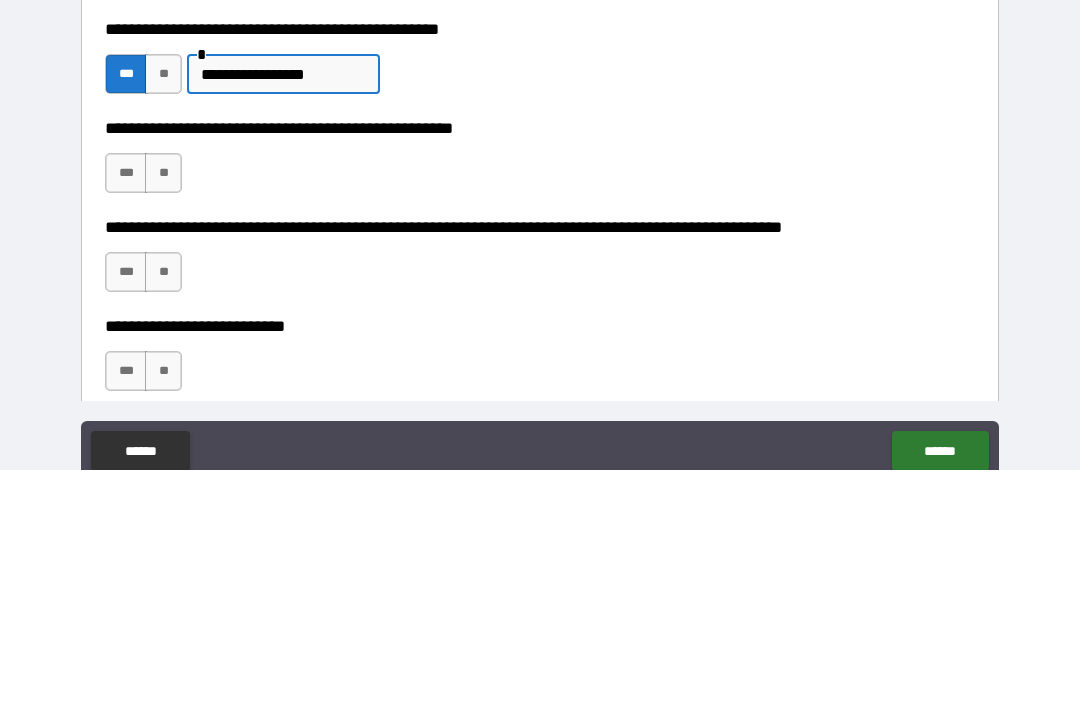 click on "**" at bounding box center [163, 410] 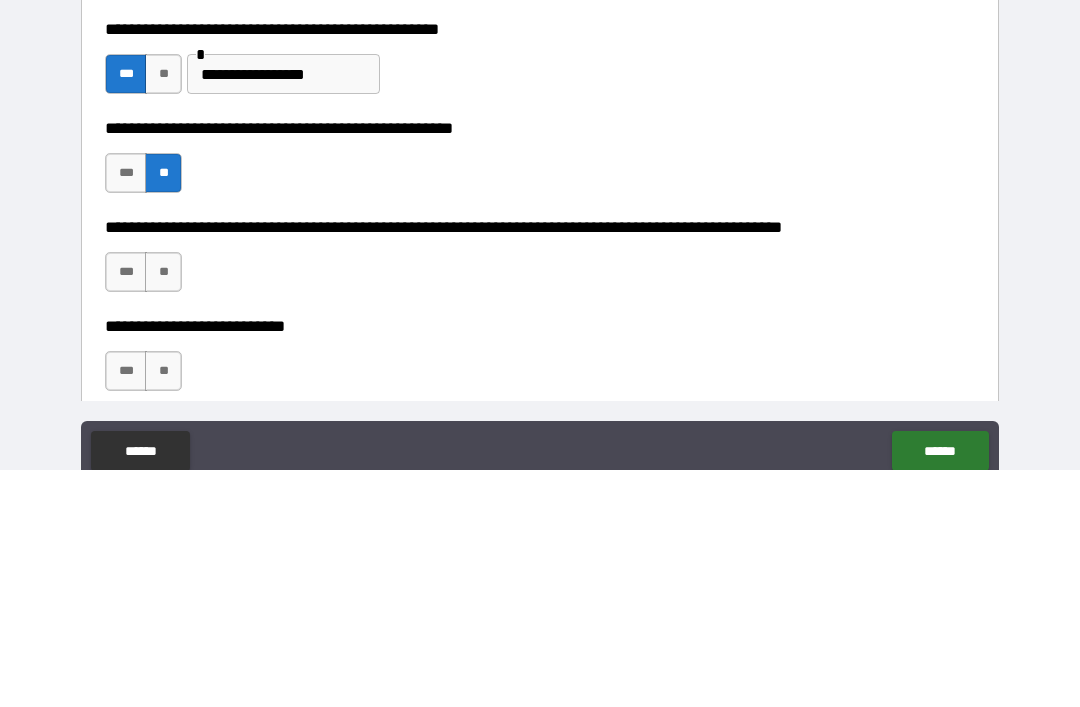 scroll, scrollTop: 64, scrollLeft: 0, axis: vertical 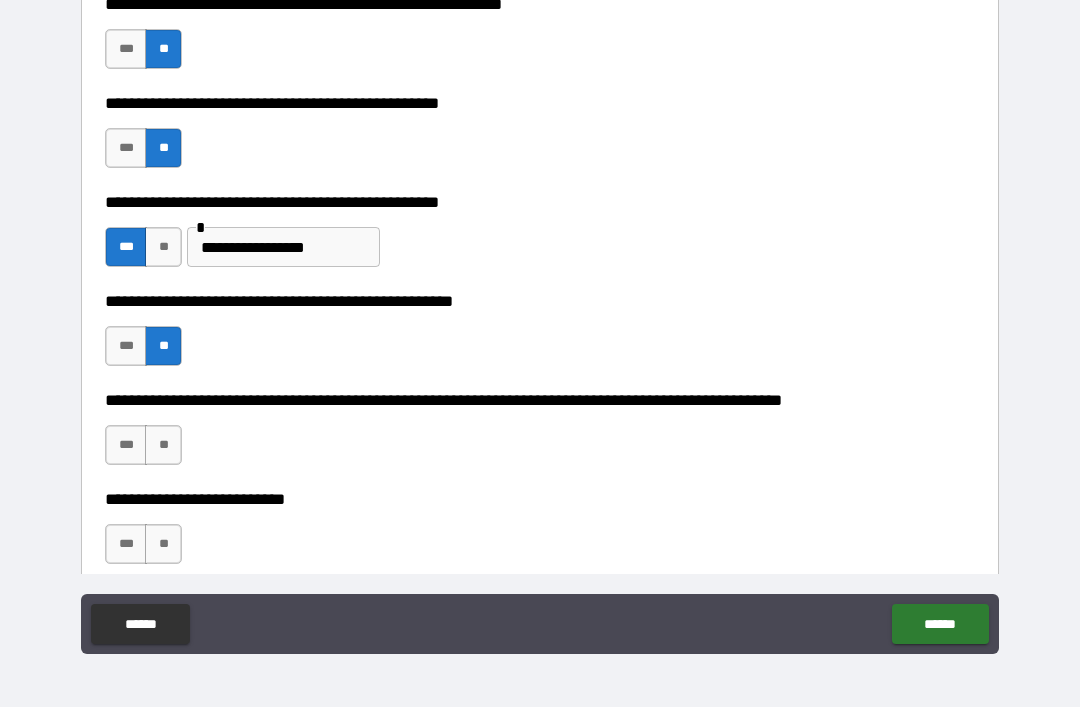 click on "**" at bounding box center (163, 445) 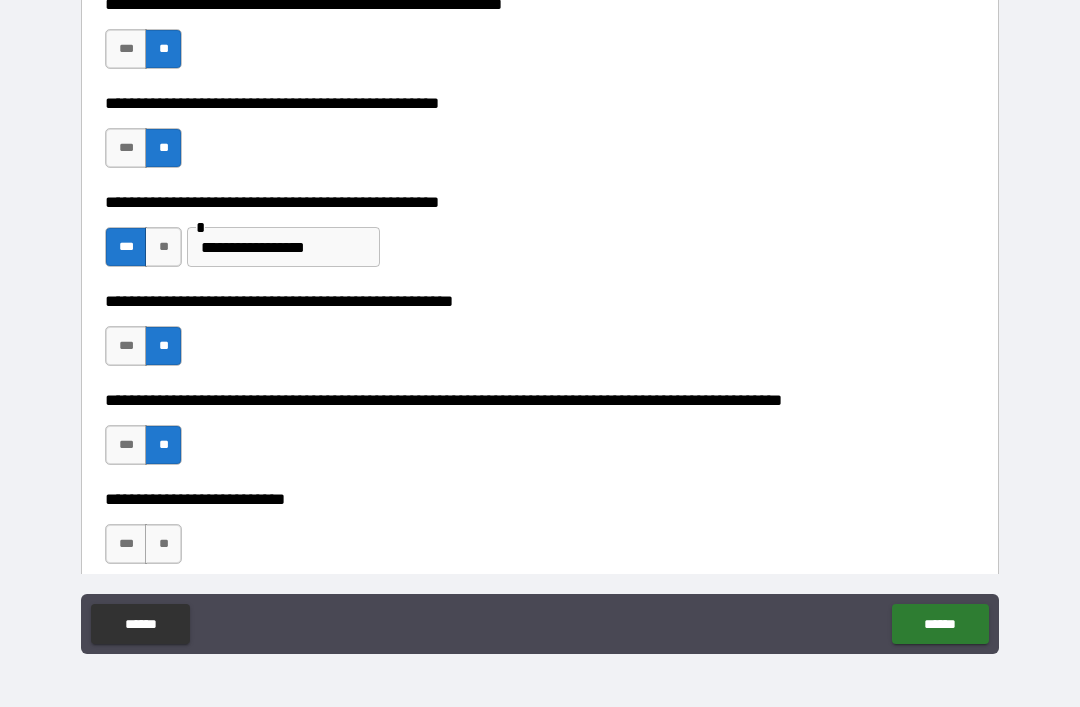 click on "**" at bounding box center (163, 544) 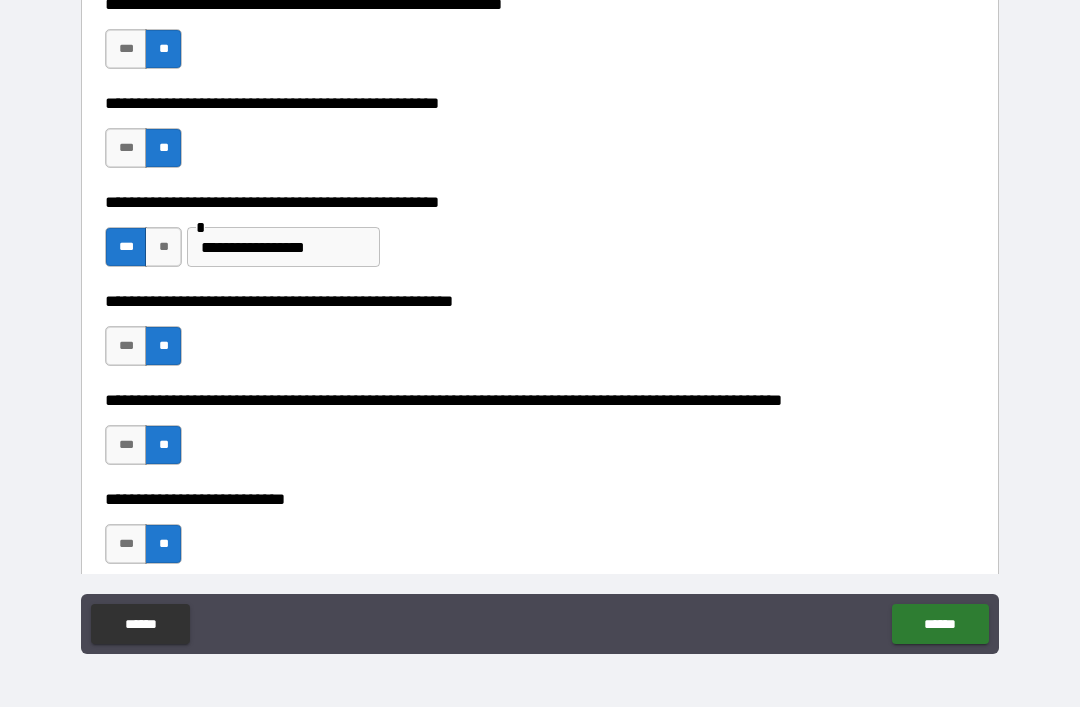 click on "******" at bounding box center [940, 624] 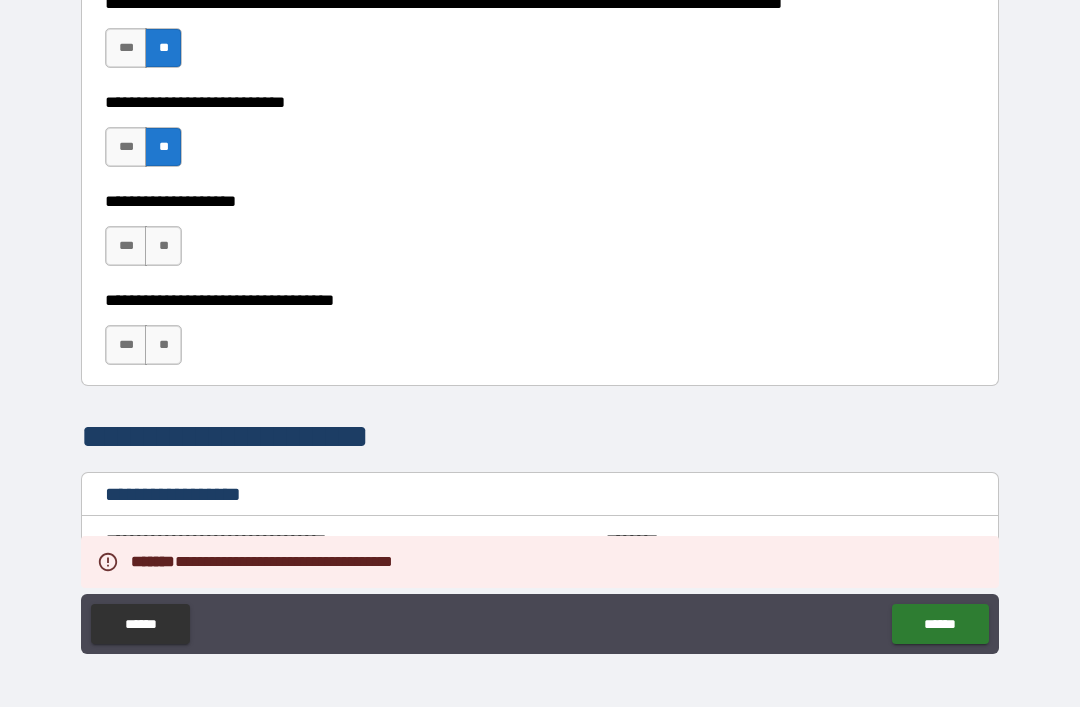 scroll, scrollTop: 964, scrollLeft: 0, axis: vertical 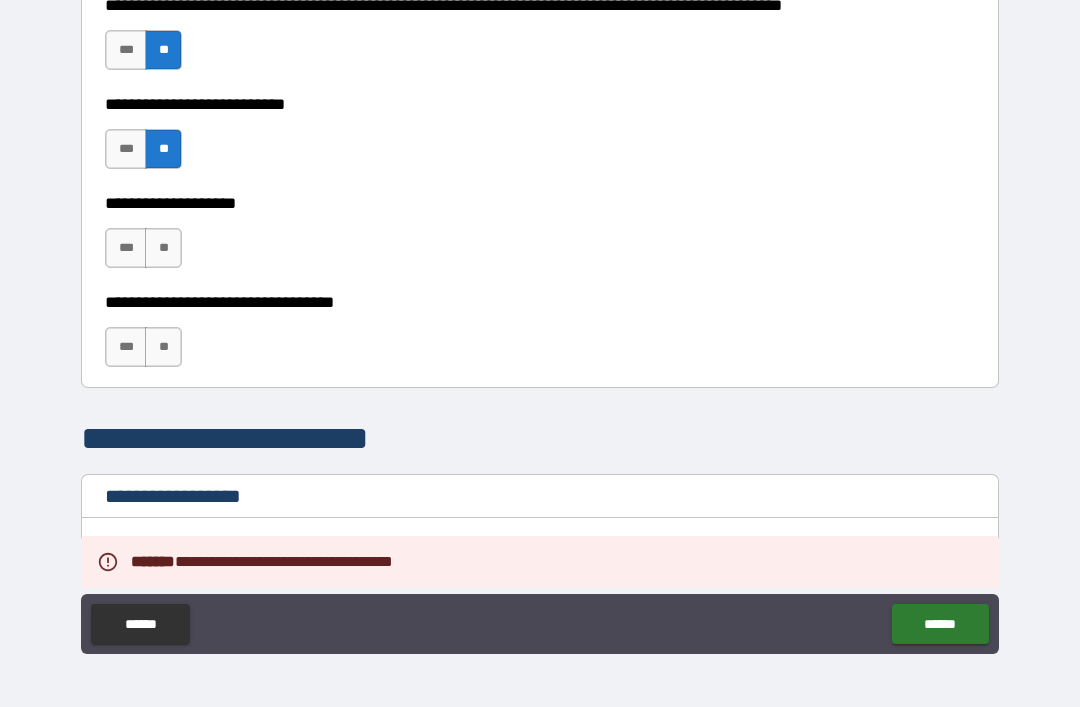click on "**" at bounding box center (163, 248) 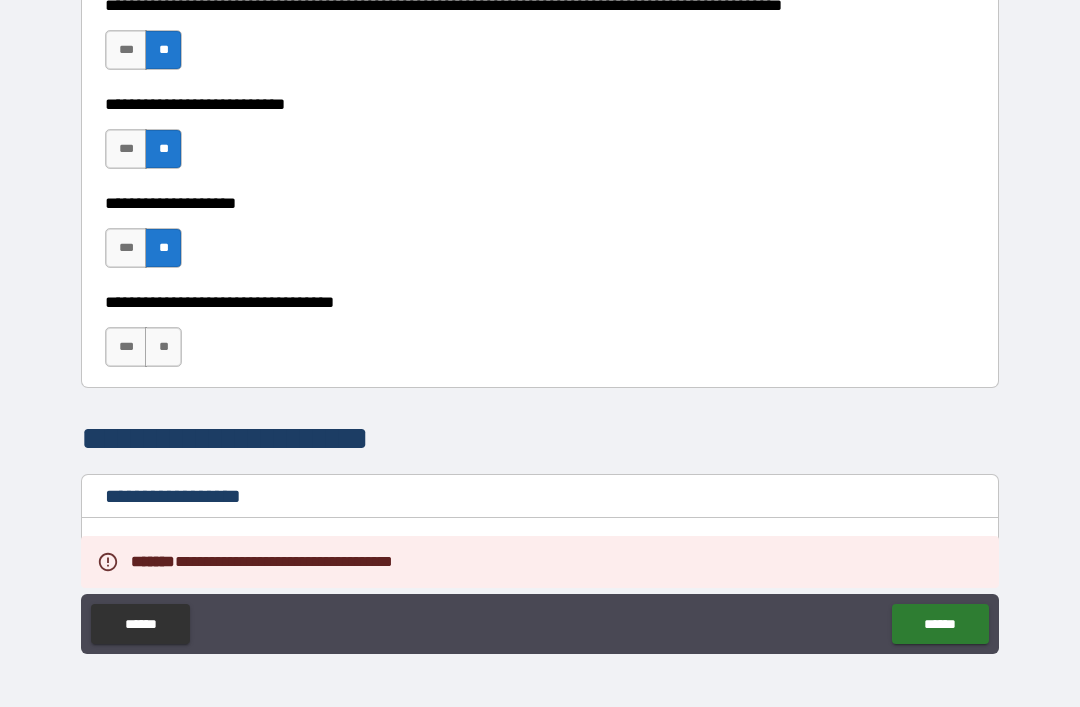 click on "**" at bounding box center [163, 347] 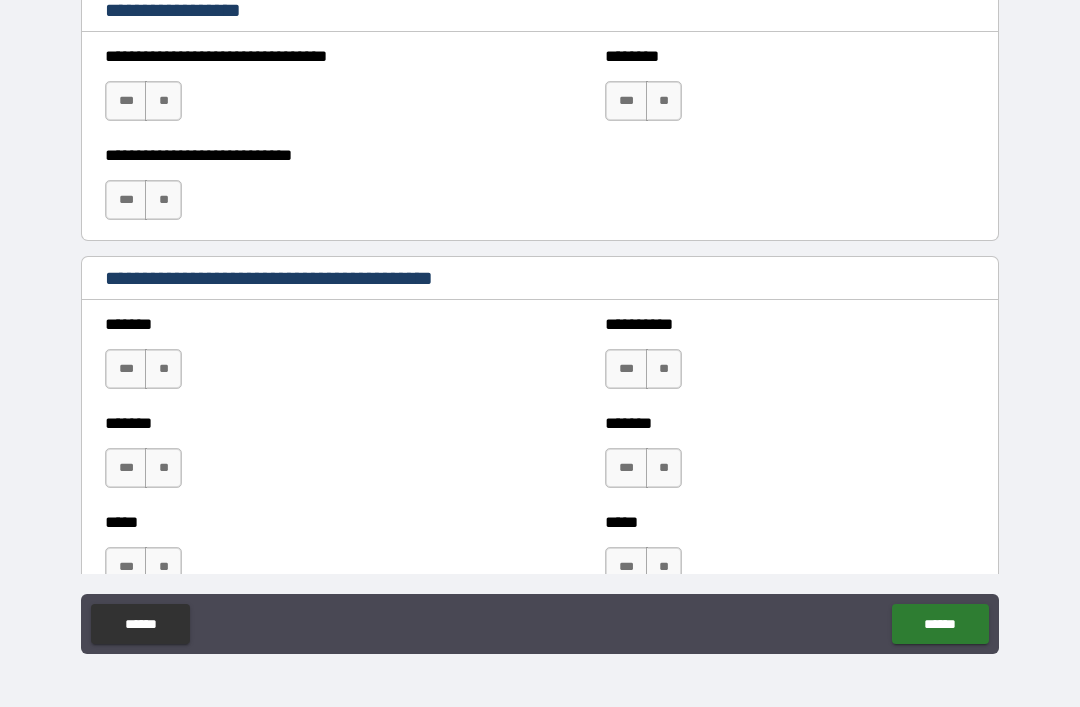 scroll, scrollTop: 1447, scrollLeft: 0, axis: vertical 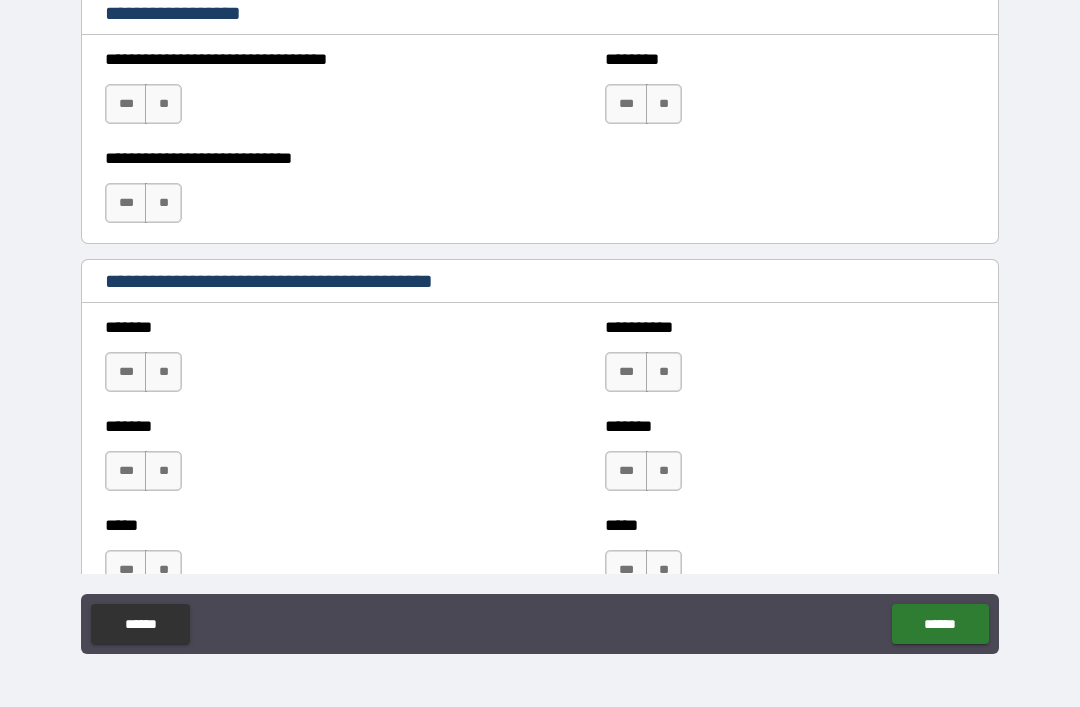 click on "**" at bounding box center (163, 104) 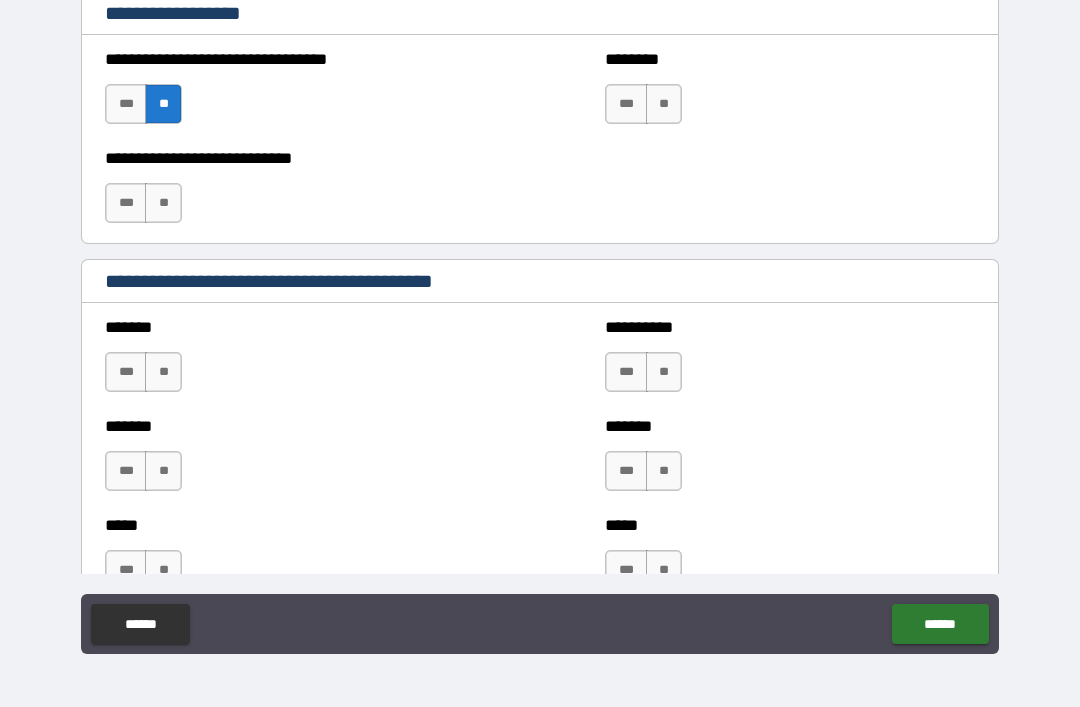 click on "**" at bounding box center [163, 203] 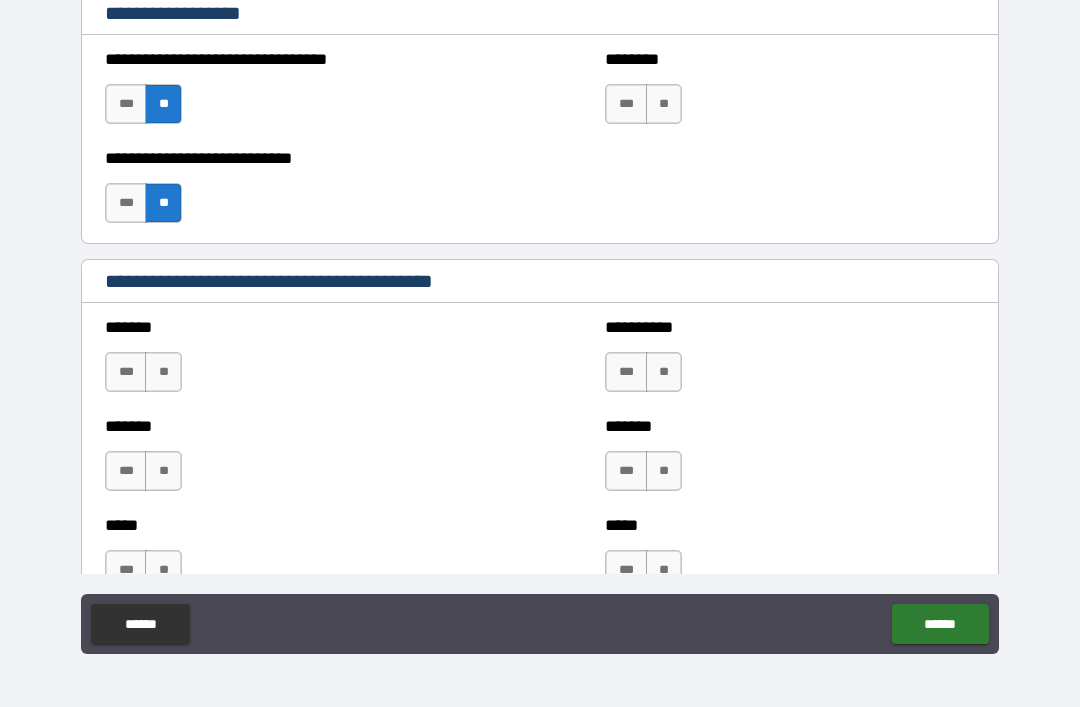 click on "**" at bounding box center (664, 104) 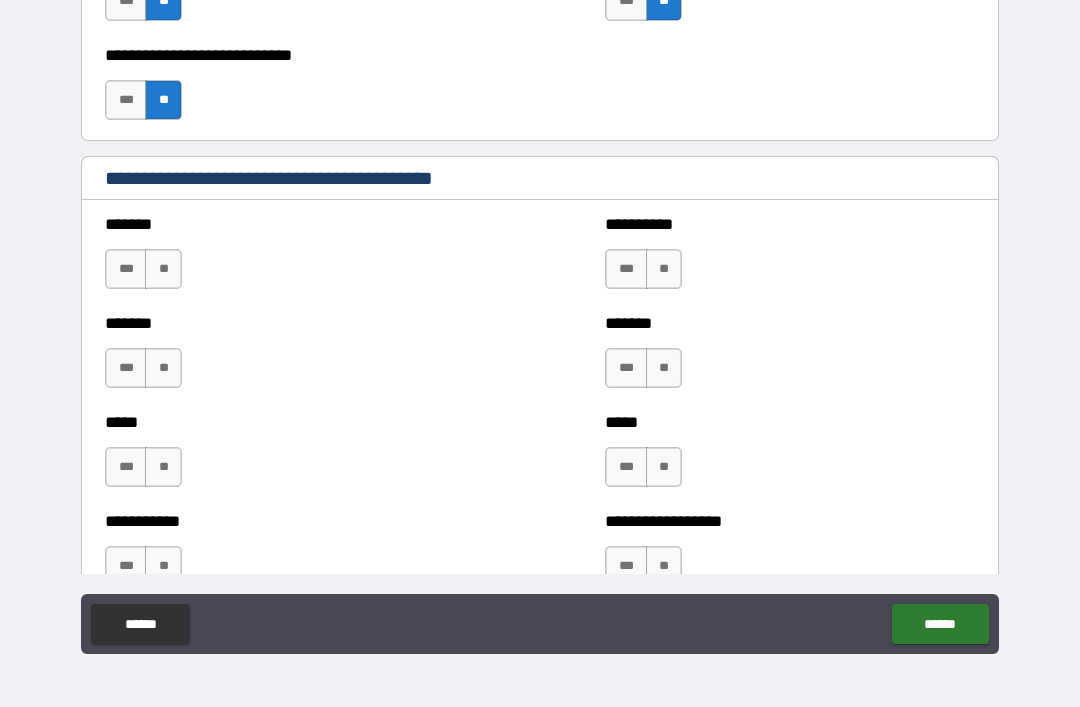 scroll, scrollTop: 1551, scrollLeft: 0, axis: vertical 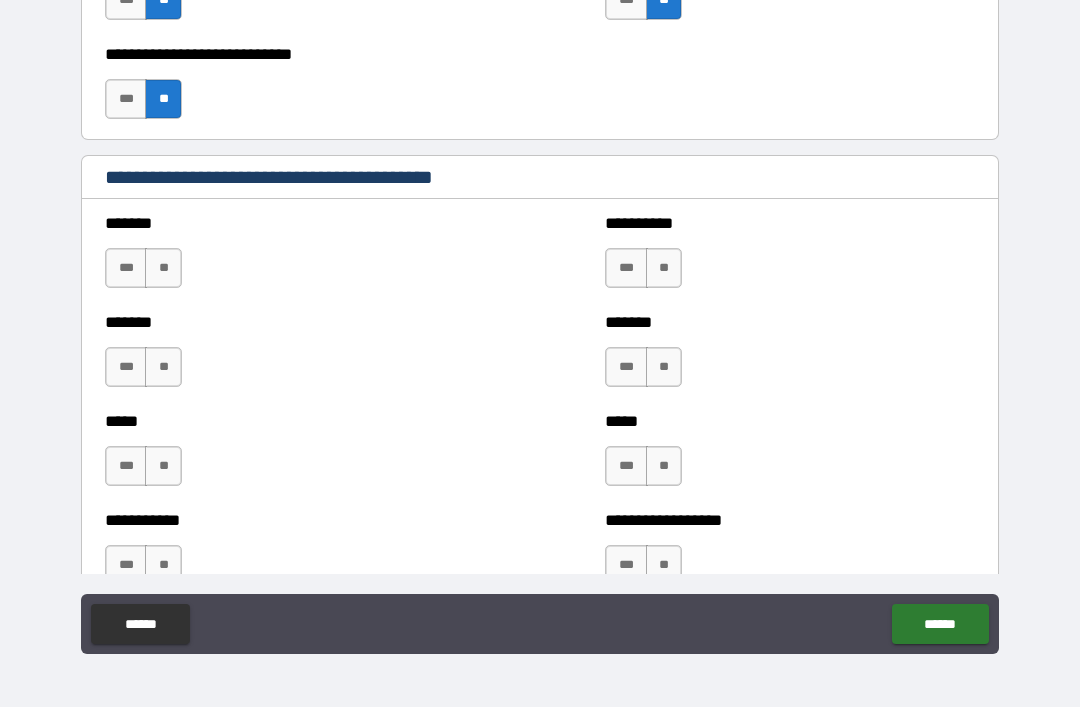 click on "**" at bounding box center [163, 268] 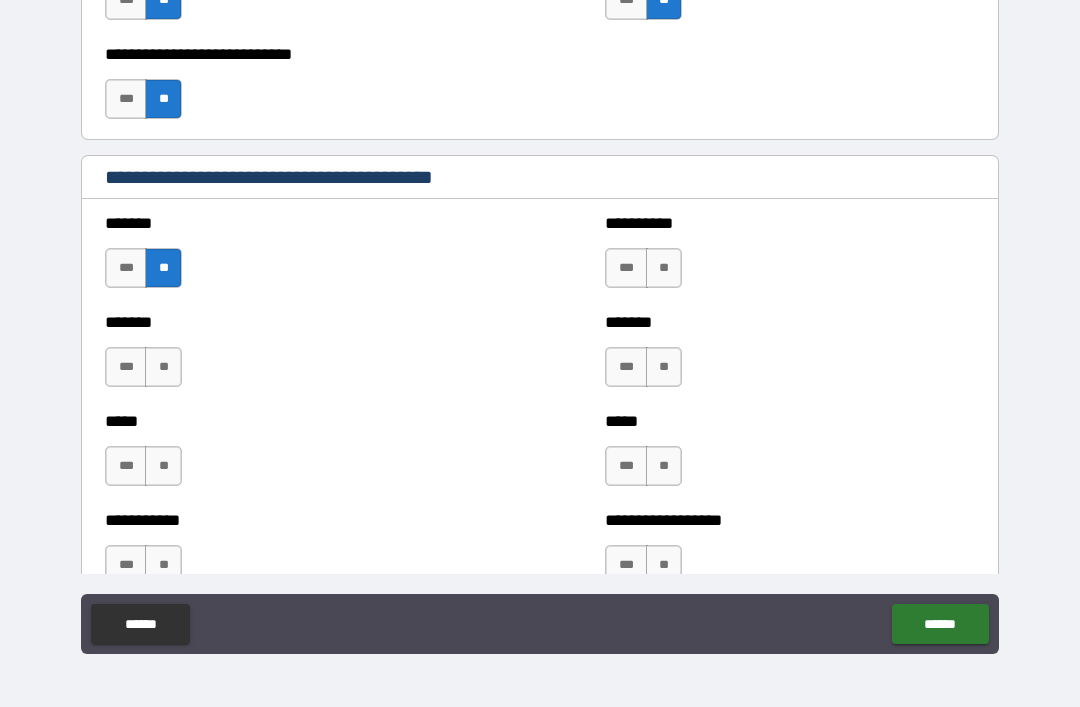 click on "**" at bounding box center (664, 268) 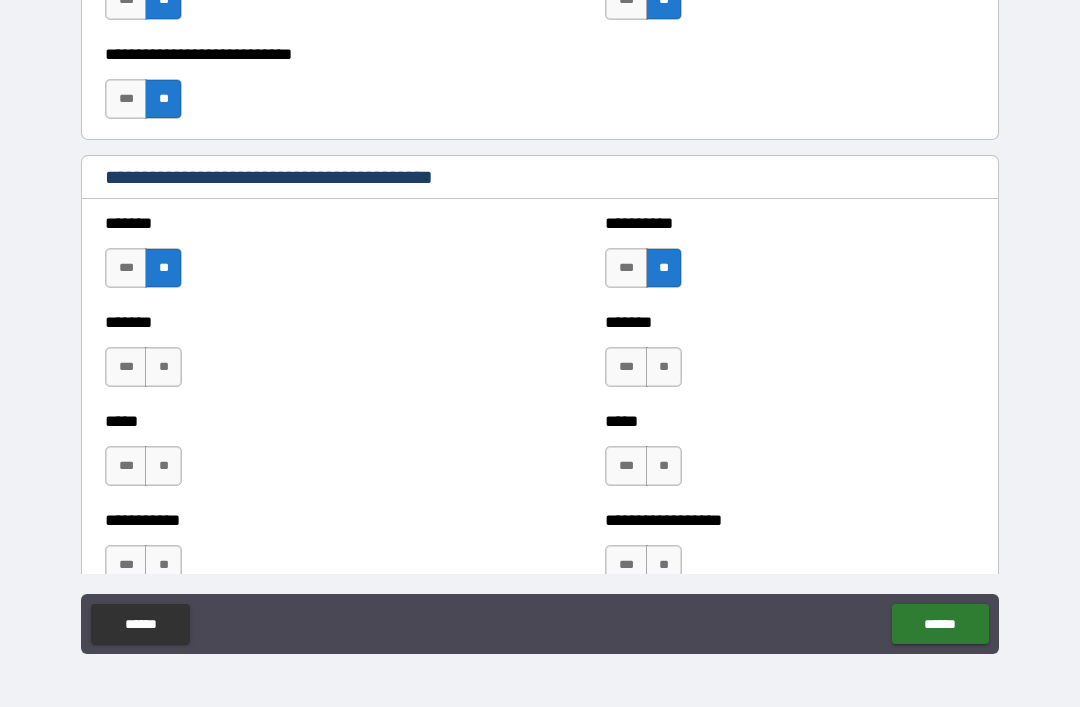 click on "**" at bounding box center [163, 367] 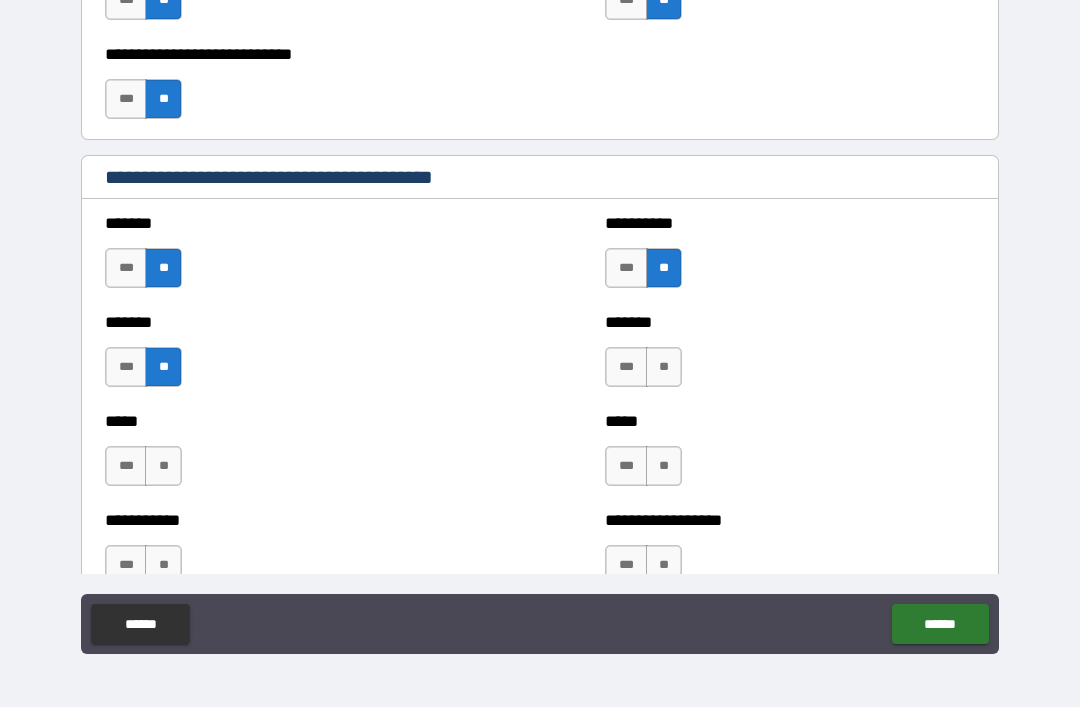 click on "**" at bounding box center [664, 367] 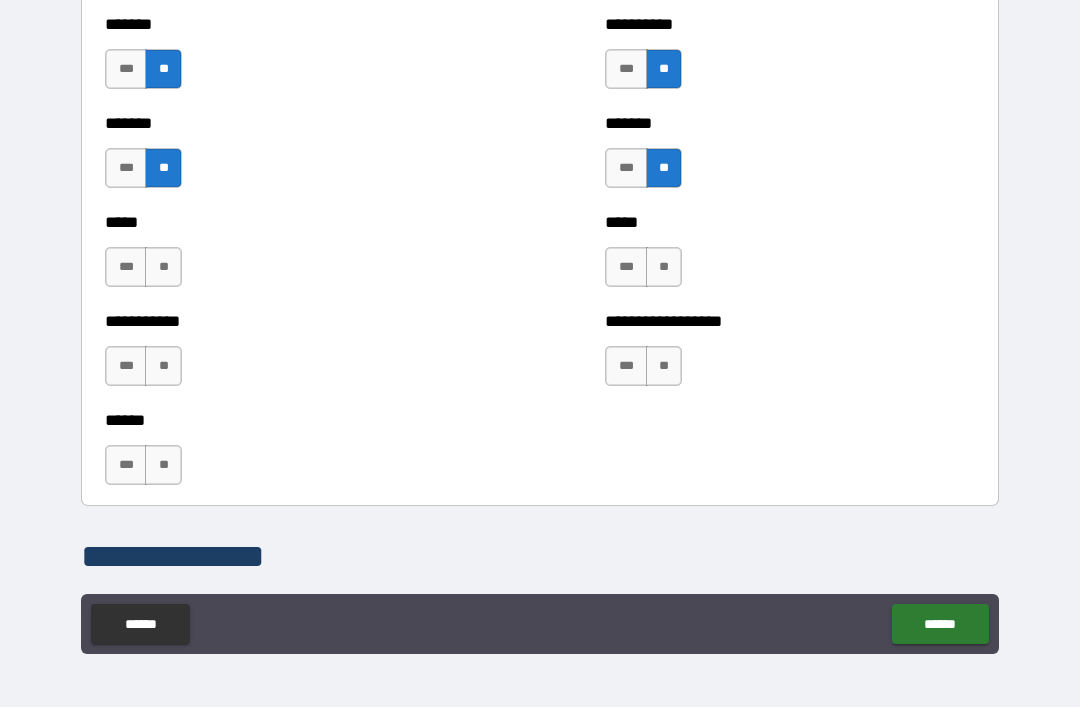 scroll, scrollTop: 1749, scrollLeft: 0, axis: vertical 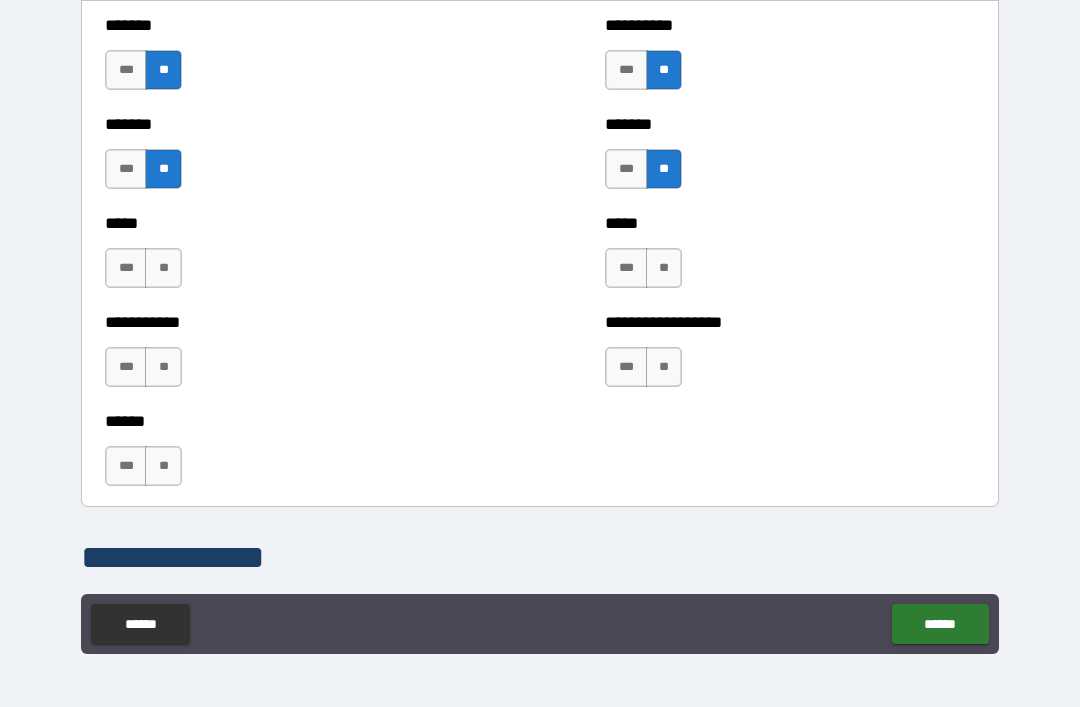 click on "**" at bounding box center (163, 268) 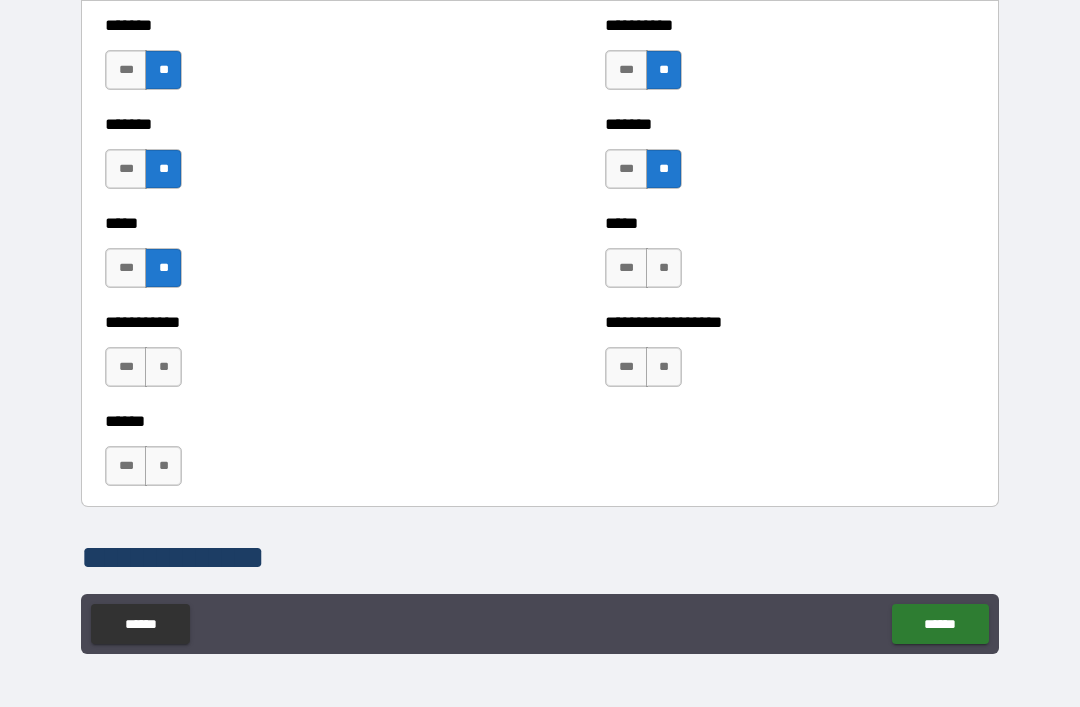 click on "**" at bounding box center [664, 268] 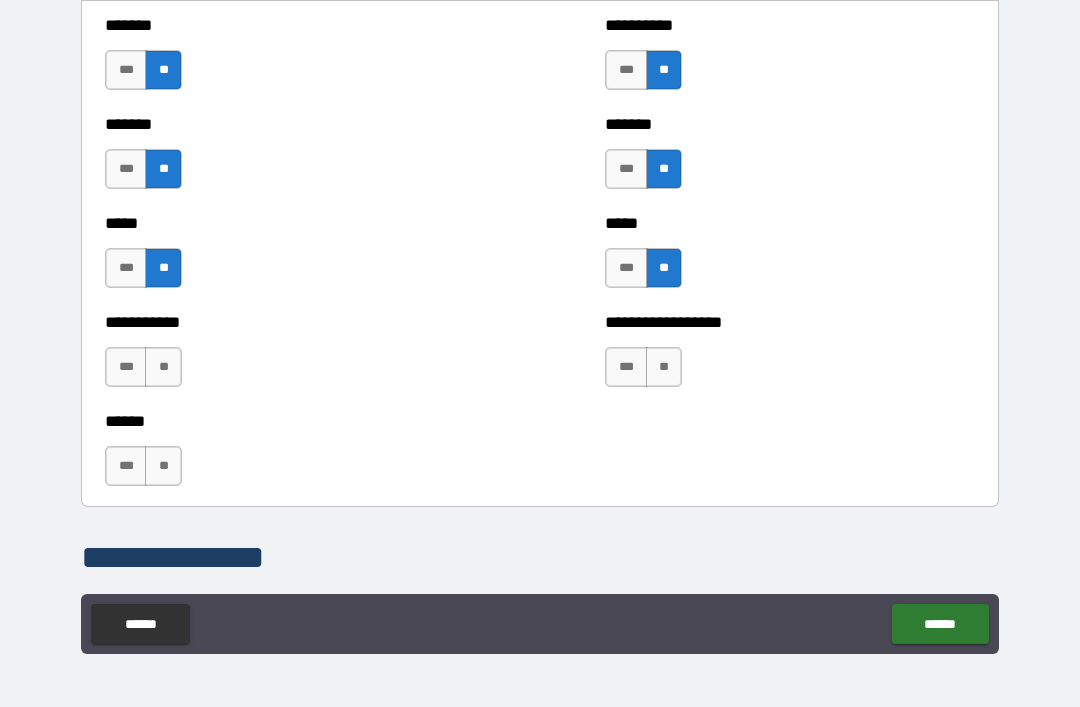 click on "**" at bounding box center [163, 367] 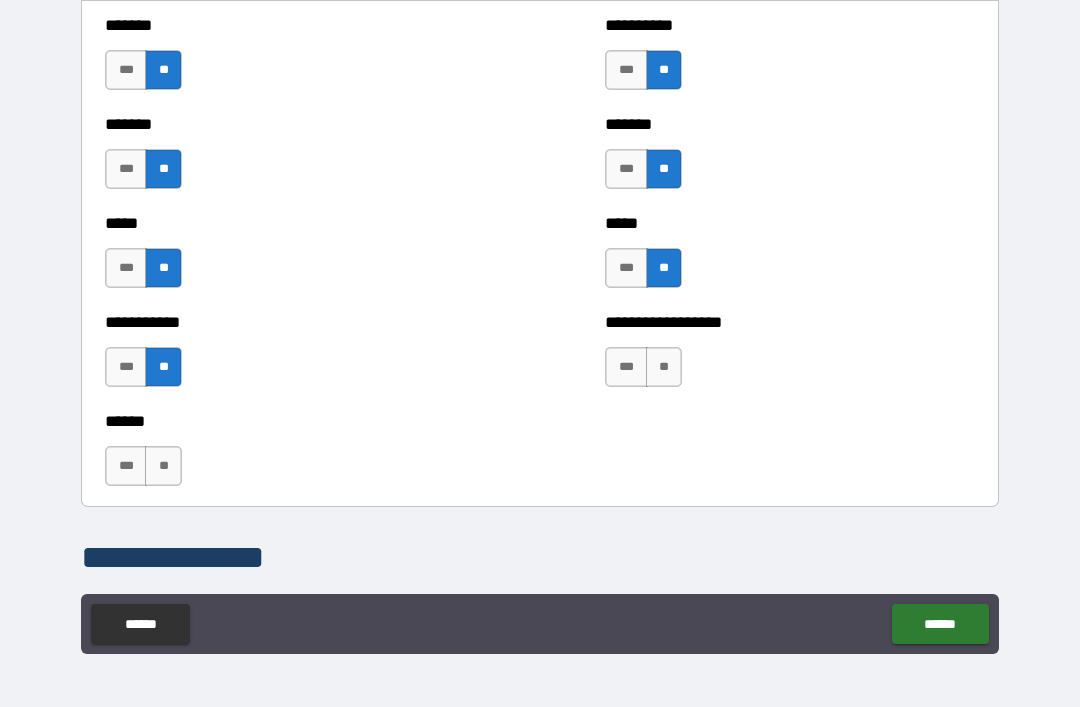 click on "**" at bounding box center (664, 367) 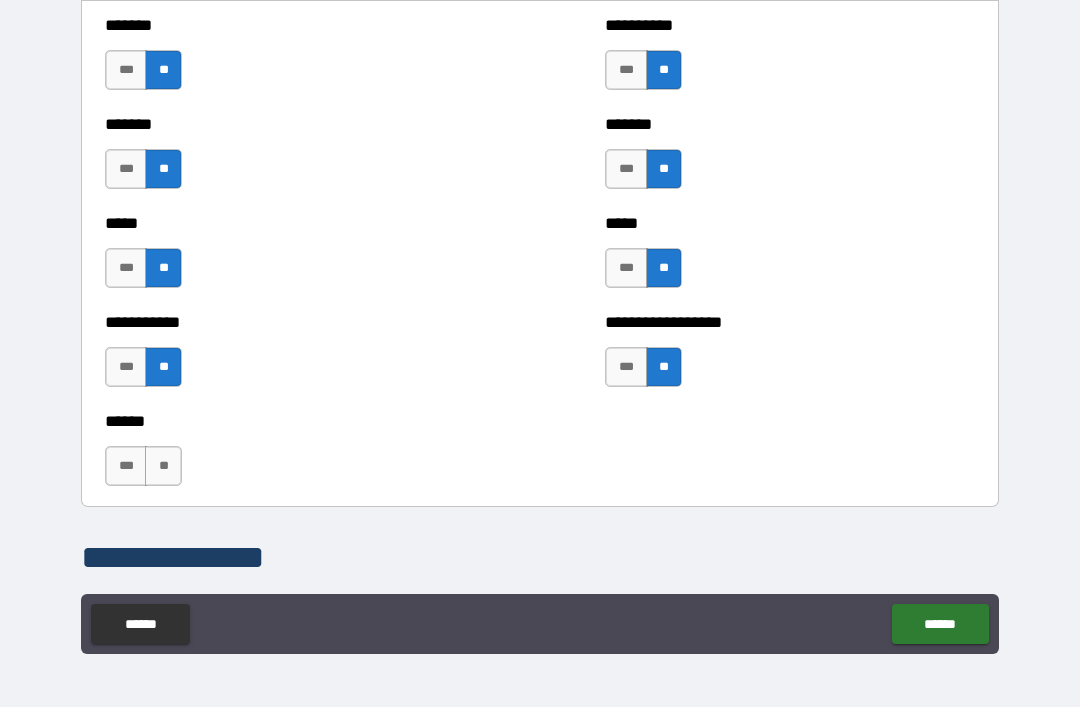 scroll, scrollTop: 1853, scrollLeft: 0, axis: vertical 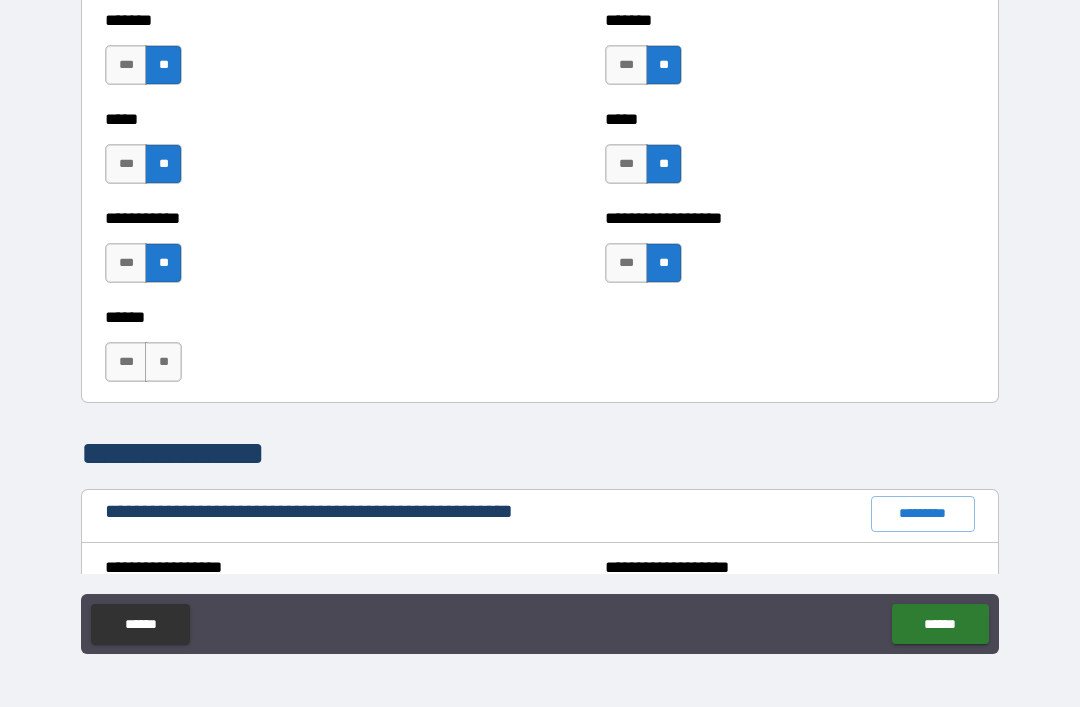 click on "**" at bounding box center (163, 362) 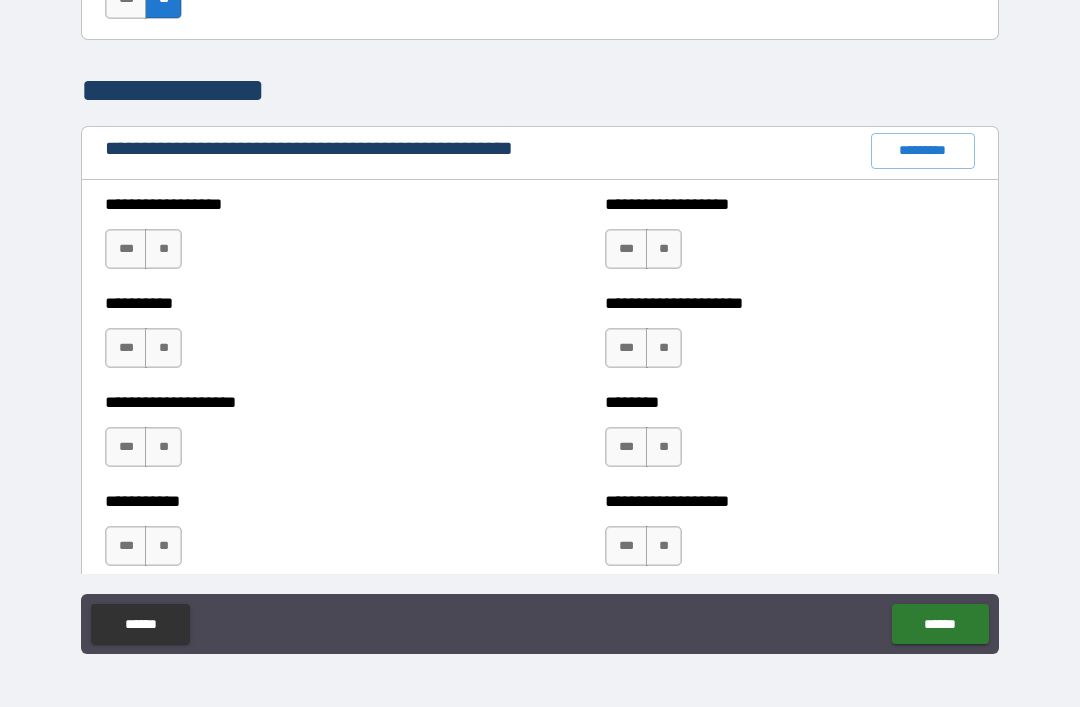 scroll, scrollTop: 2223, scrollLeft: 0, axis: vertical 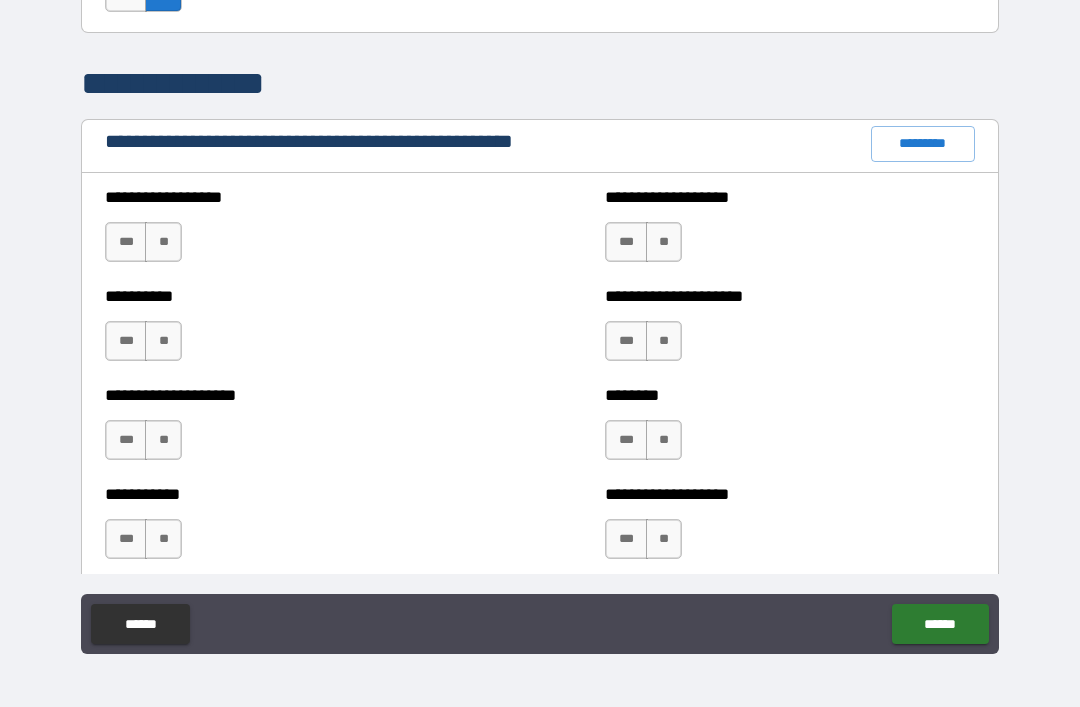 click on "**" at bounding box center (163, 242) 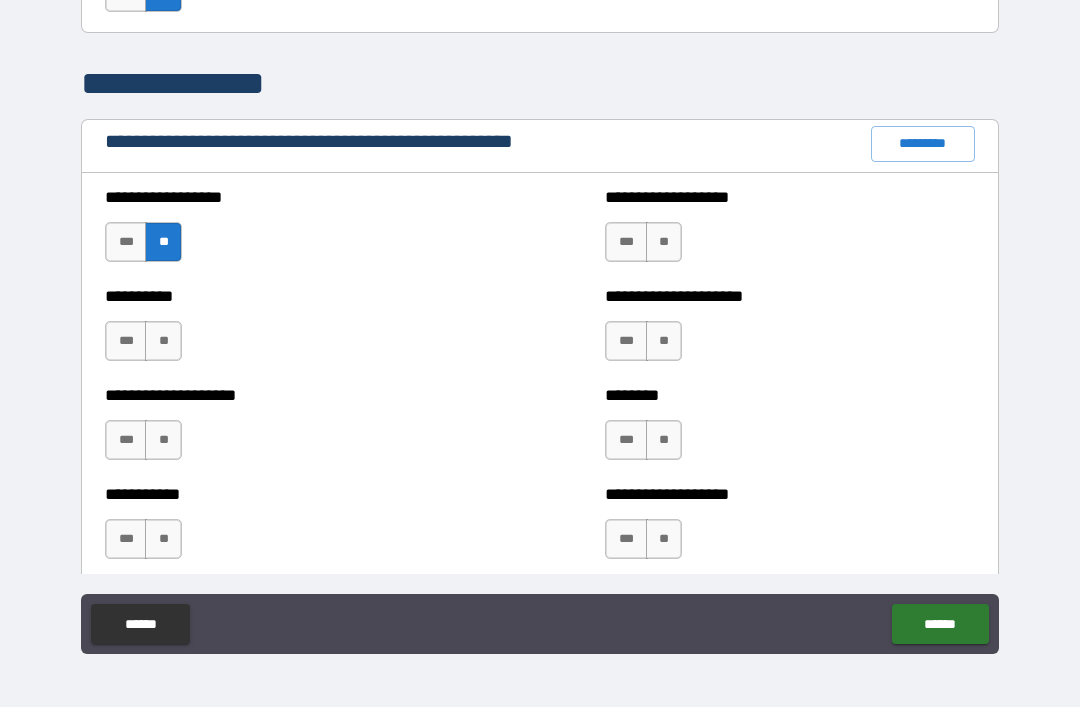 click on "**" at bounding box center (163, 341) 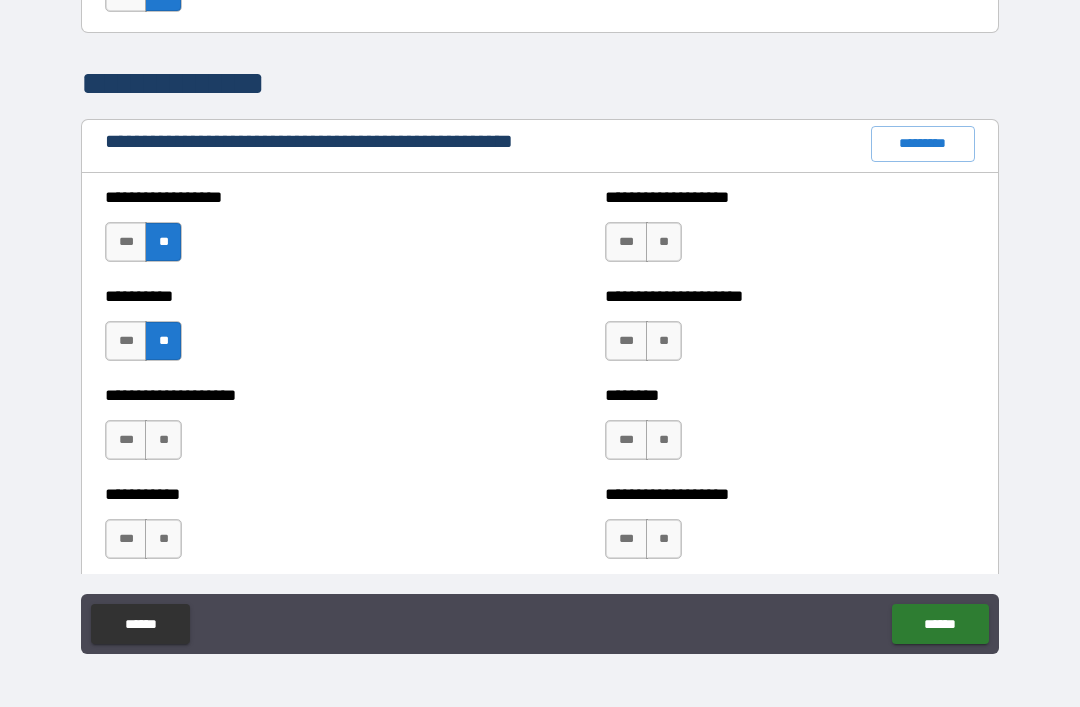 click on "**" at bounding box center [163, 440] 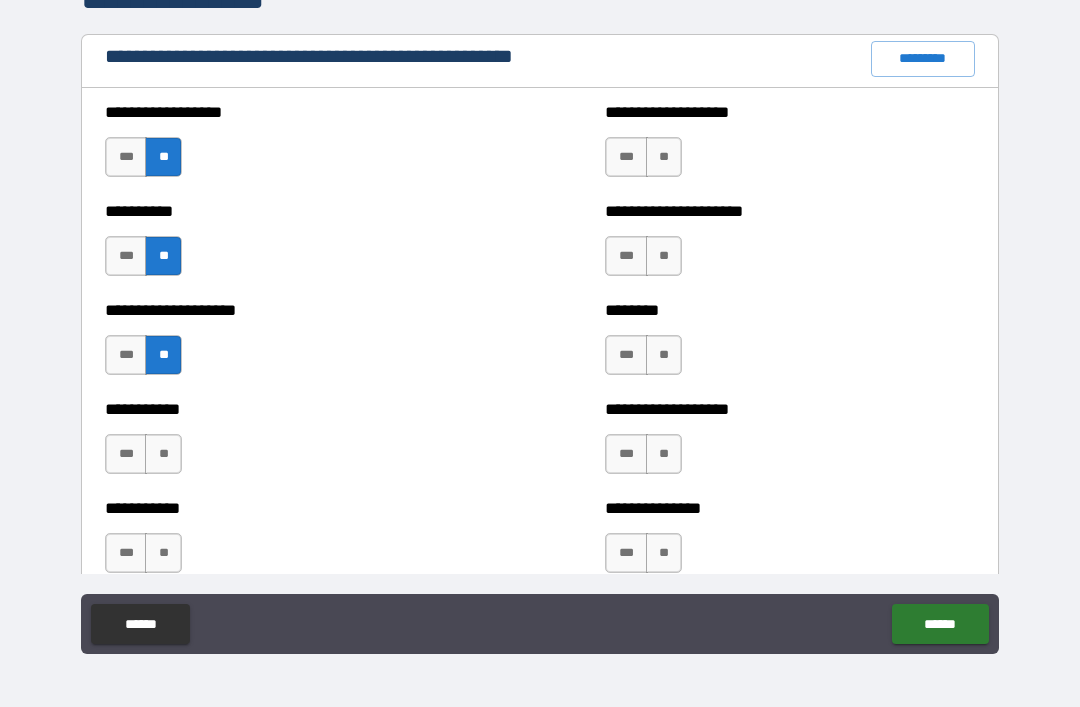 click on "**" at bounding box center (163, 454) 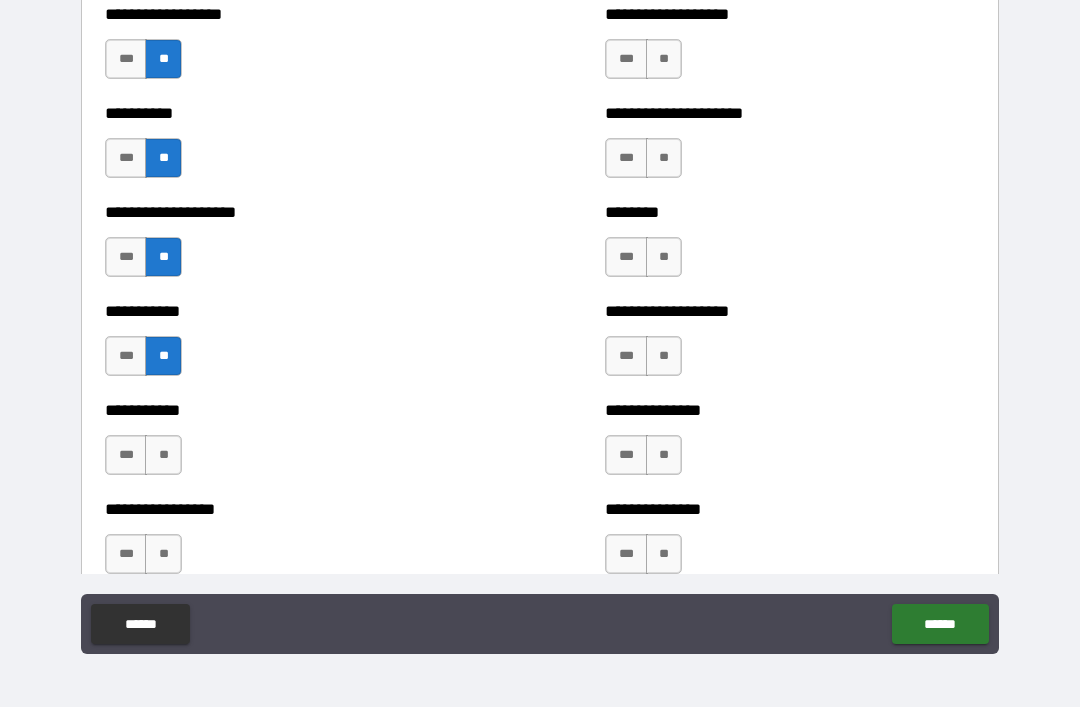 scroll, scrollTop: 2407, scrollLeft: 0, axis: vertical 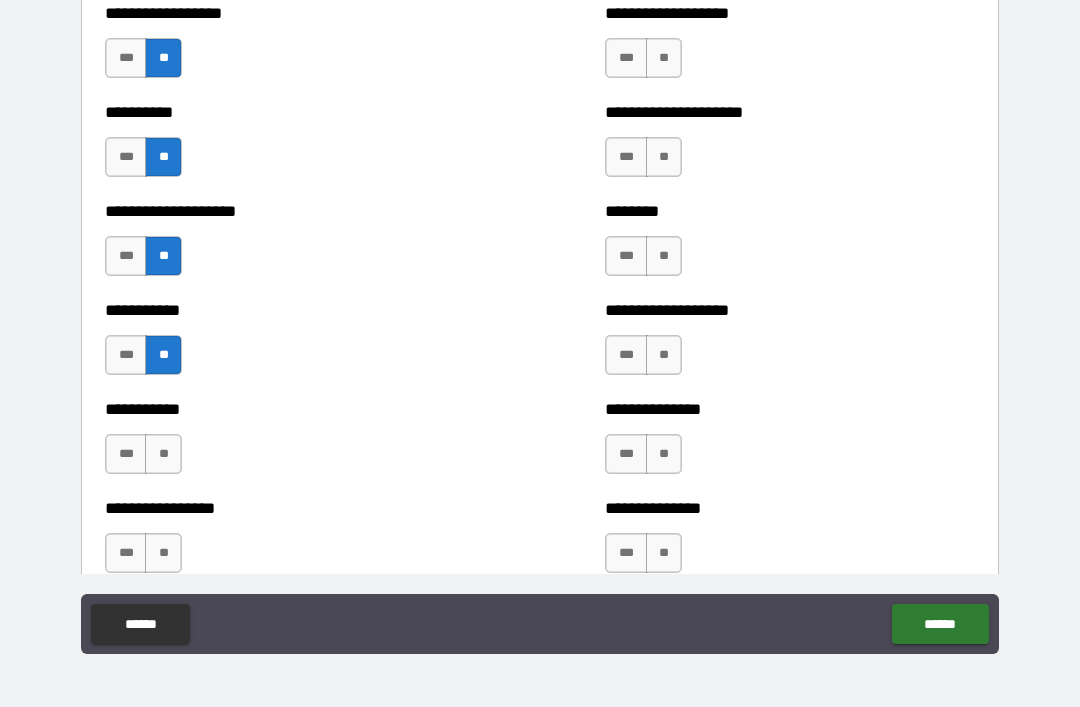 click on "**" at bounding box center [163, 454] 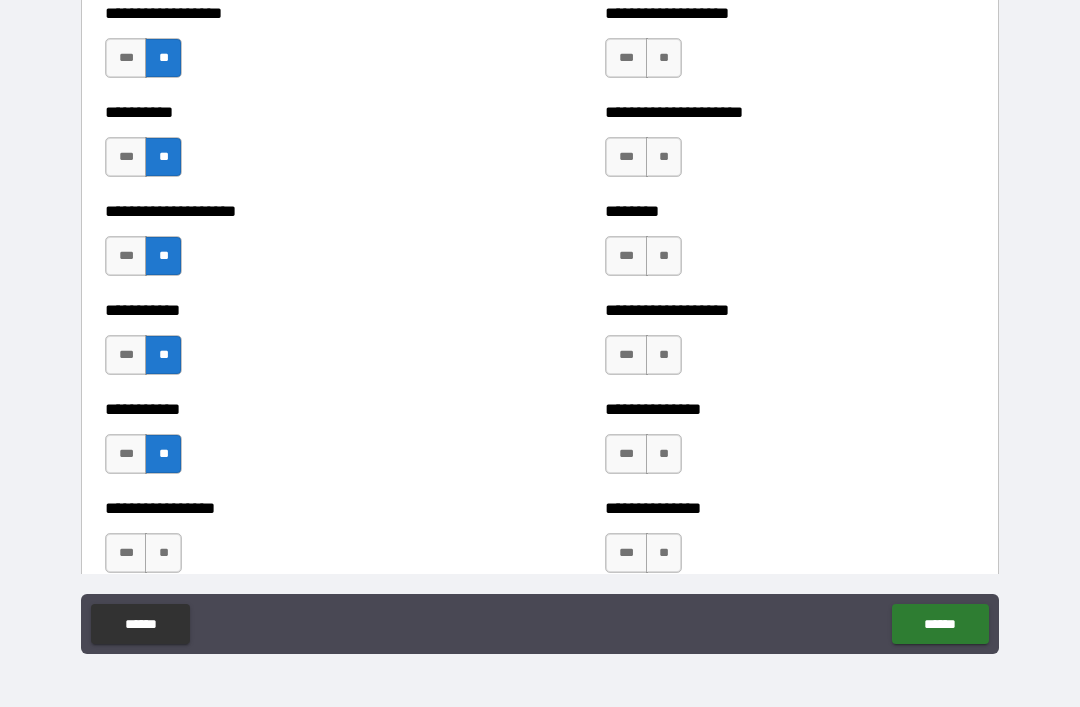 click on "**" at bounding box center [664, 58] 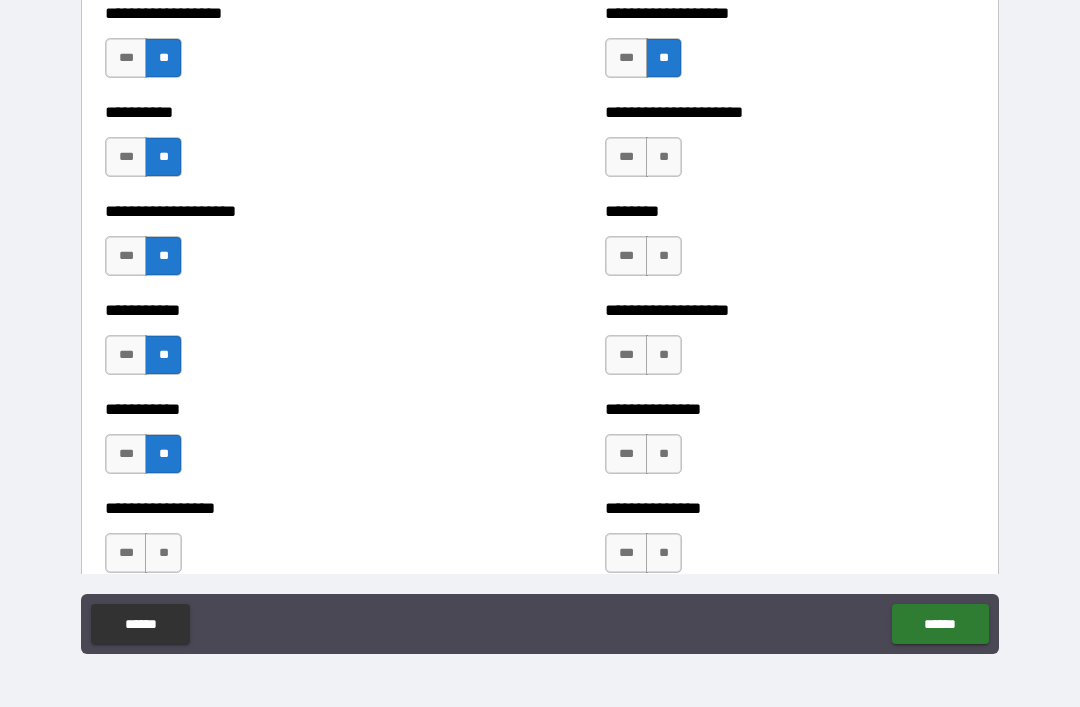 click on "**" at bounding box center [664, 157] 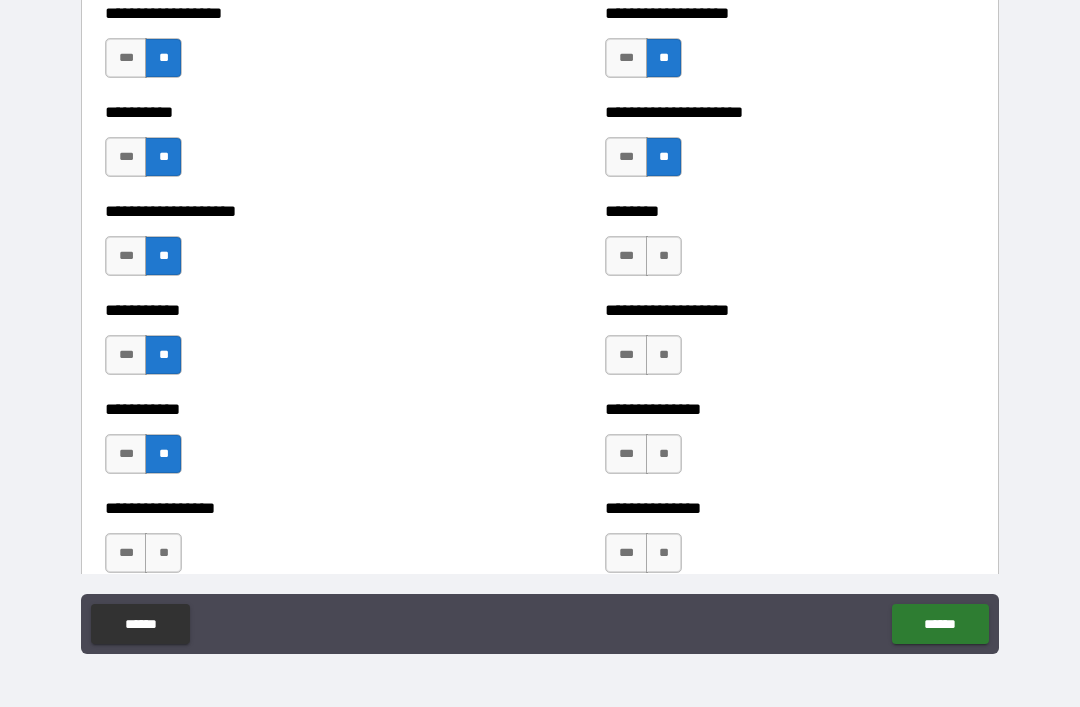 click on "**" at bounding box center [664, 256] 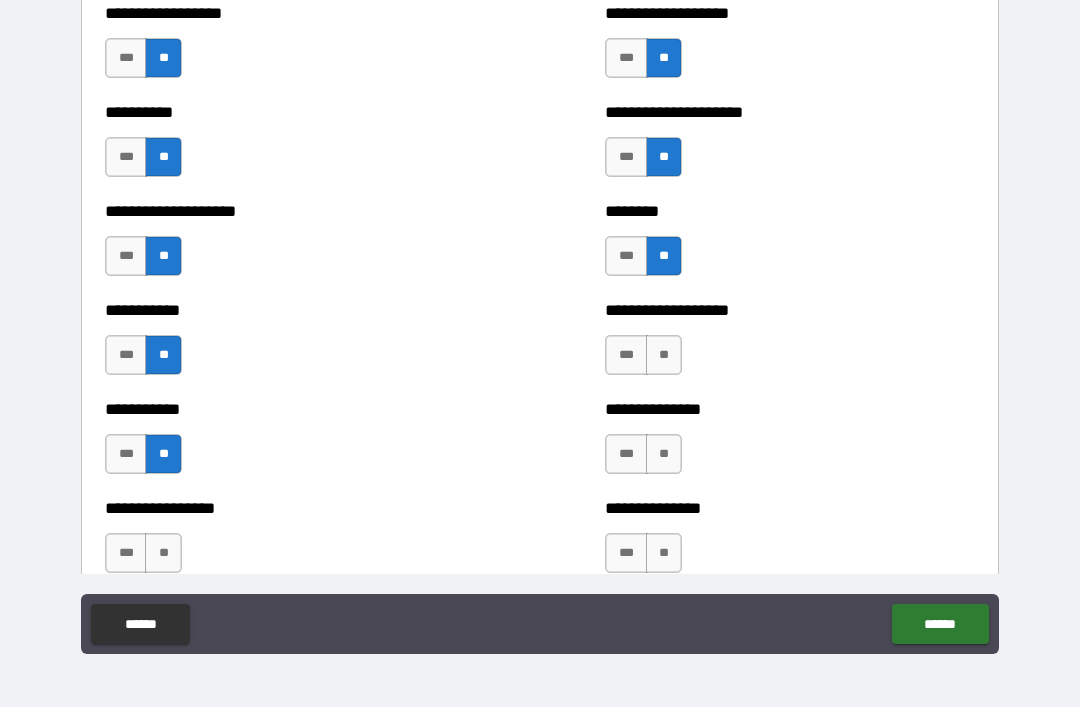 click on "**" at bounding box center (664, 355) 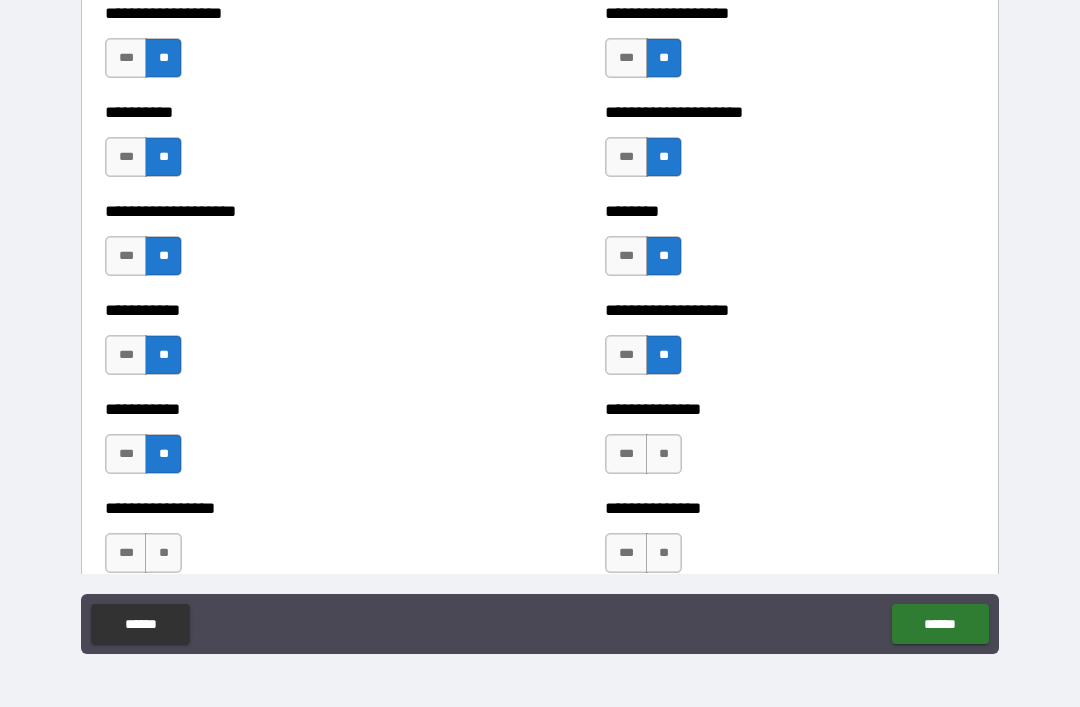 click on "***" at bounding box center (626, 355) 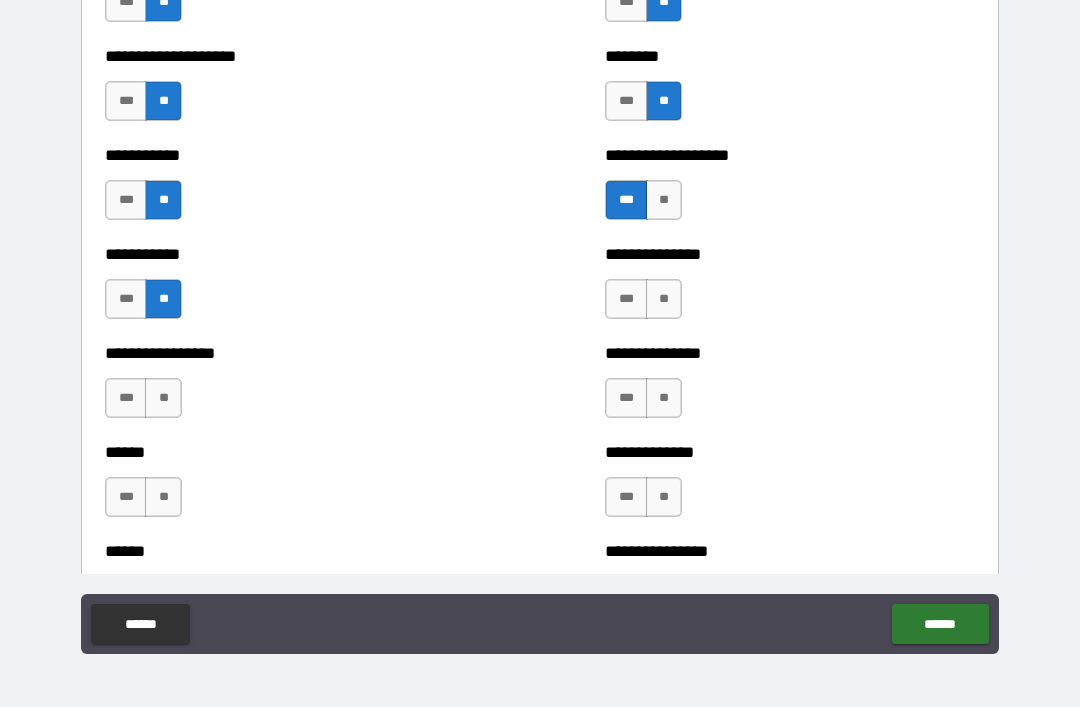 scroll, scrollTop: 2584, scrollLeft: 0, axis: vertical 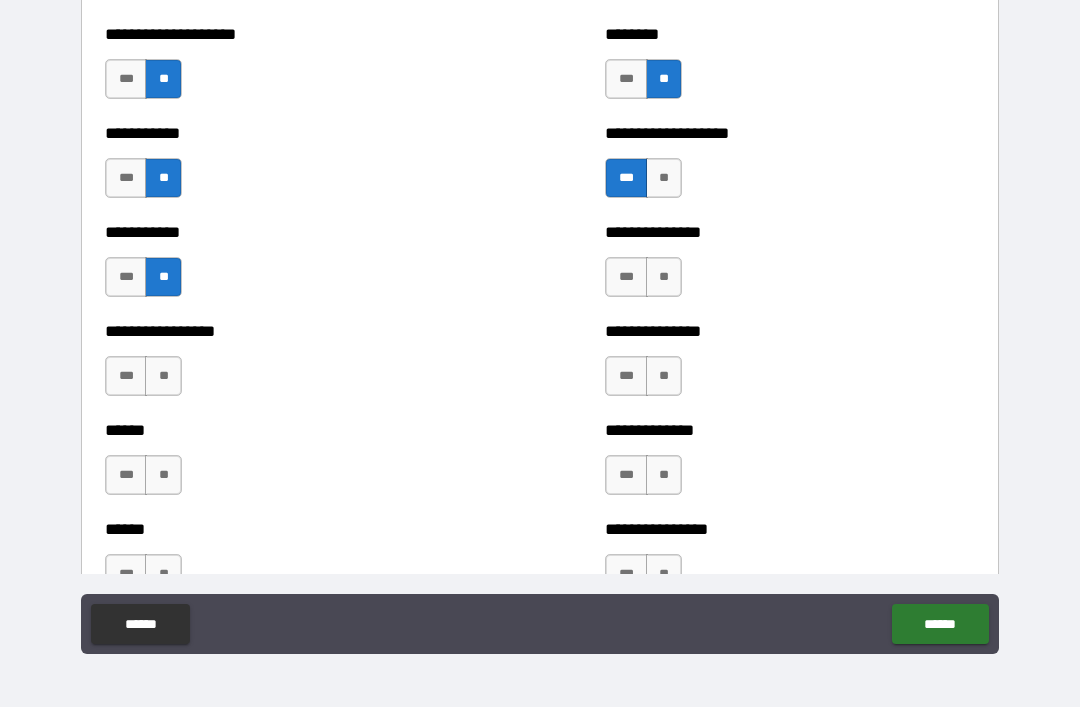 click on "**" at bounding box center (664, 277) 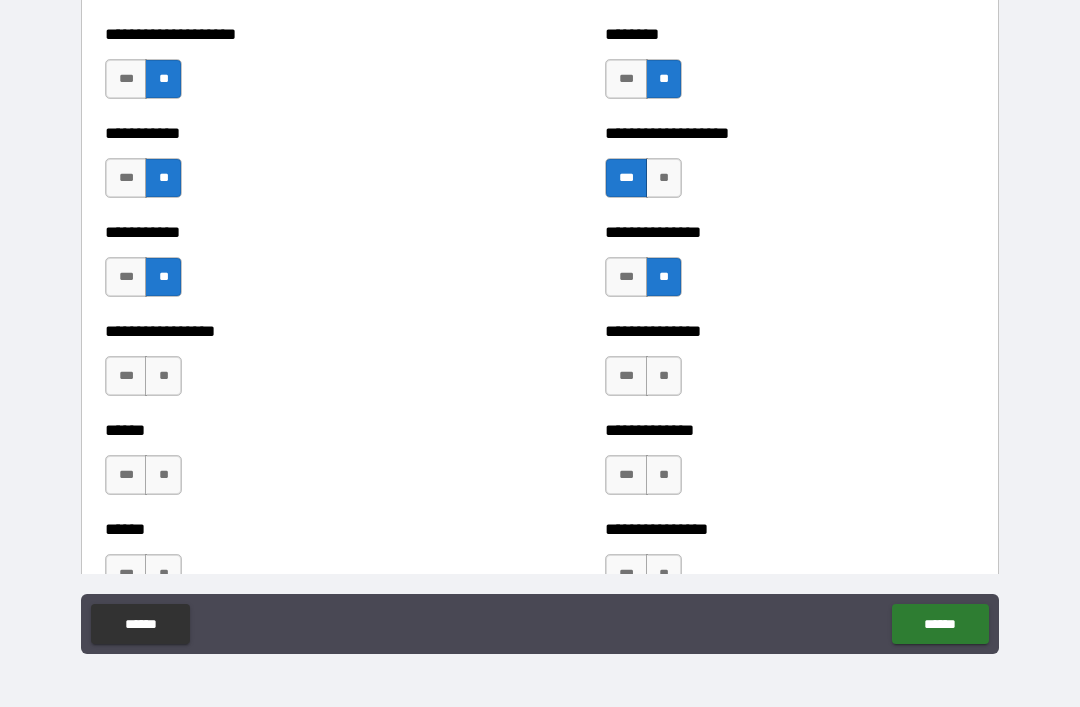 click on "**" at bounding box center (163, 376) 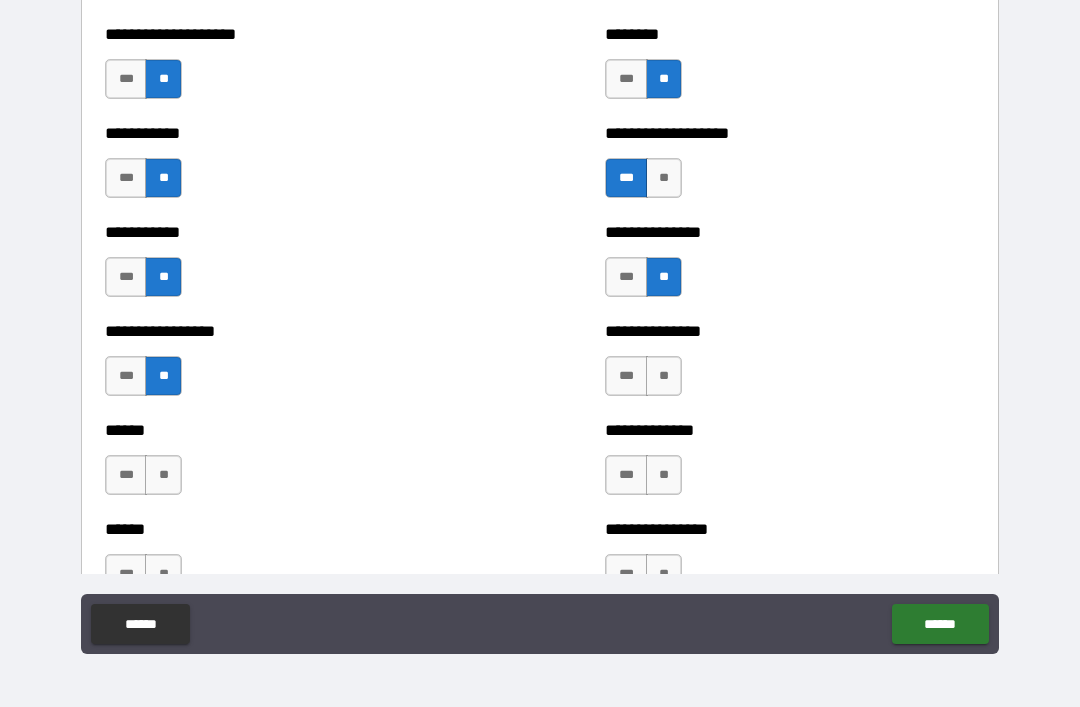 click on "**" at bounding box center [664, 376] 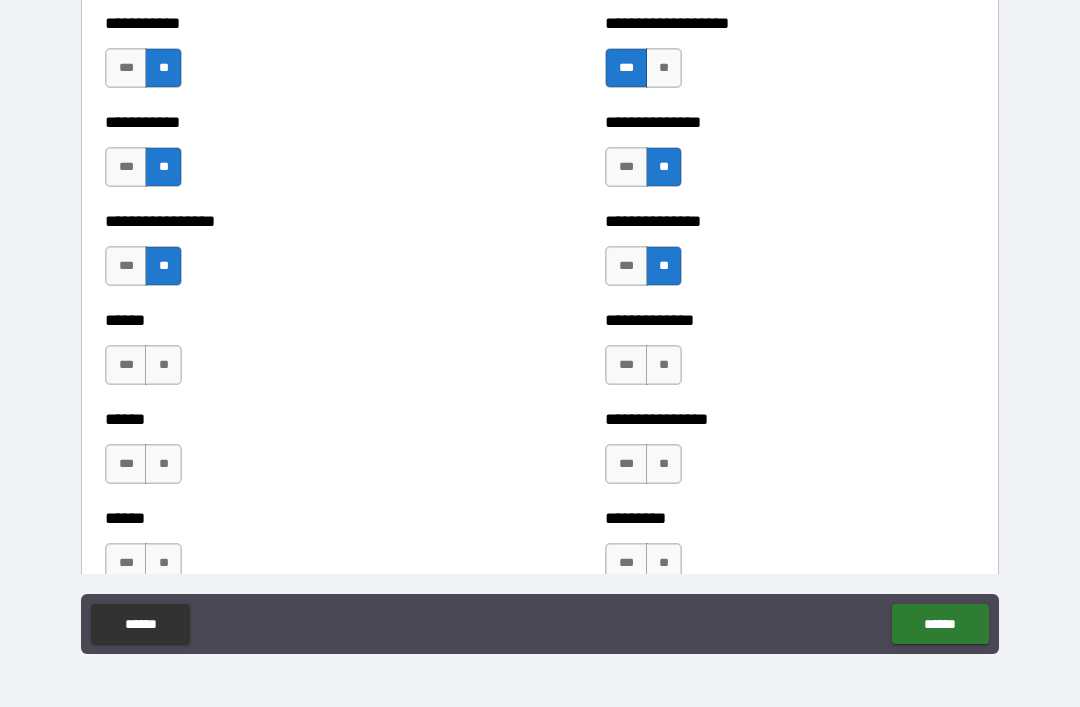 scroll, scrollTop: 2712, scrollLeft: 0, axis: vertical 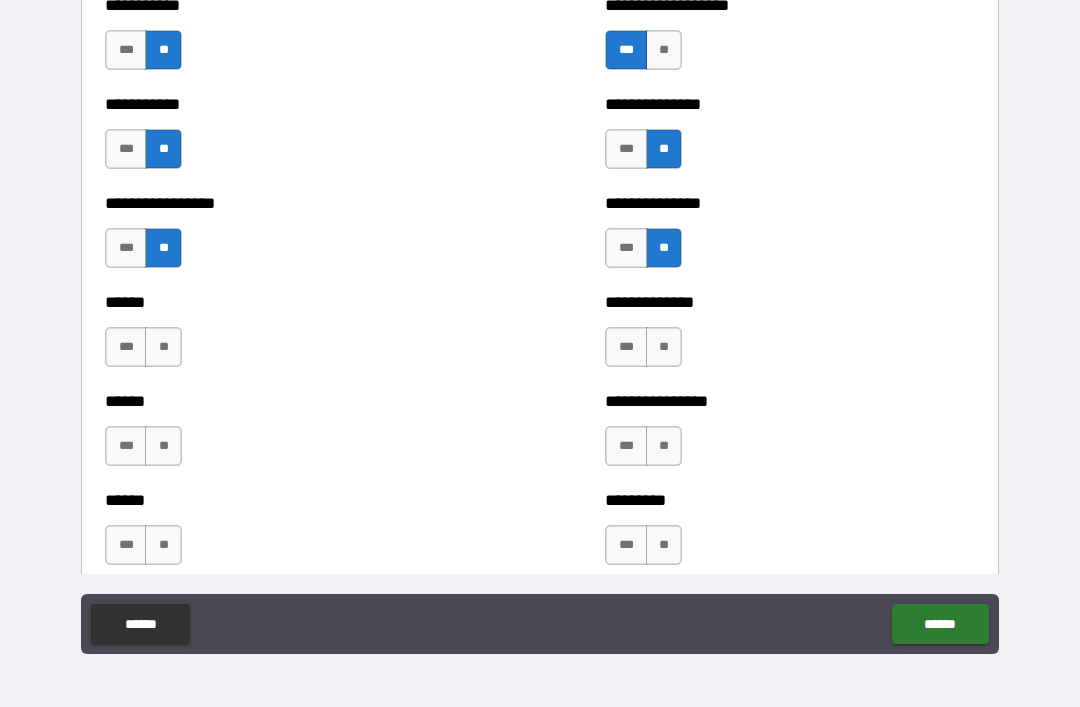 click on "**" at bounding box center (163, 347) 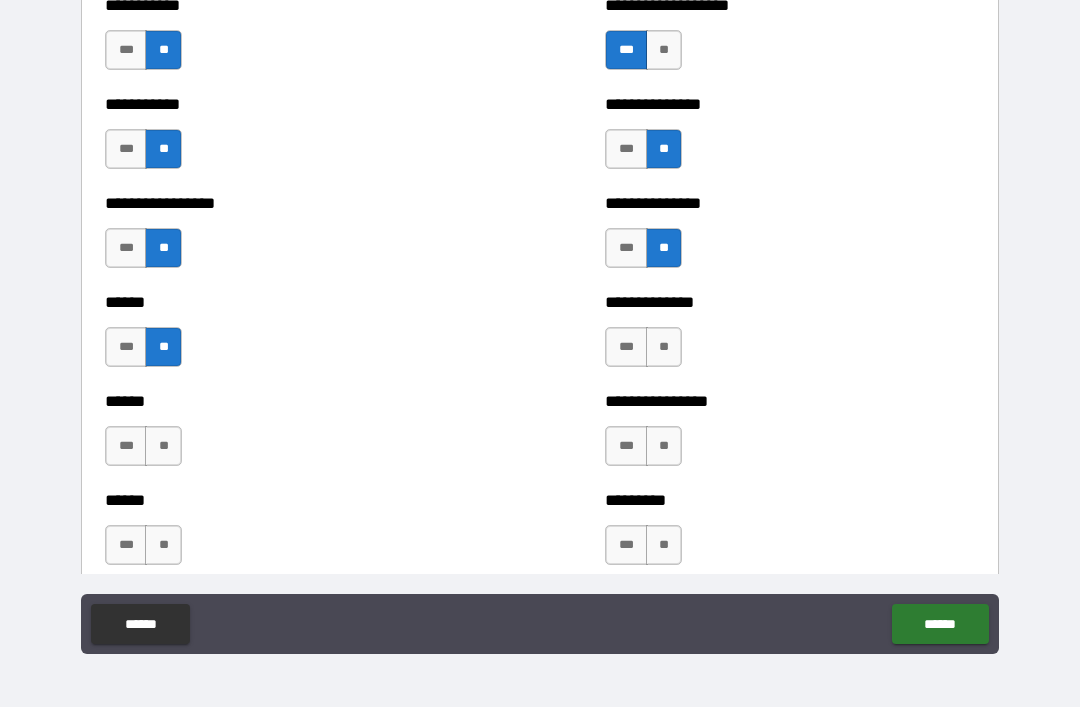 click on "**" at bounding box center [664, 347] 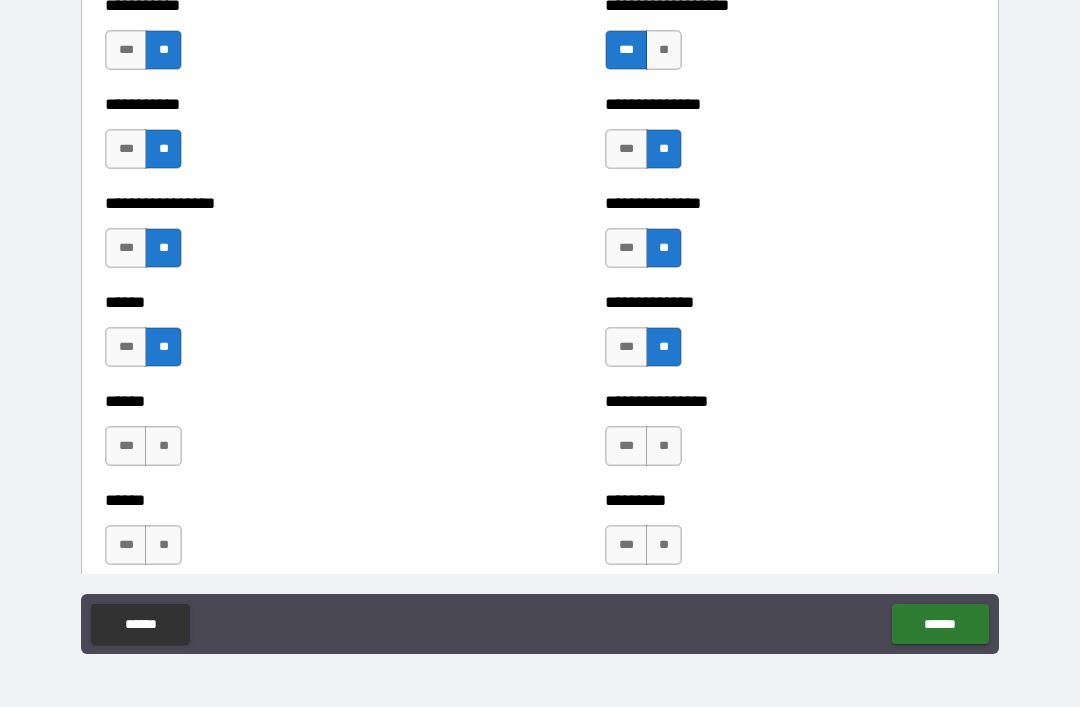click on "**" at bounding box center [664, 446] 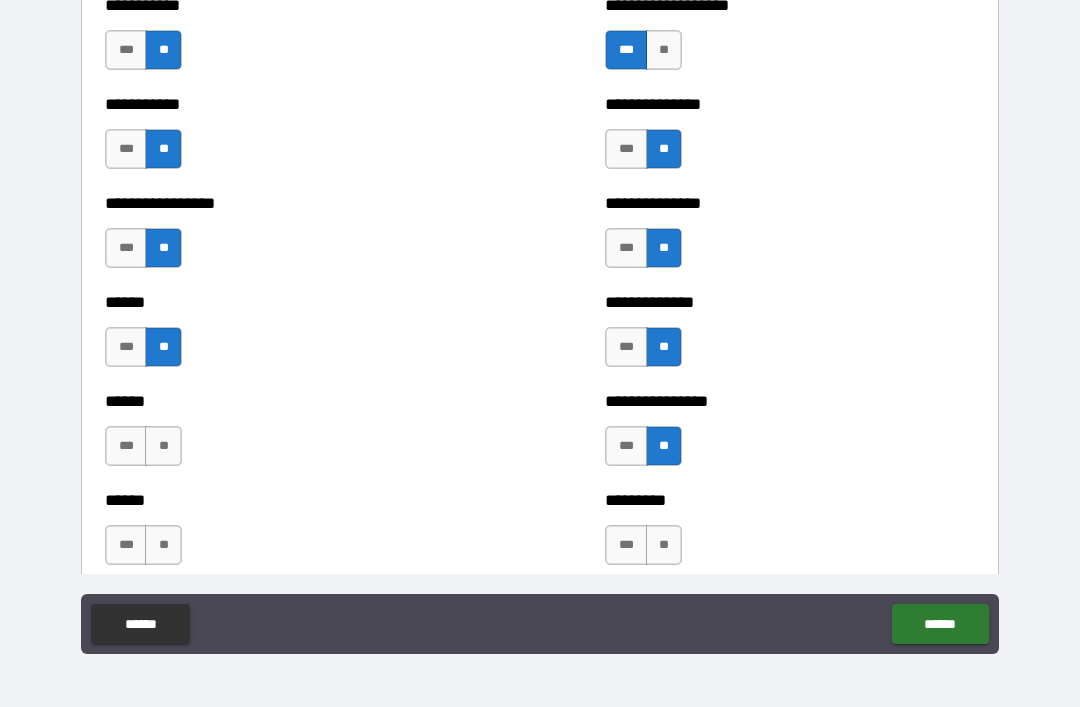 click on "**" at bounding box center (163, 446) 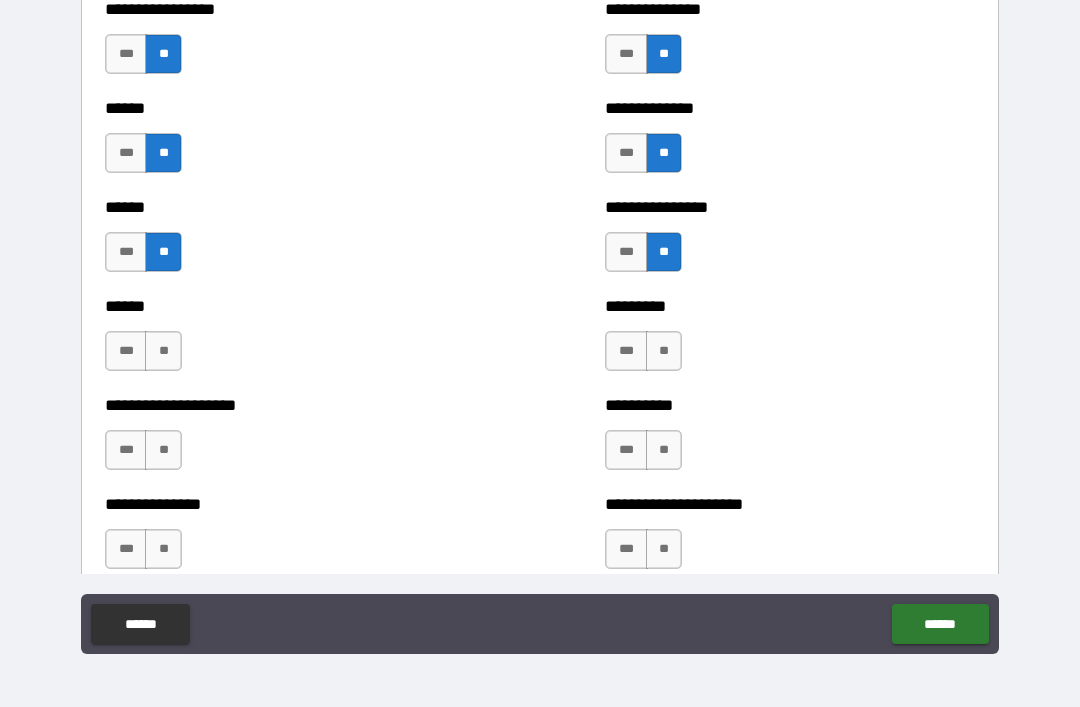 scroll, scrollTop: 2904, scrollLeft: 0, axis: vertical 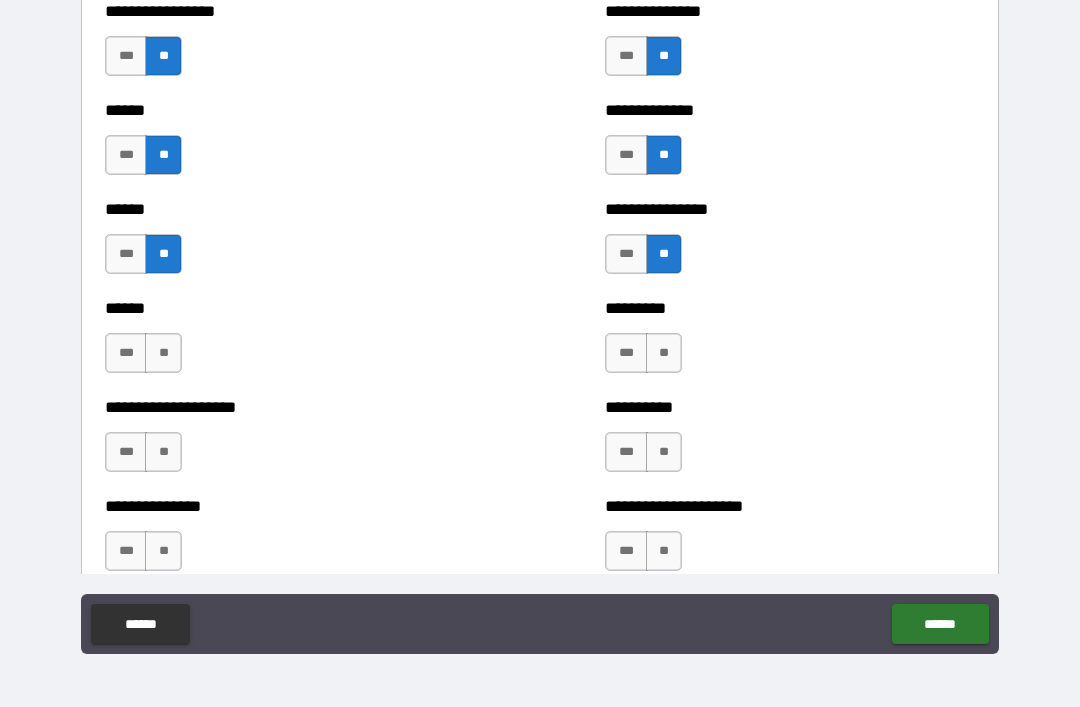 click on "**" at bounding box center (664, 353) 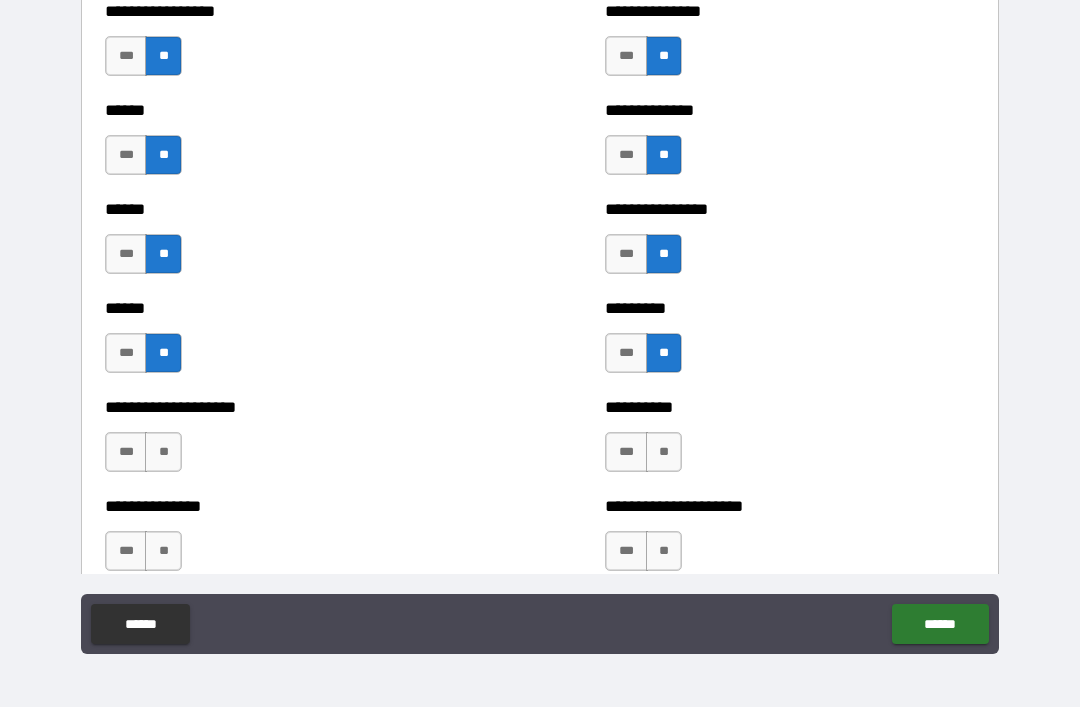click on "**" at bounding box center [664, 452] 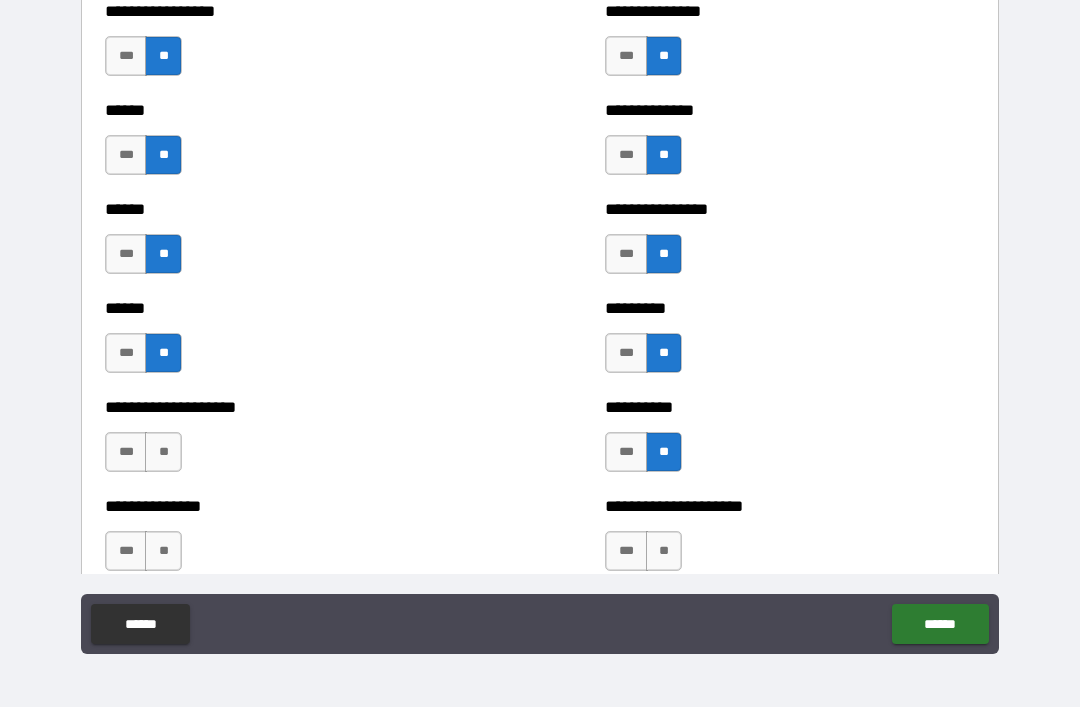 click on "**" at bounding box center (163, 452) 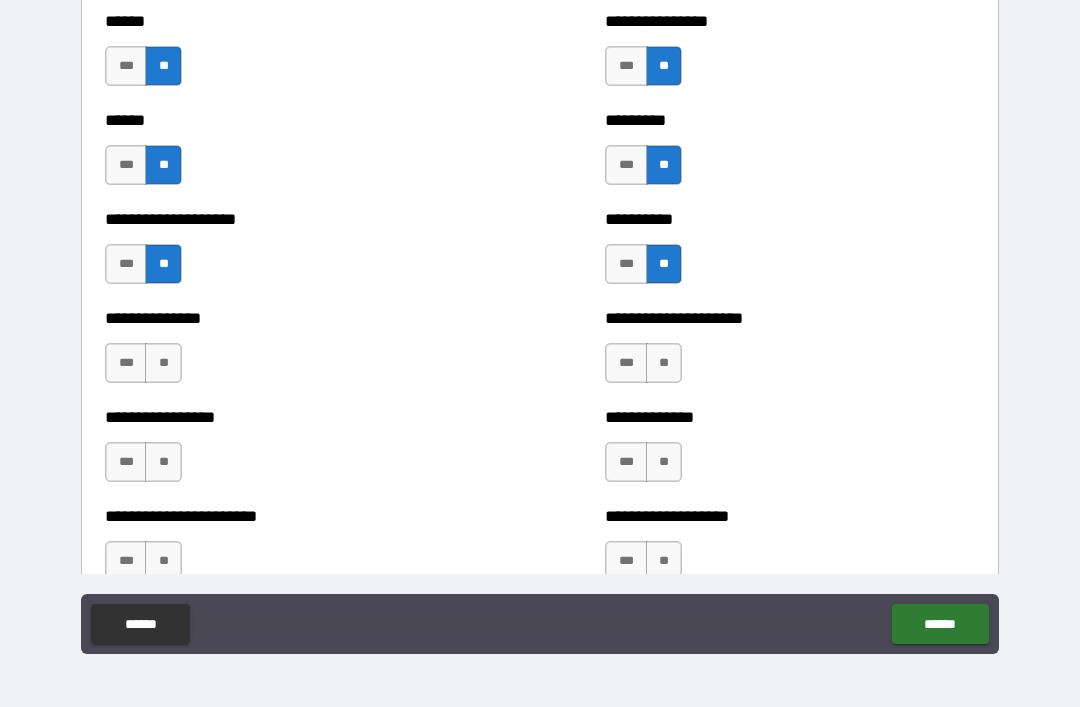 scroll, scrollTop: 3091, scrollLeft: 0, axis: vertical 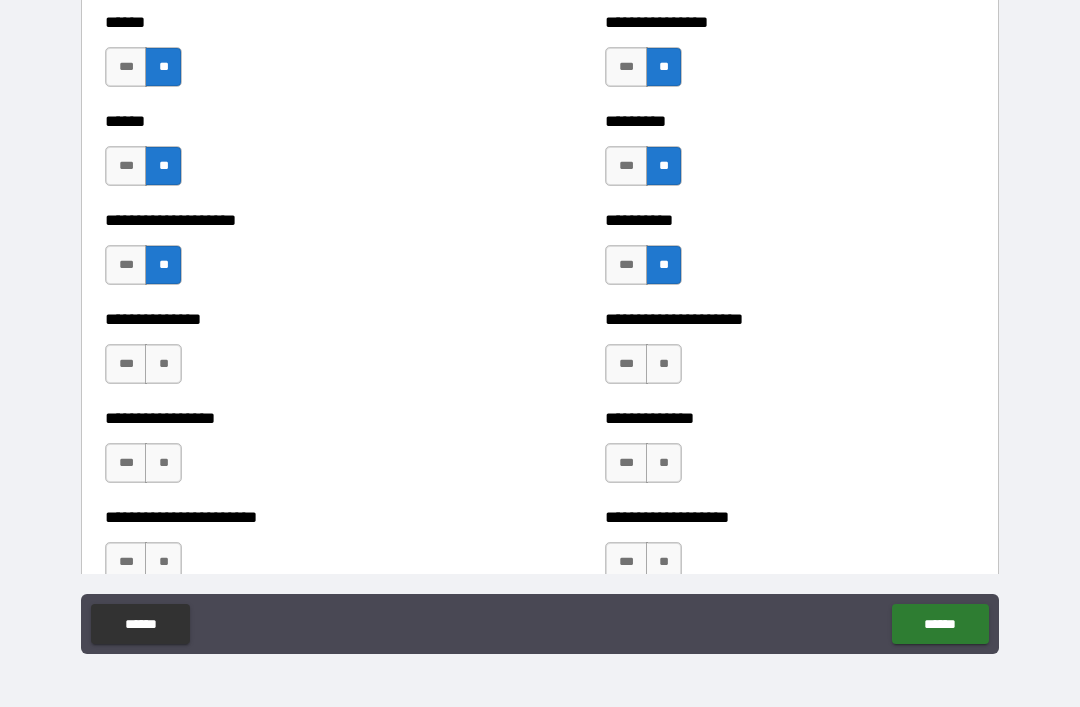 click on "**" at bounding box center (163, 364) 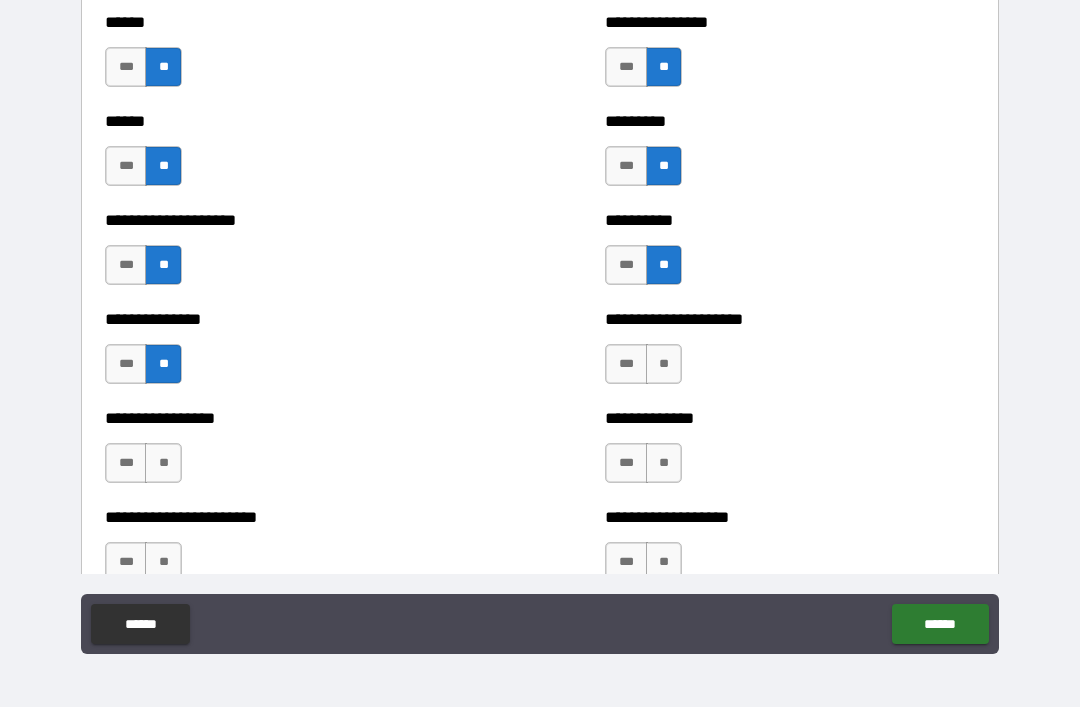 click on "**" at bounding box center (664, 364) 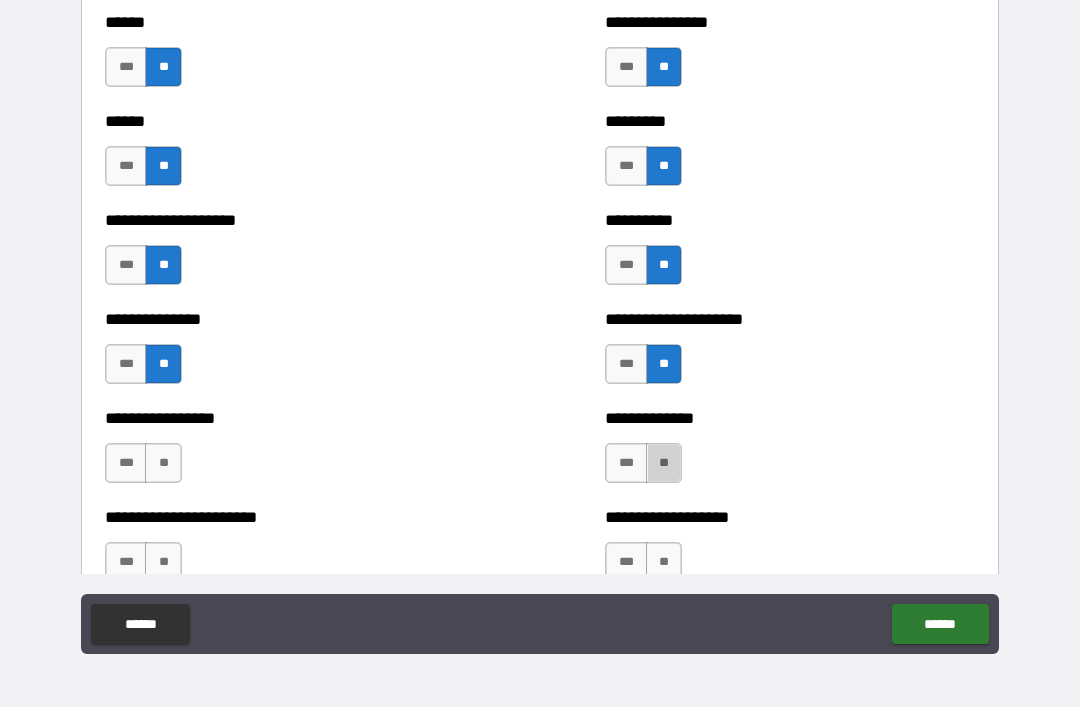 click on "**" at bounding box center [664, 463] 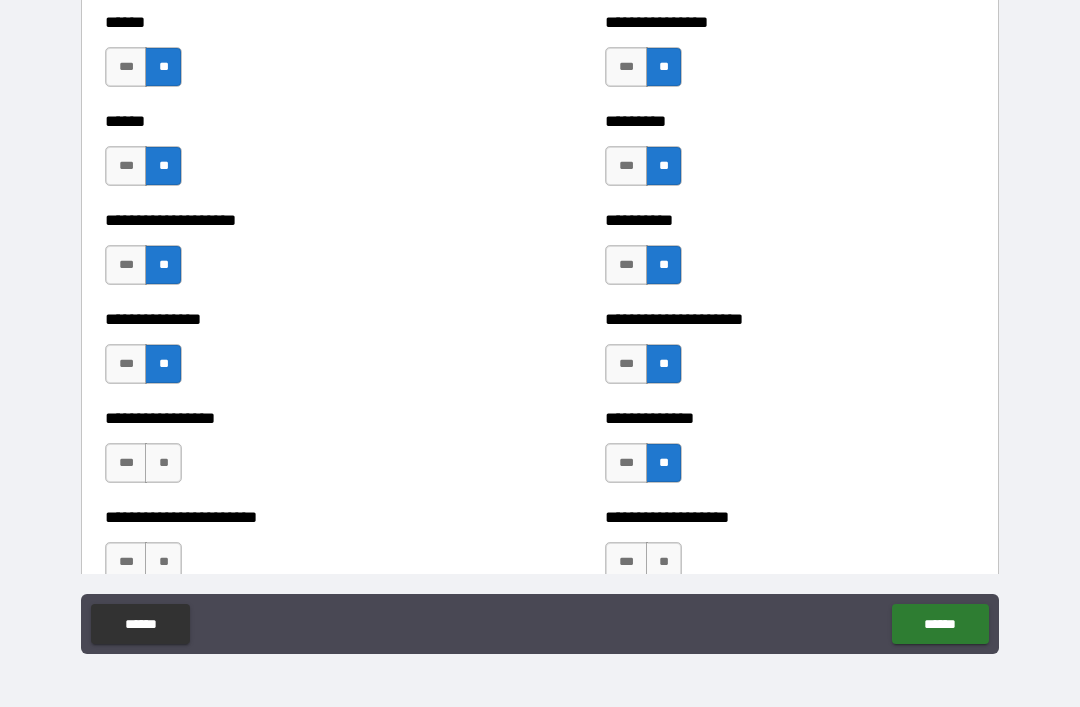 click on "**" at bounding box center (163, 463) 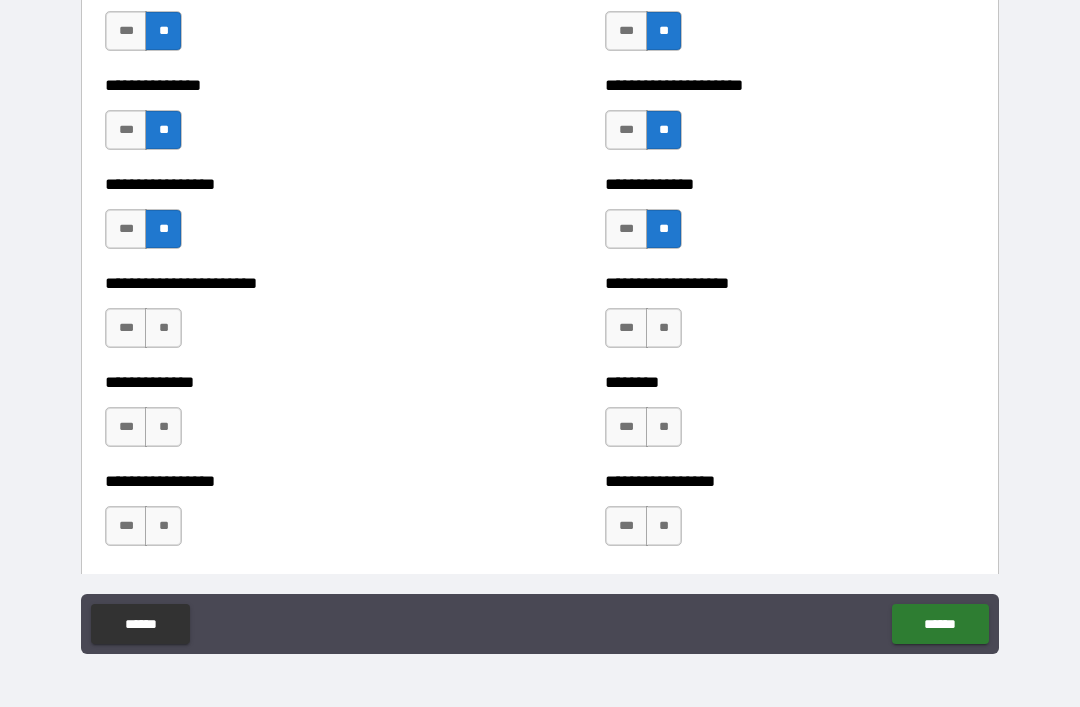 scroll, scrollTop: 3327, scrollLeft: 0, axis: vertical 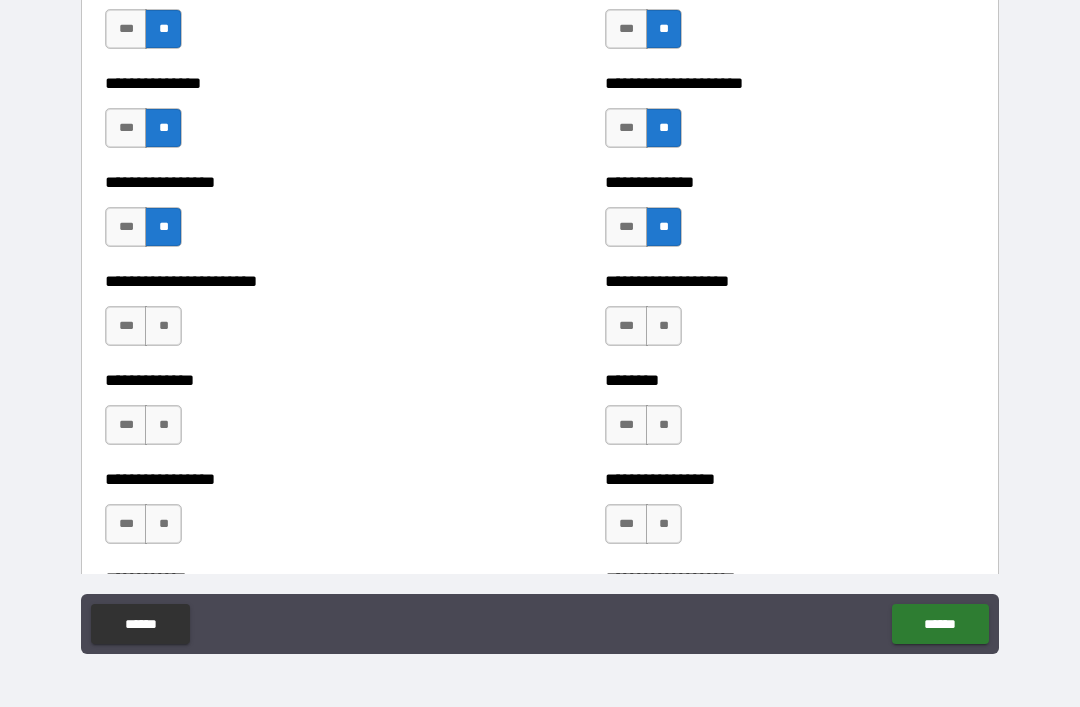 click on "**" at bounding box center [163, 326] 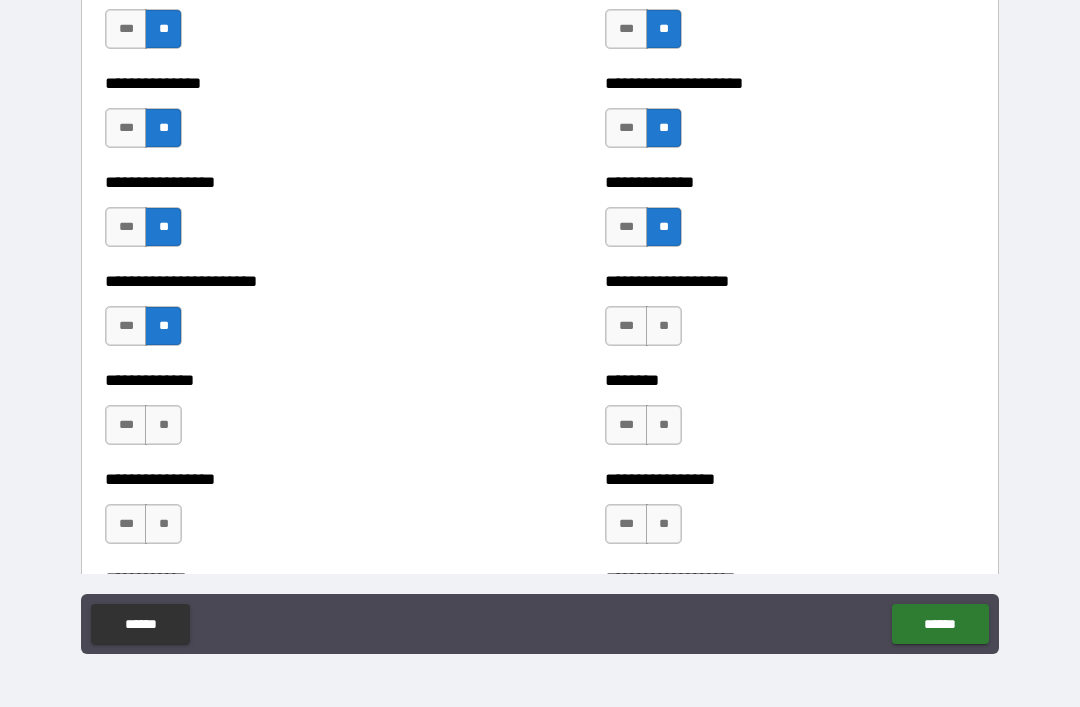 click on "**" at bounding box center (664, 326) 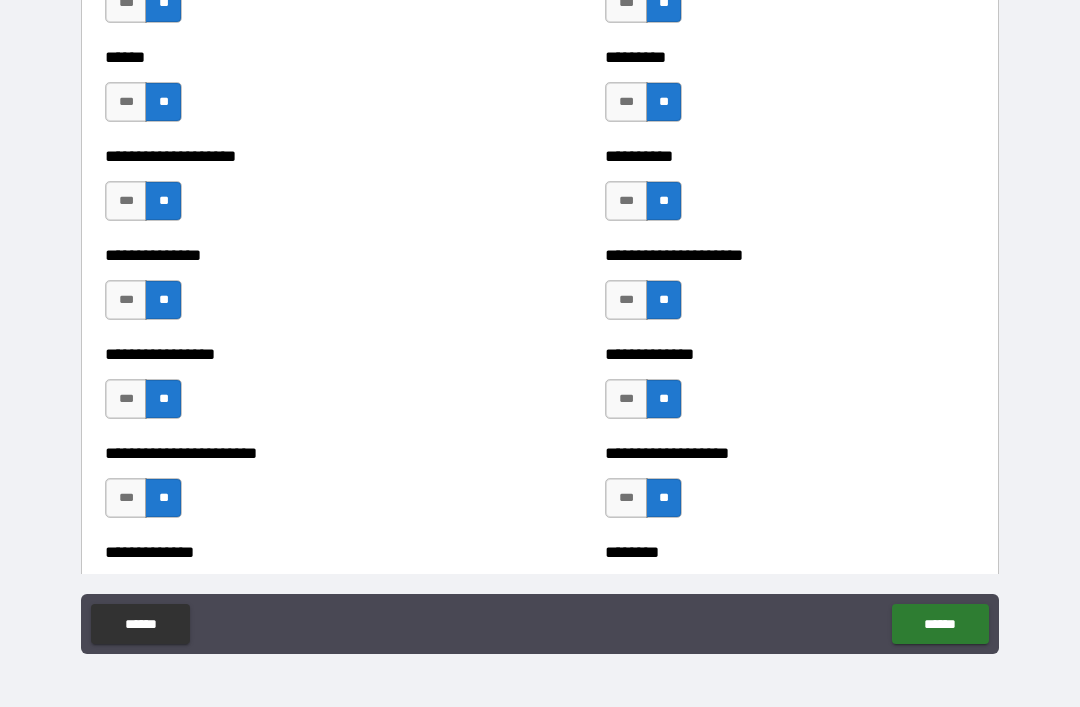 scroll, scrollTop: 3157, scrollLeft: 0, axis: vertical 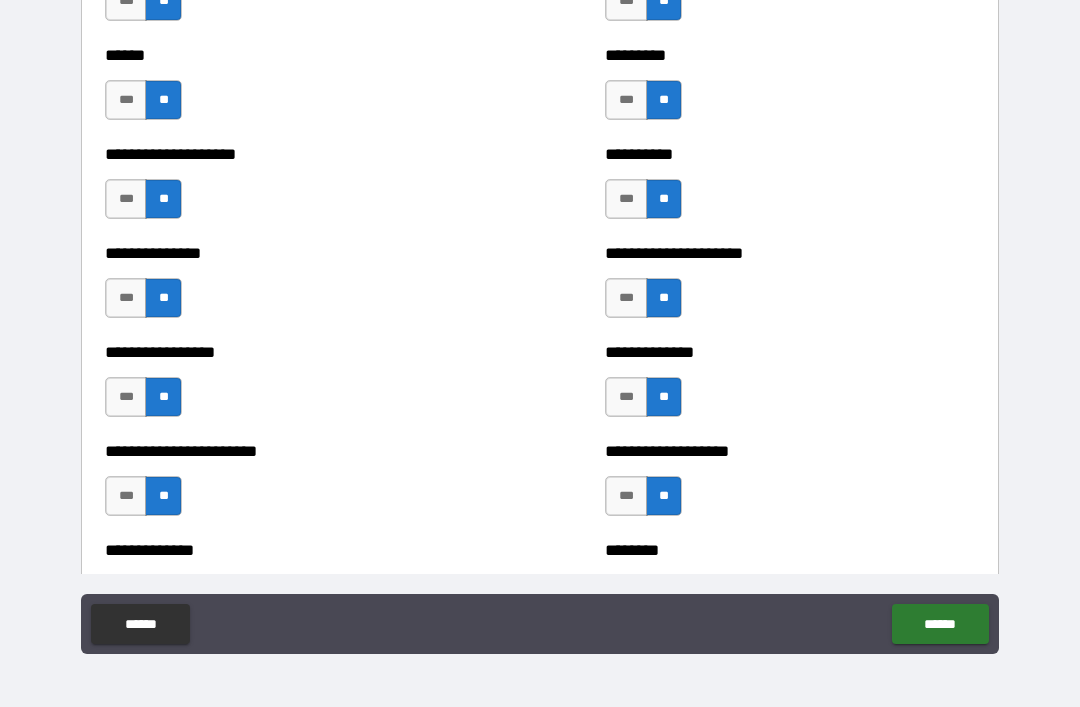 click on "***" at bounding box center (626, 298) 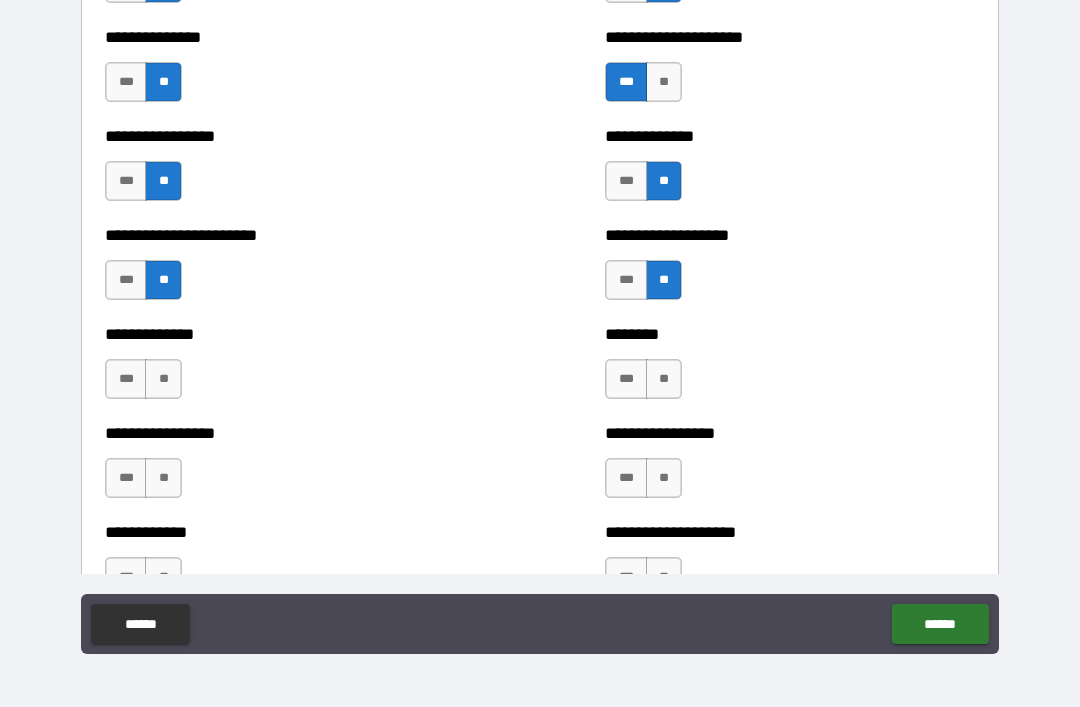 scroll, scrollTop: 3379, scrollLeft: 0, axis: vertical 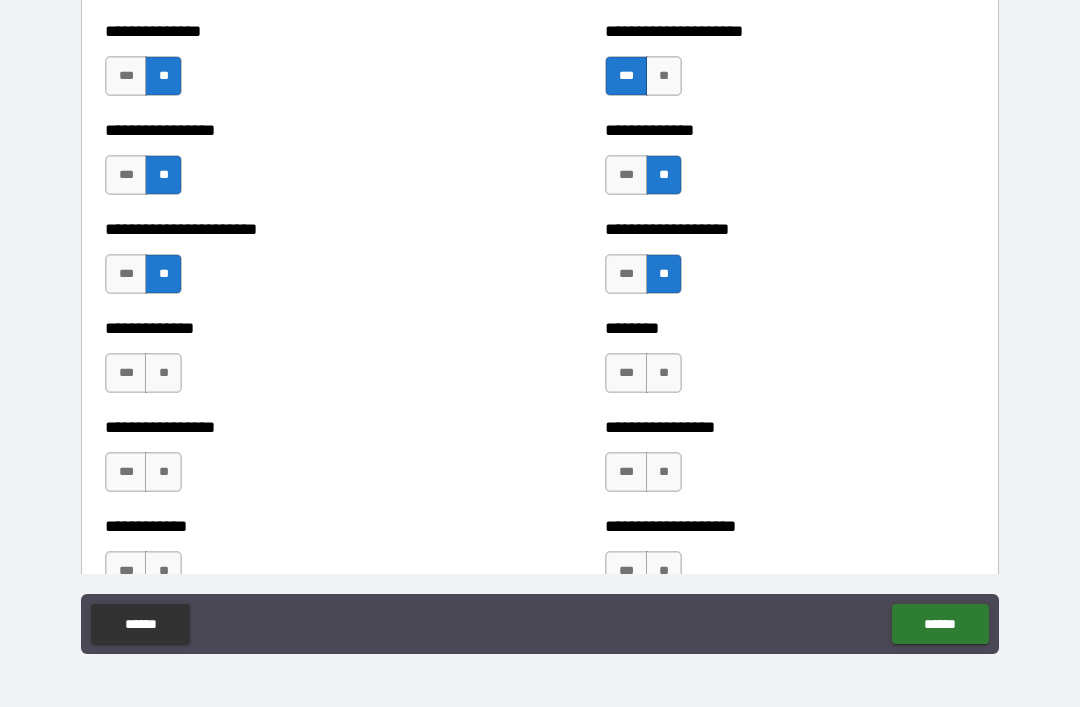 click on "**********" at bounding box center (290, 363) 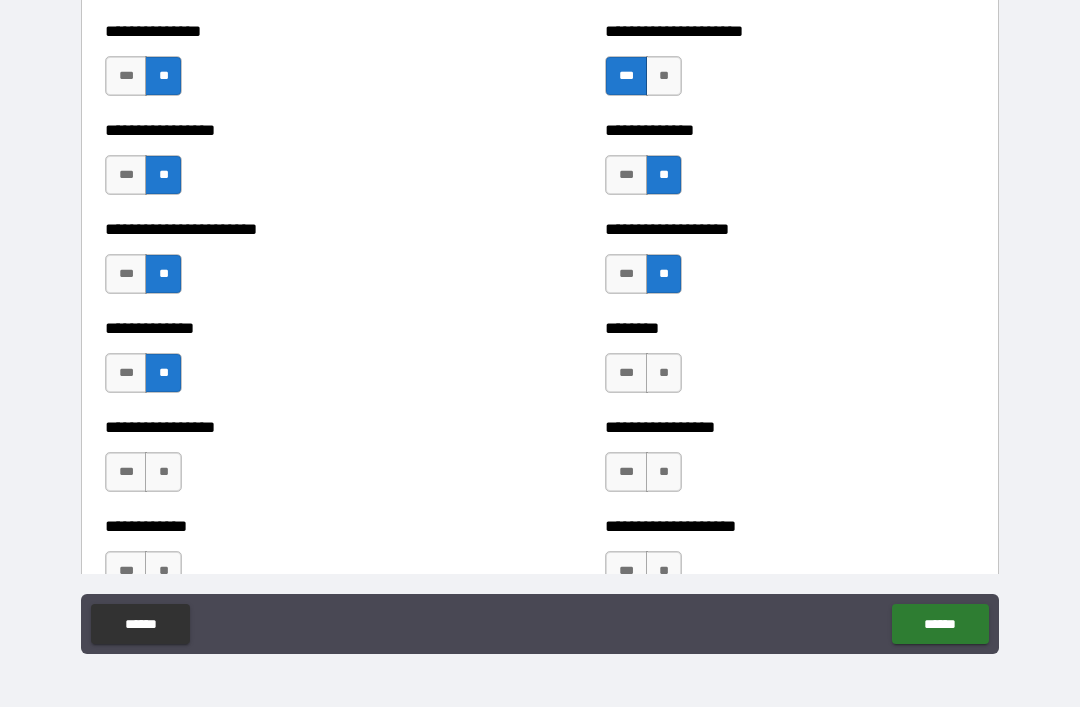 click on "**" at bounding box center [664, 373] 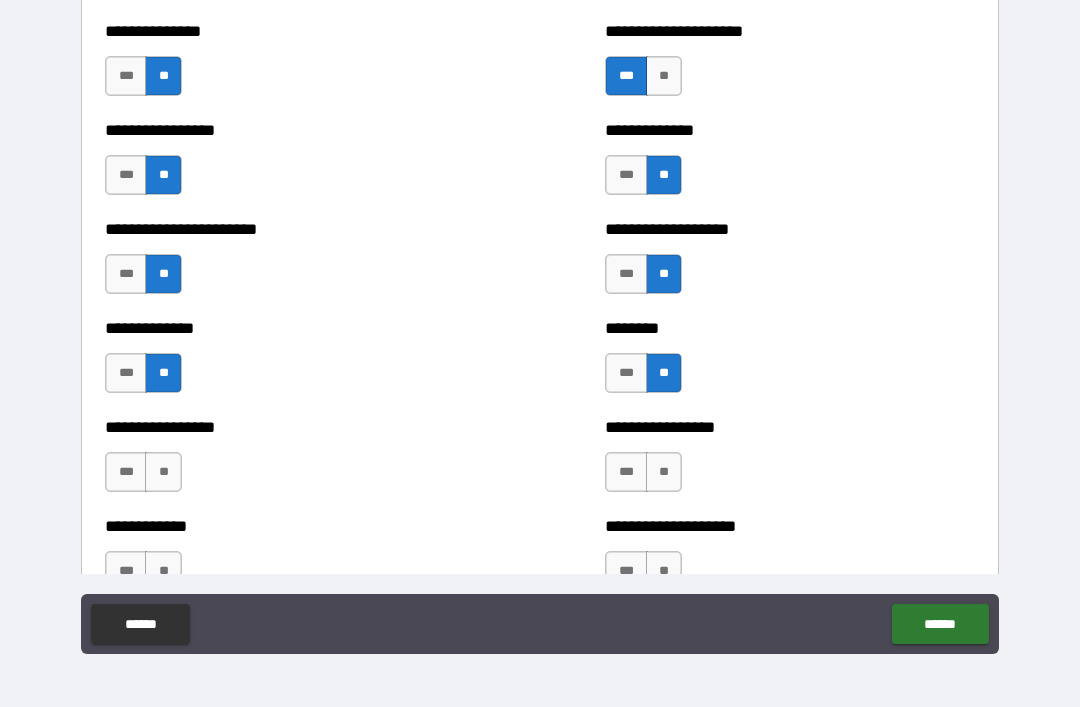 click on "**" at bounding box center (664, 472) 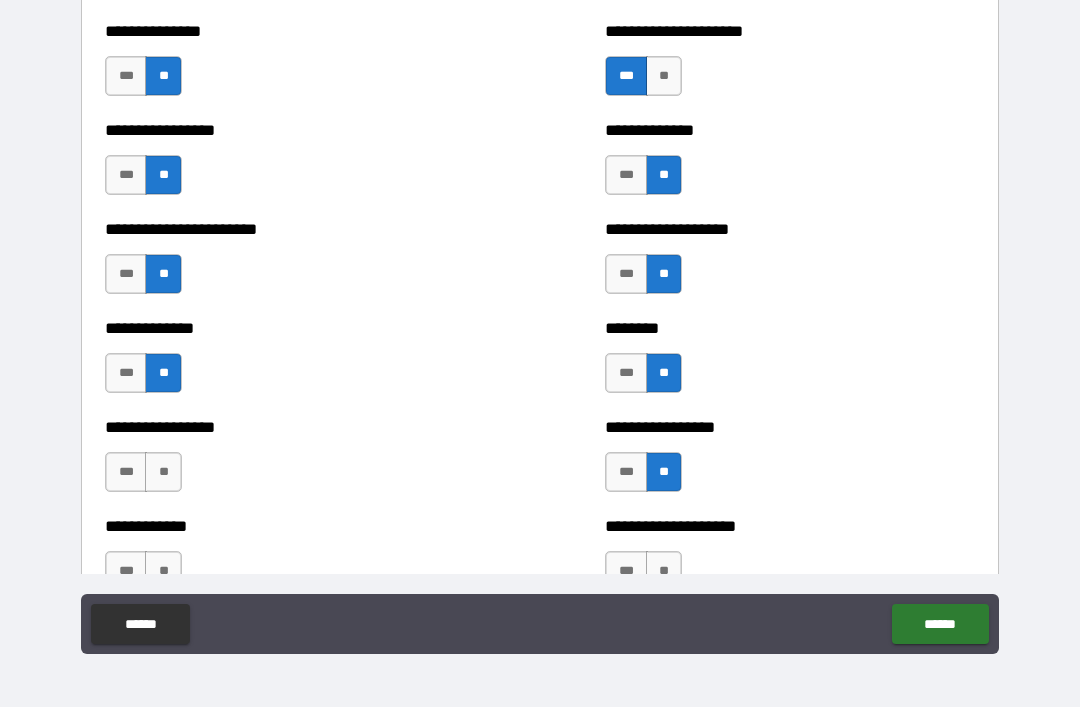 click on "**" at bounding box center [163, 472] 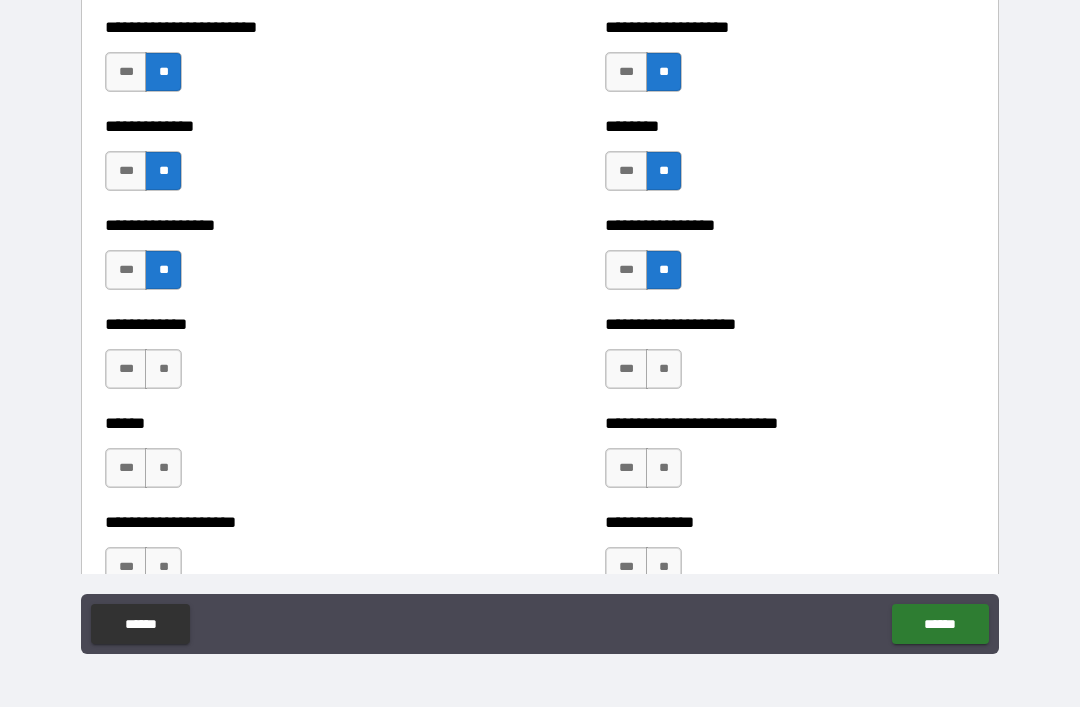 scroll, scrollTop: 3582, scrollLeft: 0, axis: vertical 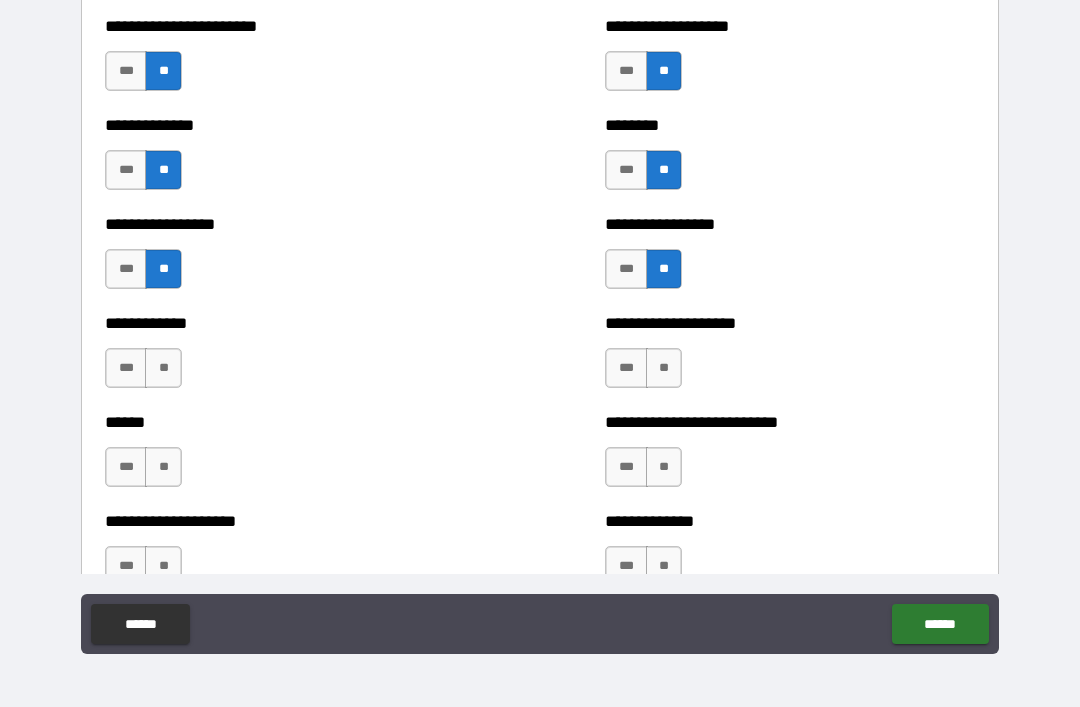 click on "**" at bounding box center [163, 368] 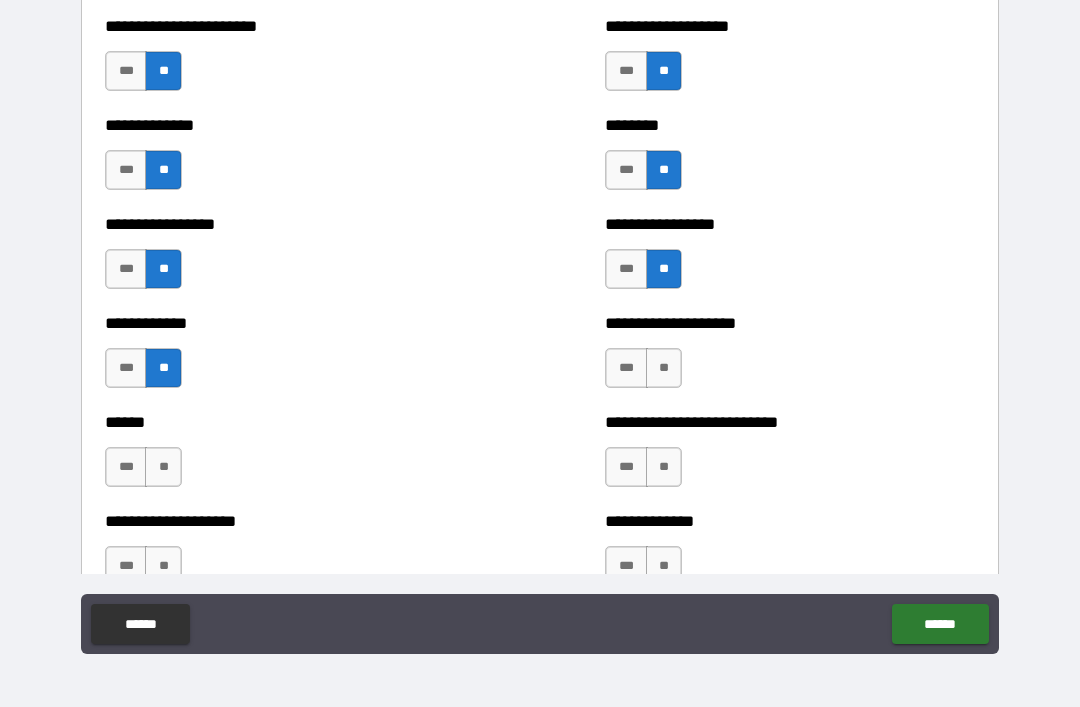 click on "**" at bounding box center (664, 368) 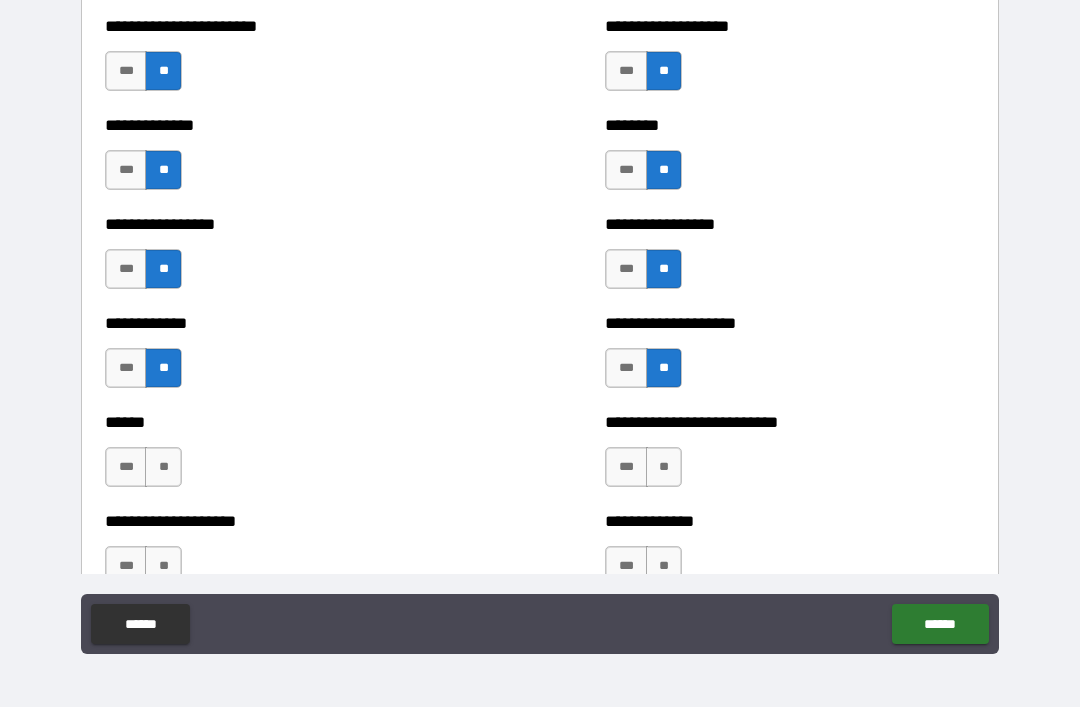 click on "***" at bounding box center [126, 467] 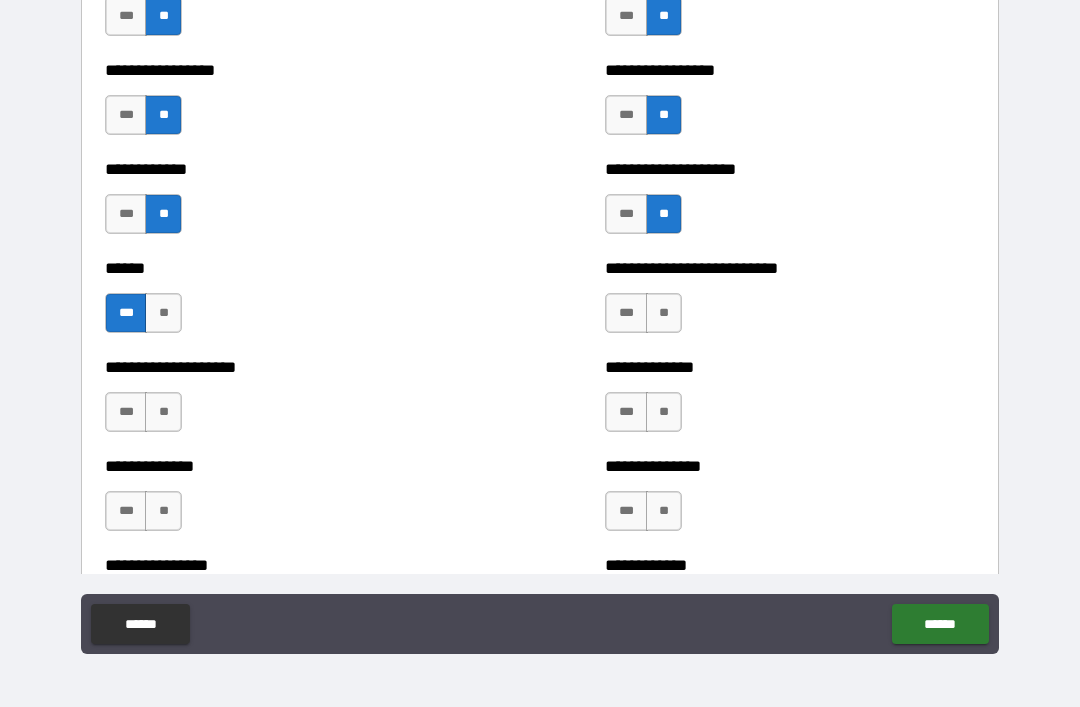 scroll, scrollTop: 3751, scrollLeft: 0, axis: vertical 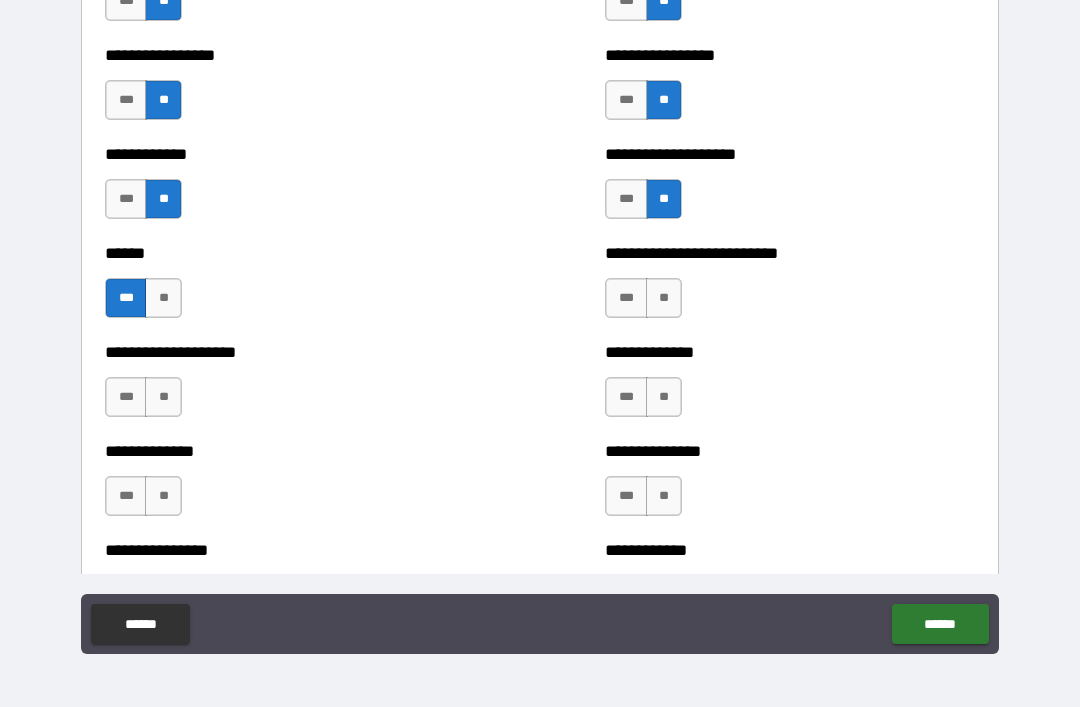 click on "**" at bounding box center [664, 298] 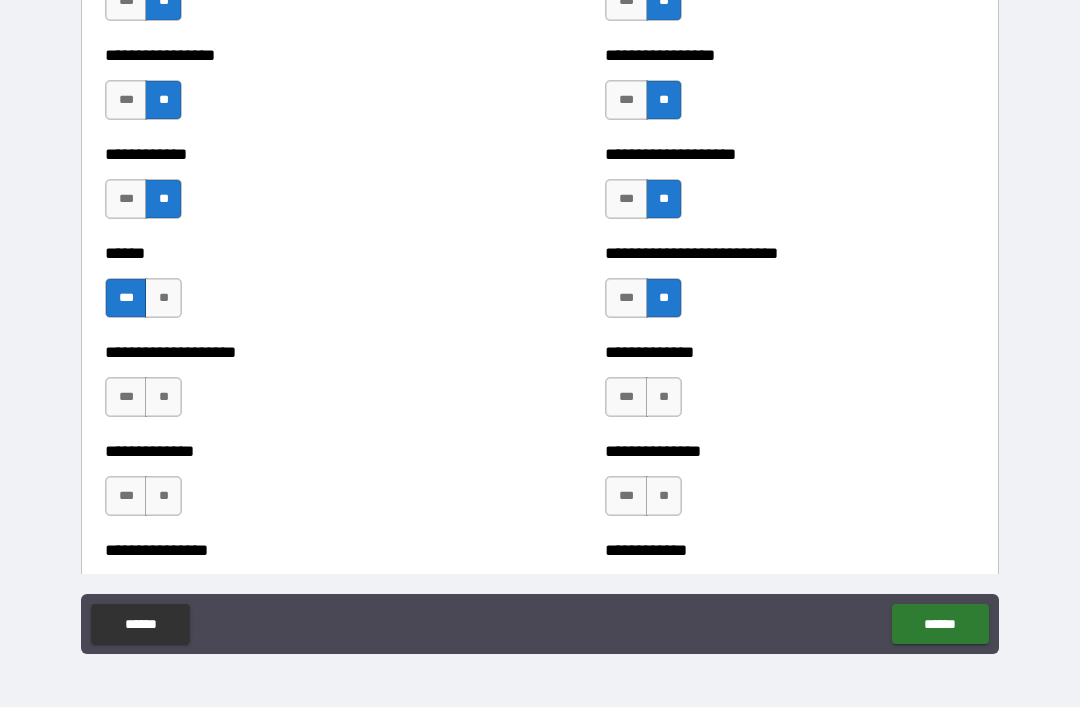 click on "**" at bounding box center [163, 397] 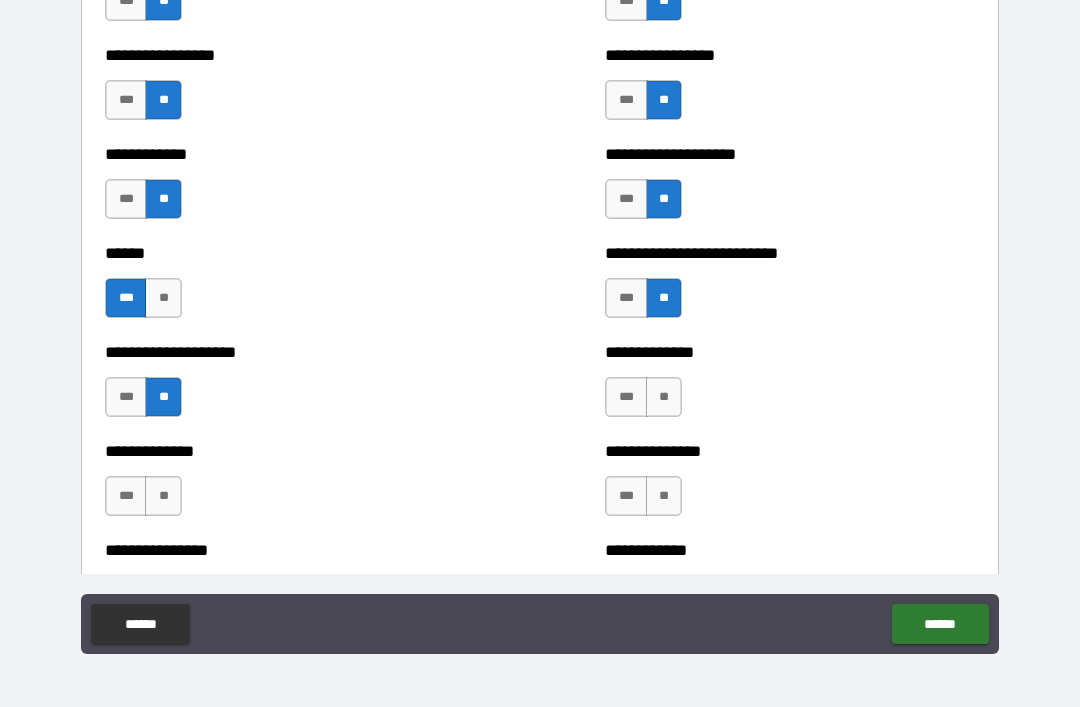click on "**" at bounding box center (664, 397) 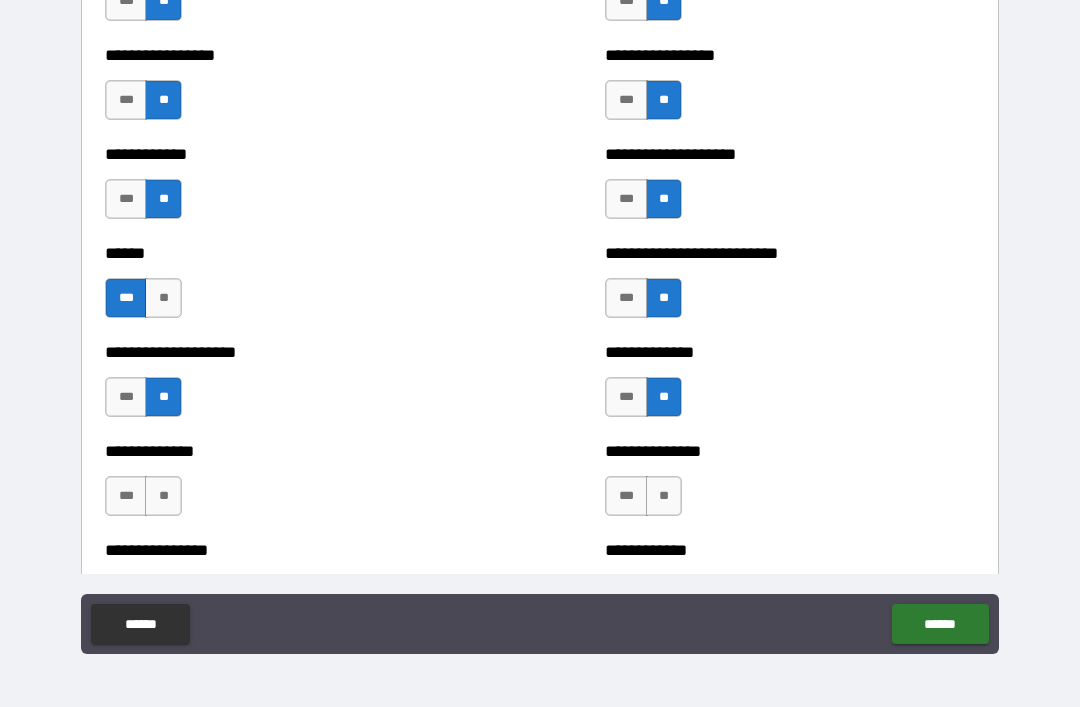 click on "**" at bounding box center [664, 496] 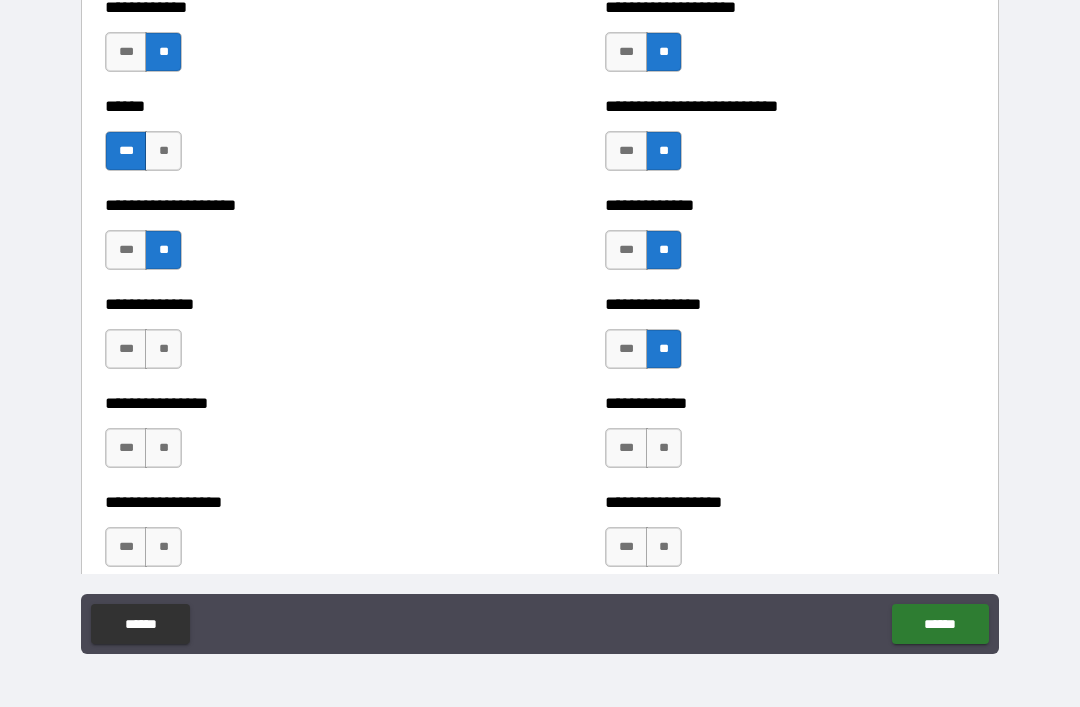 scroll, scrollTop: 3895, scrollLeft: 0, axis: vertical 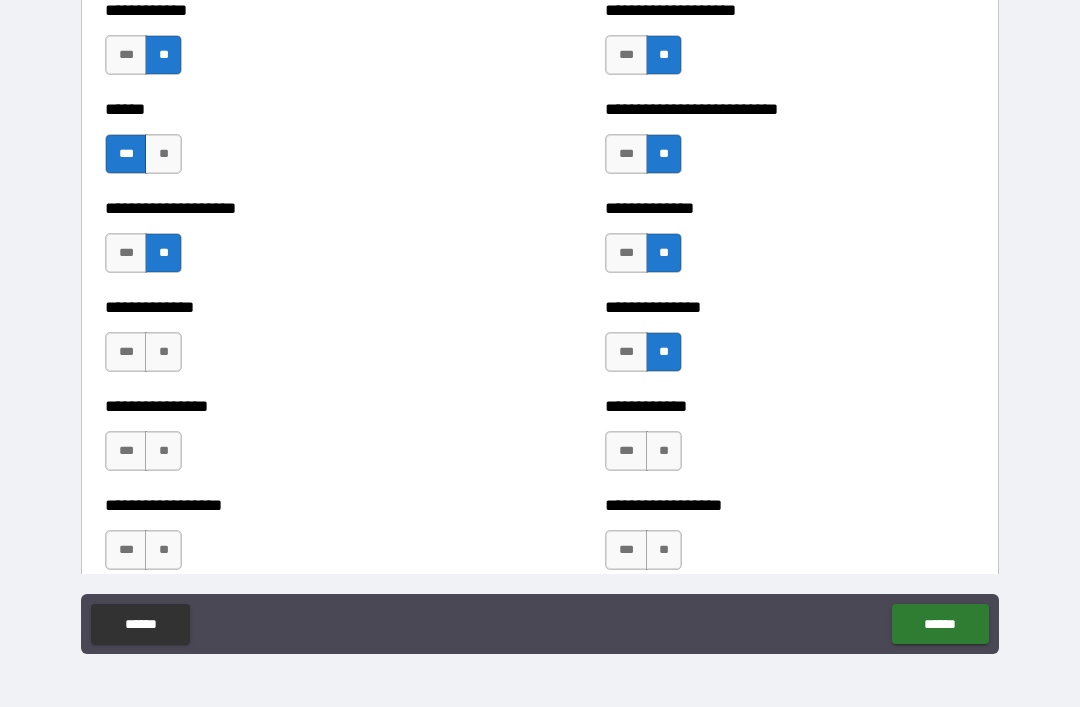click on "**" at bounding box center [163, 352] 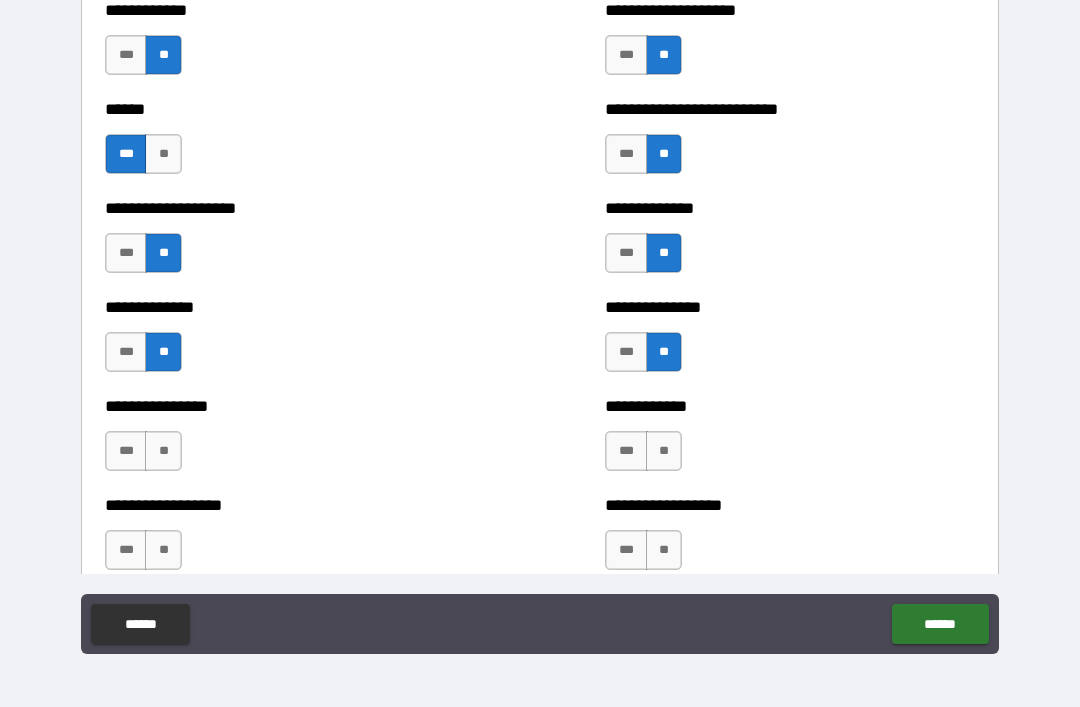 click on "**" at bounding box center [163, 451] 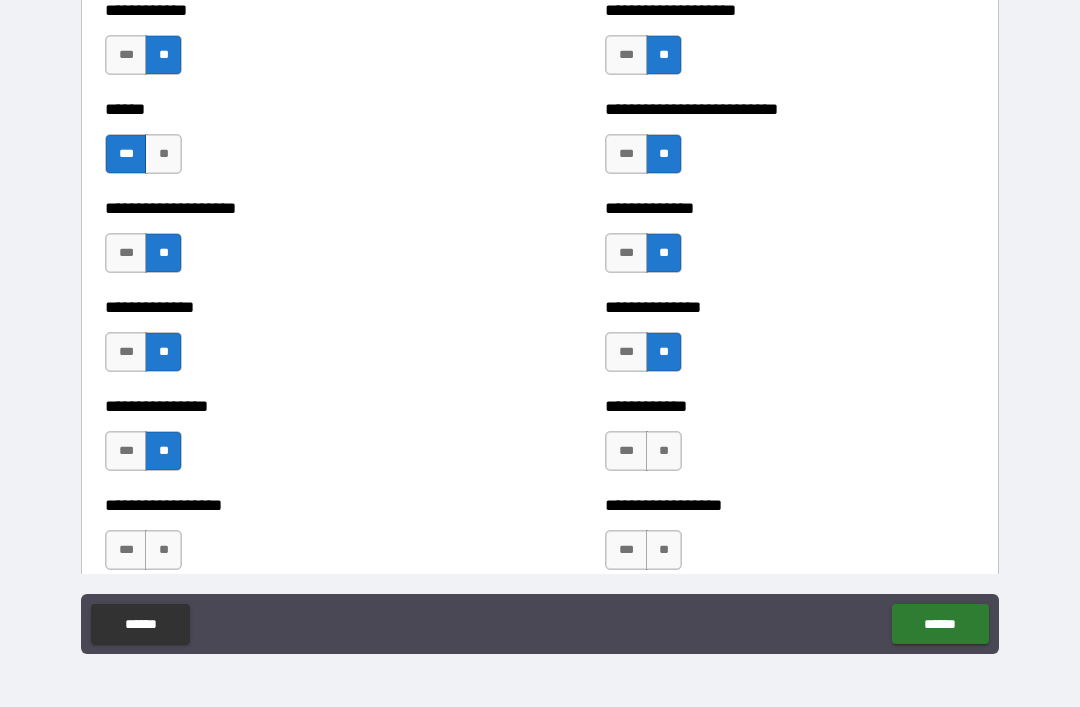 click on "**" at bounding box center (664, 451) 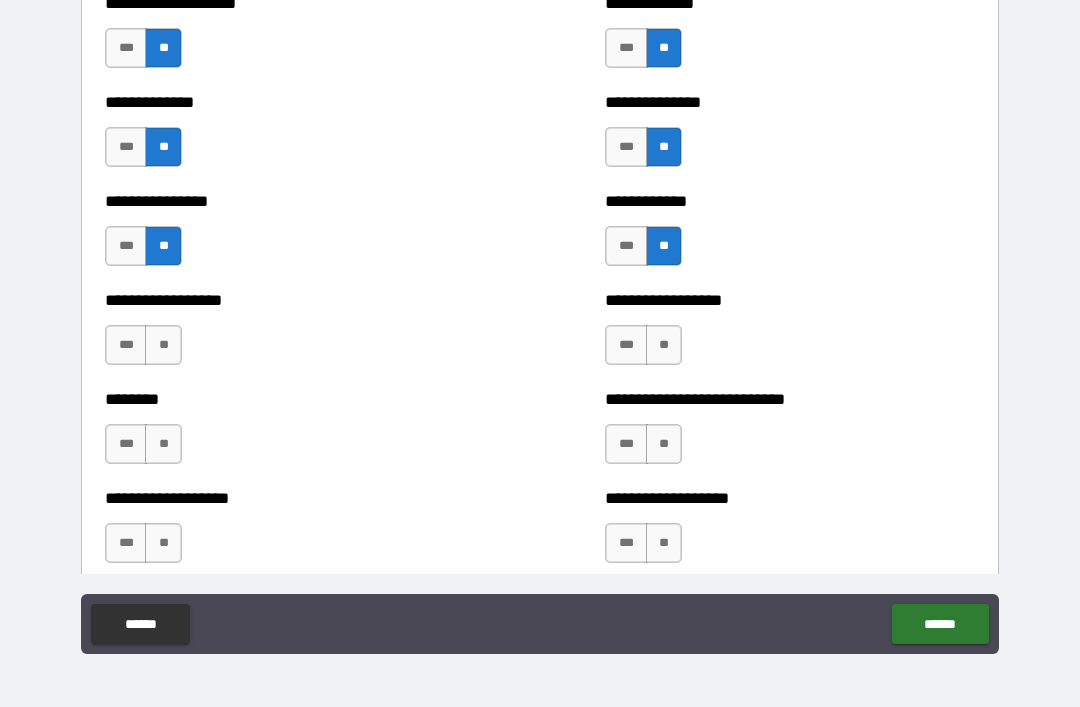 scroll, scrollTop: 4120, scrollLeft: 0, axis: vertical 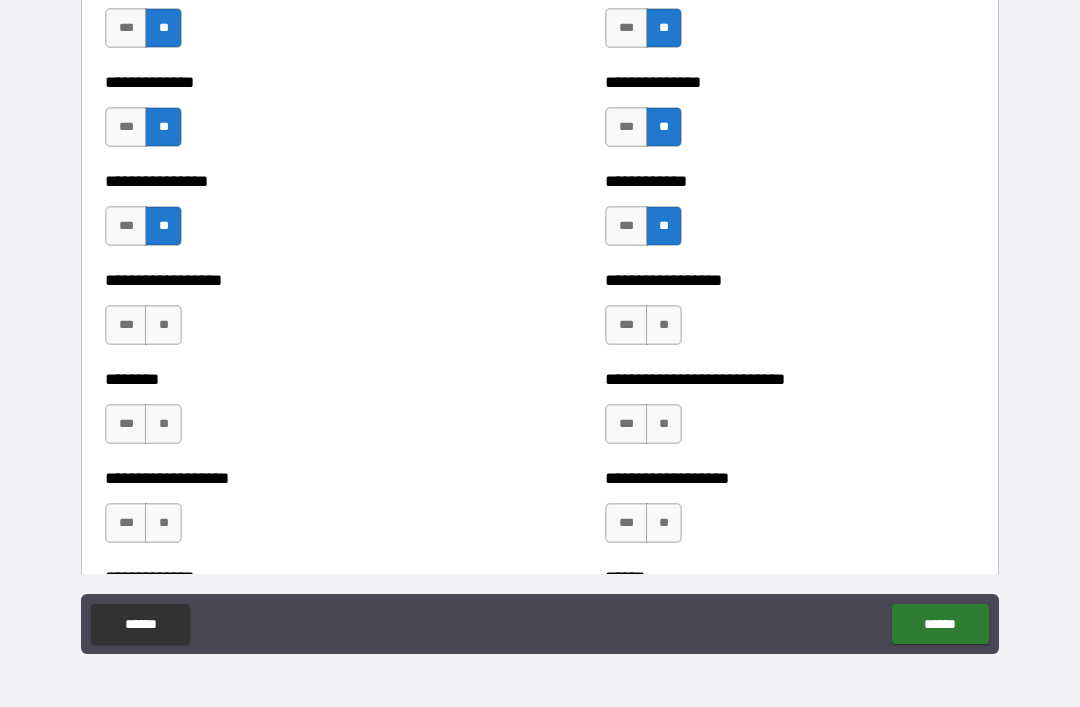 click on "**" at bounding box center [163, 325] 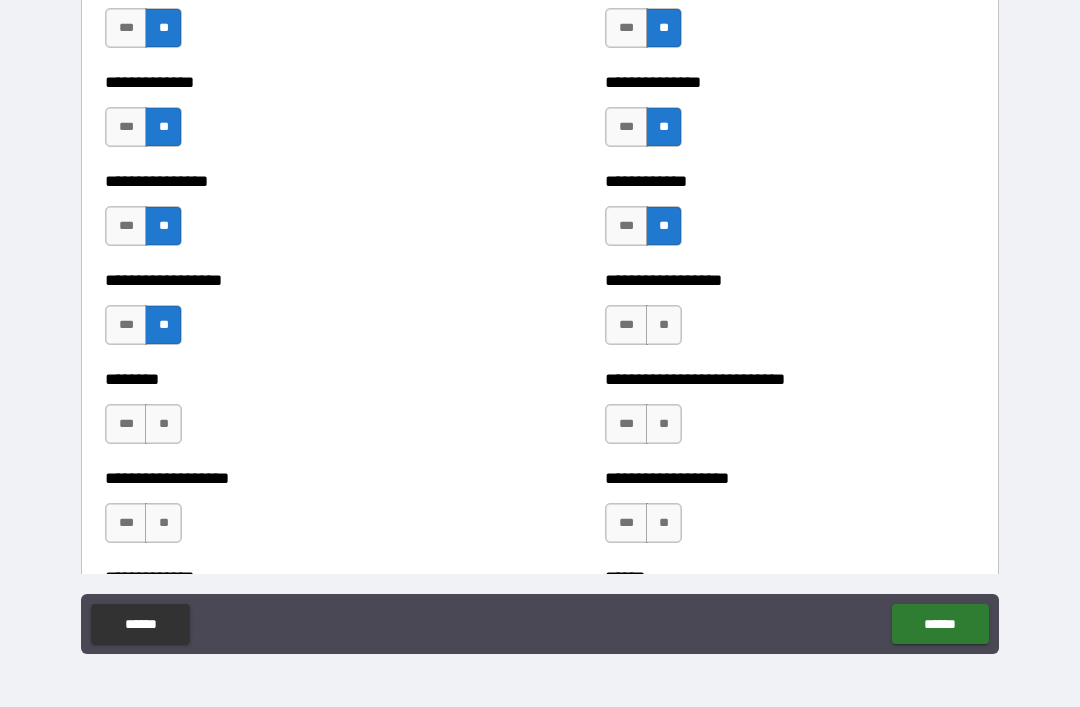 click on "**" at bounding box center (664, 325) 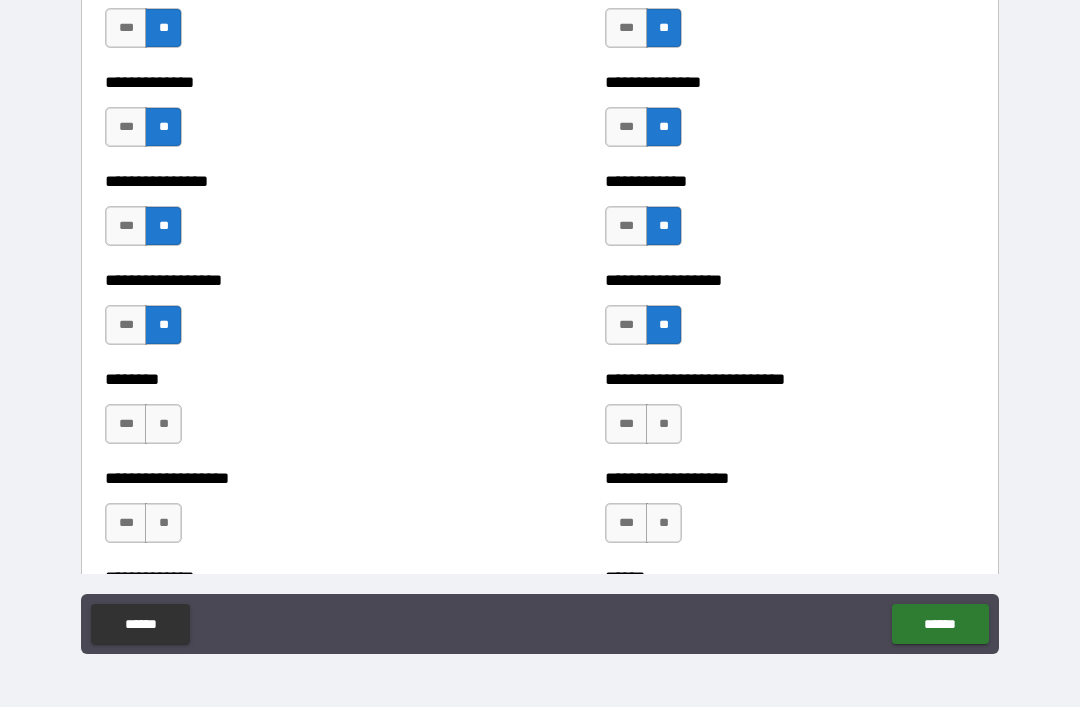 click on "**" at bounding box center [664, 424] 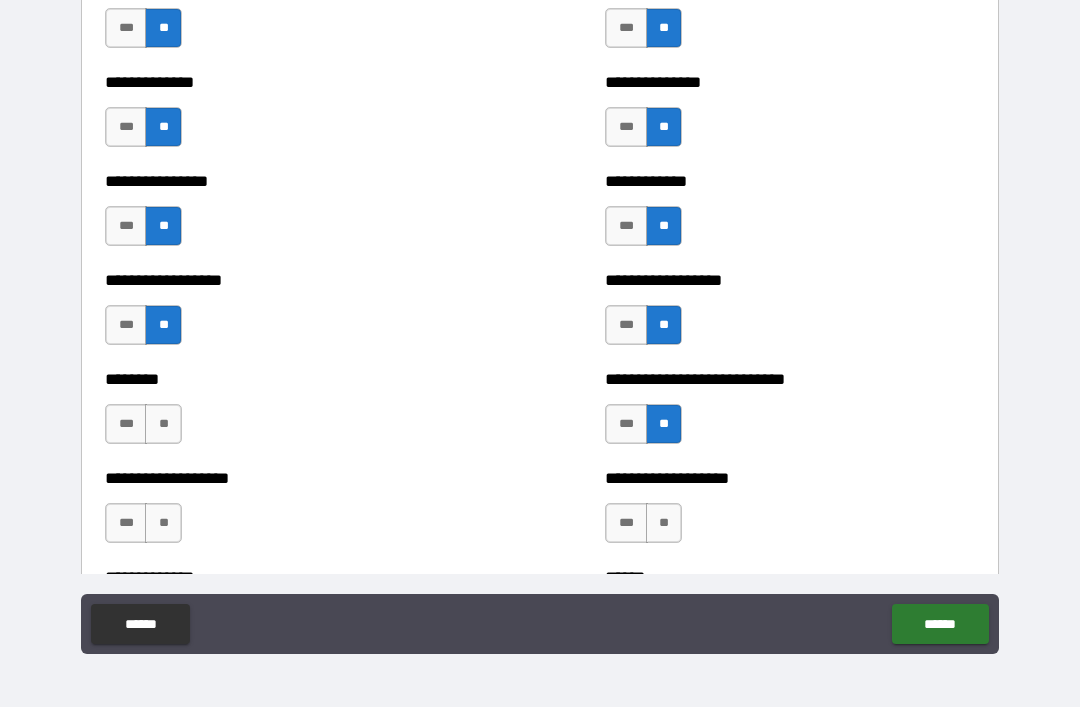 click on "**" at bounding box center [163, 424] 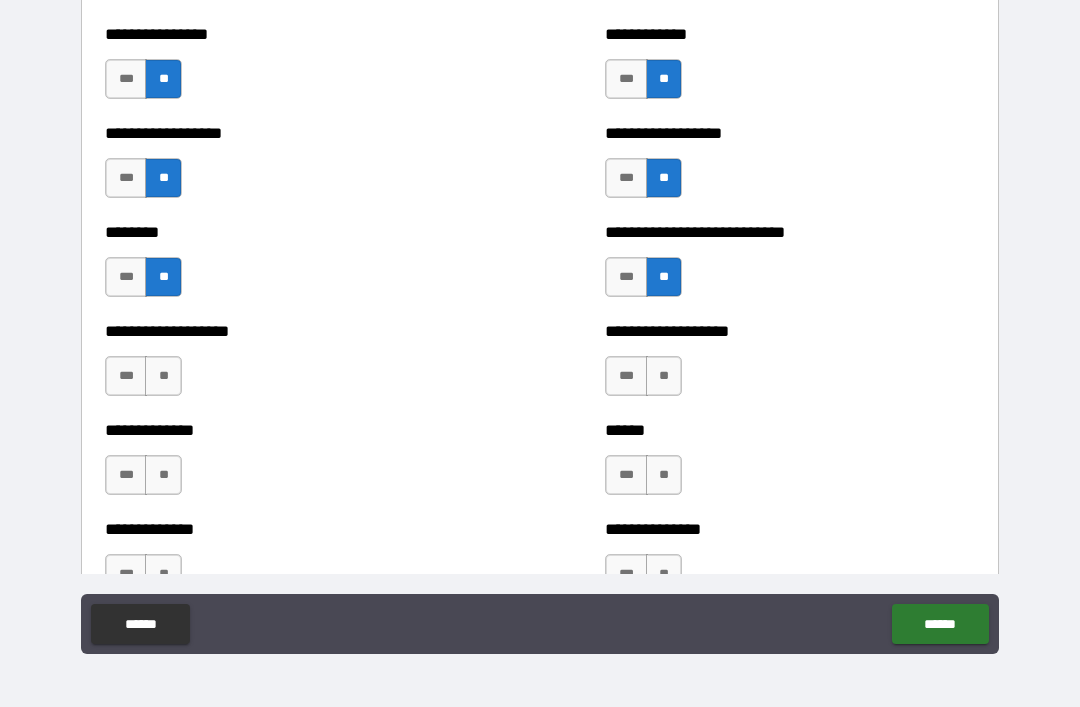 scroll, scrollTop: 4323, scrollLeft: 0, axis: vertical 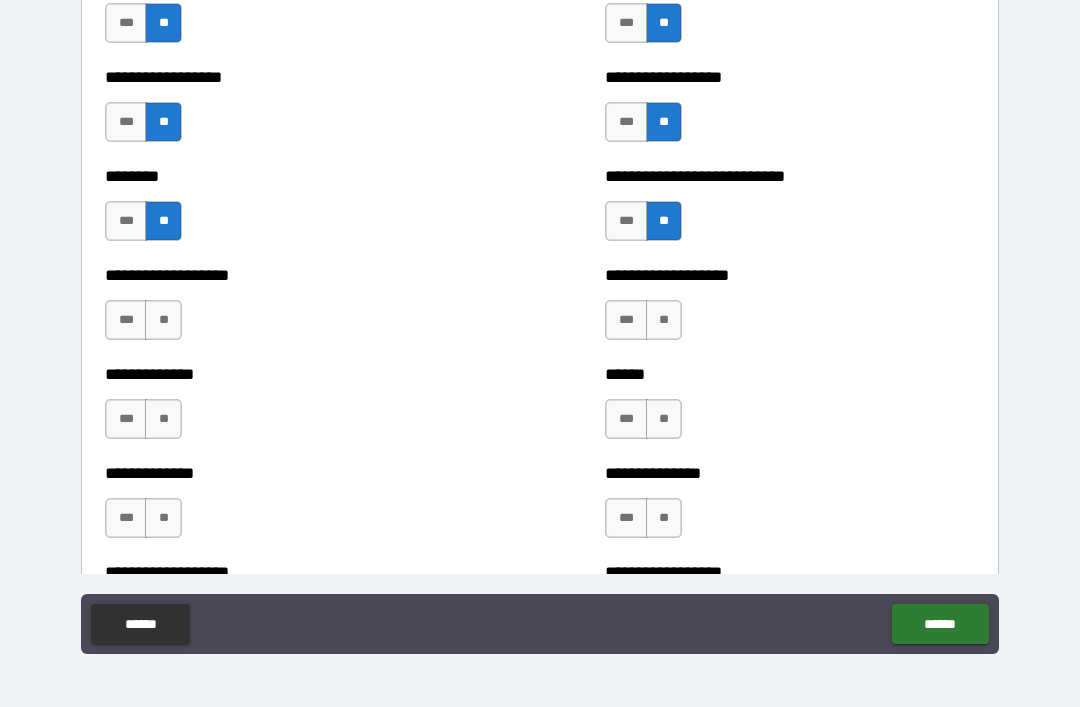 click on "**" at bounding box center (163, 320) 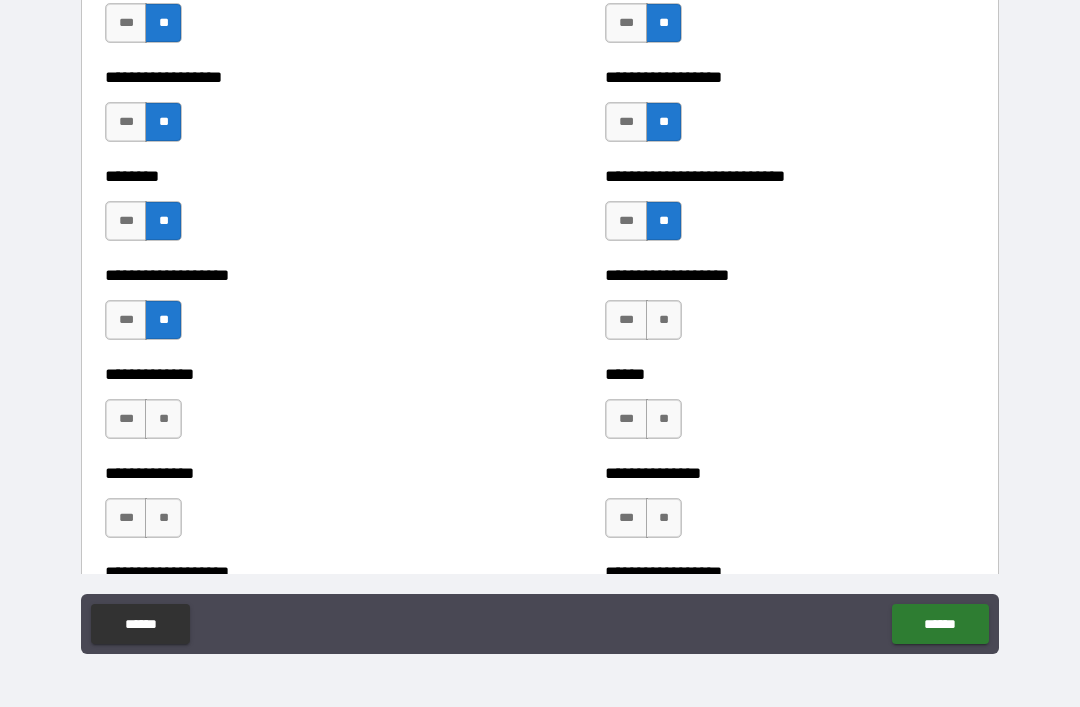 click on "**" at bounding box center (664, 320) 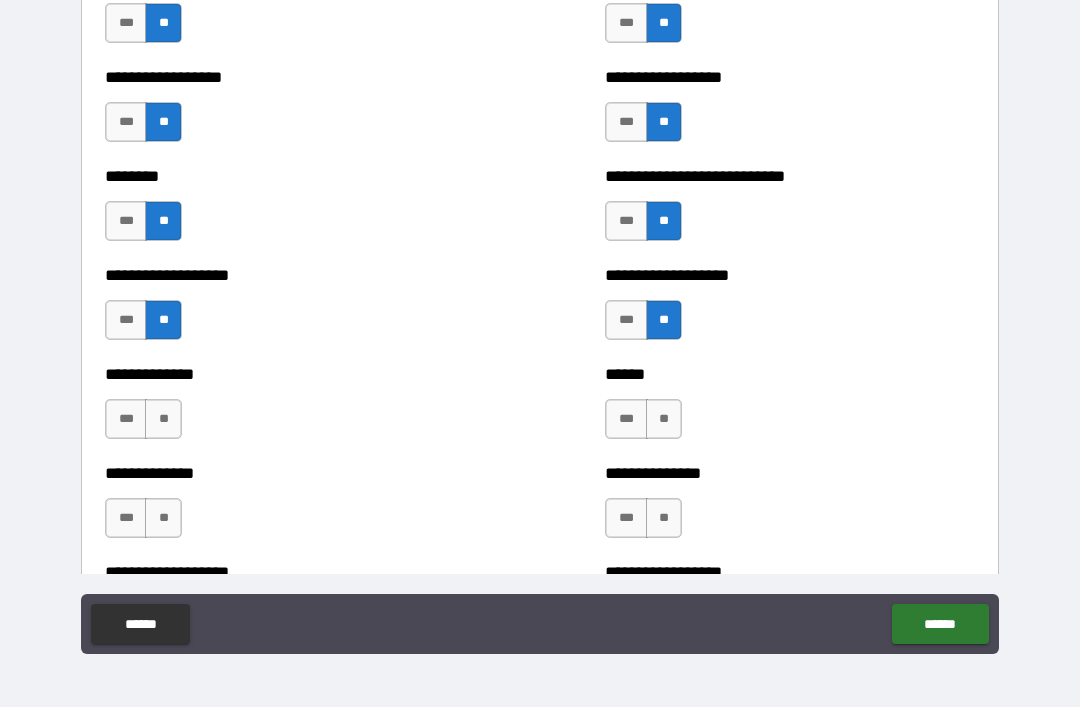 click on "**" at bounding box center [664, 419] 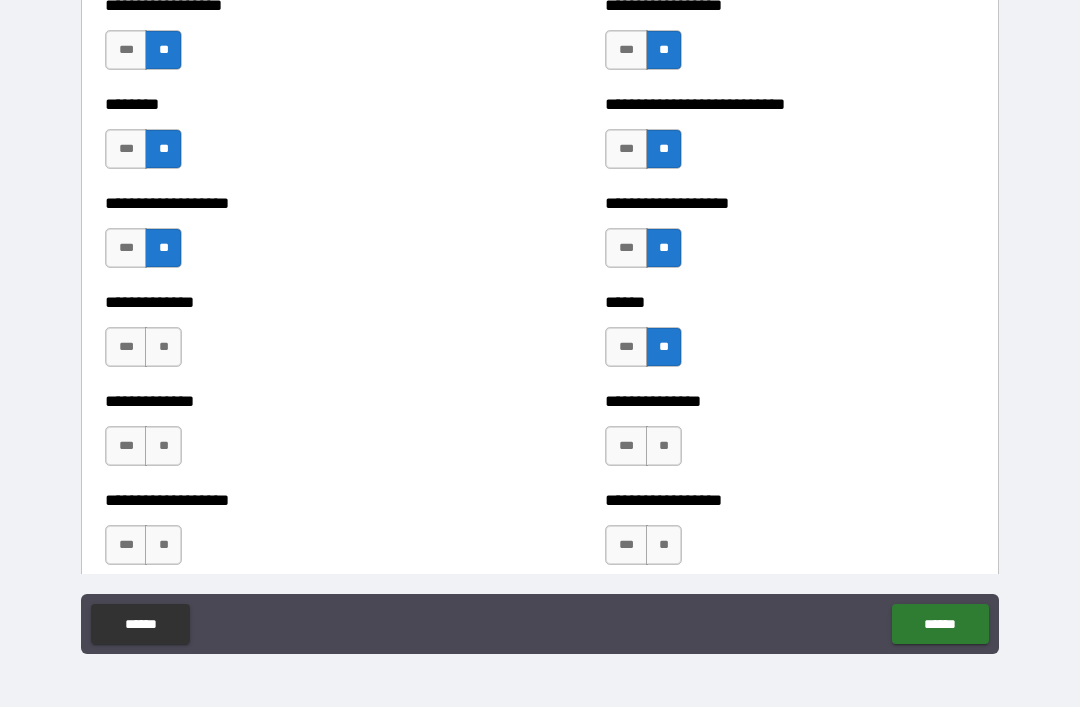 scroll, scrollTop: 4393, scrollLeft: 0, axis: vertical 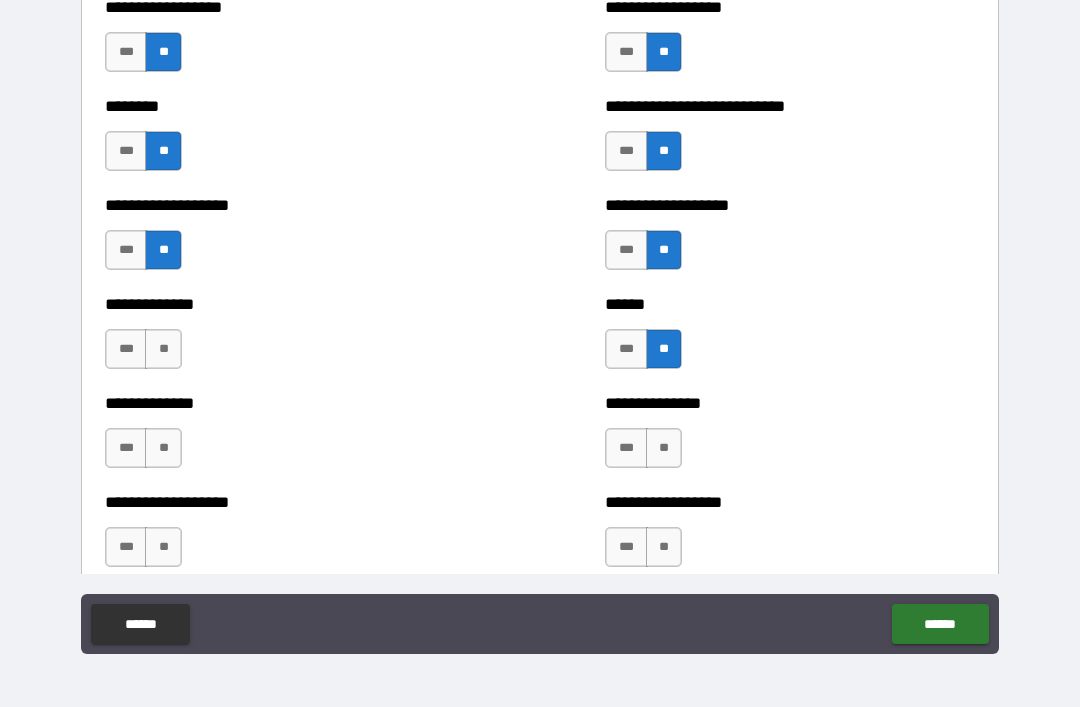 click on "**" at bounding box center [163, 349] 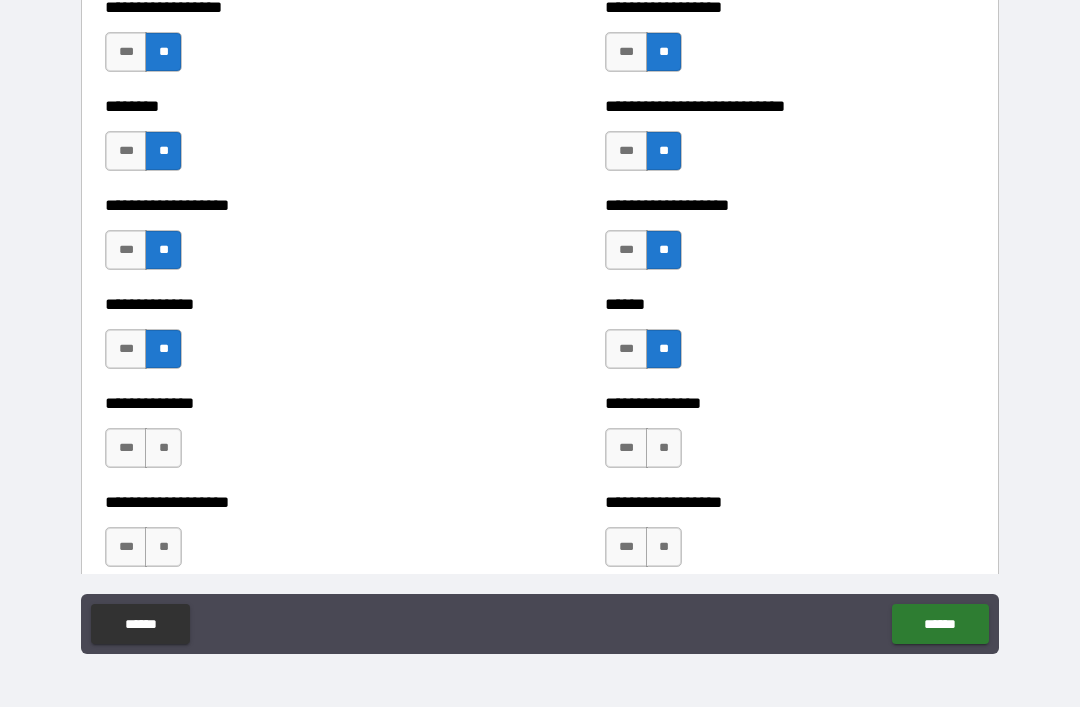 click on "**" at bounding box center [664, 448] 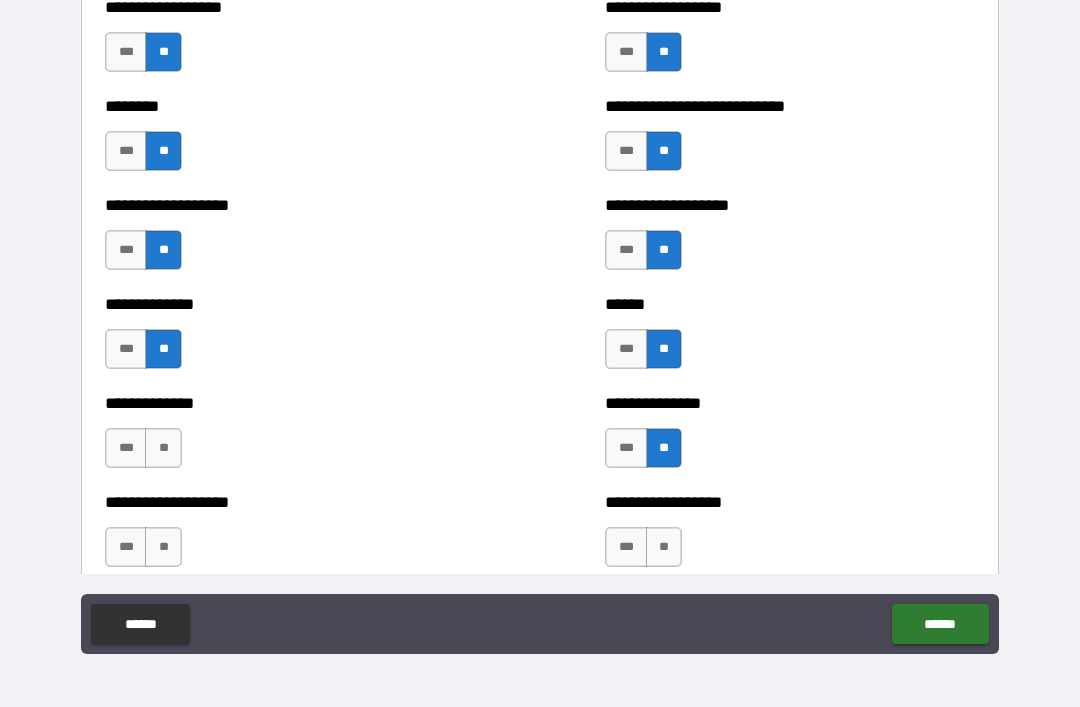 click on "**" at bounding box center [163, 448] 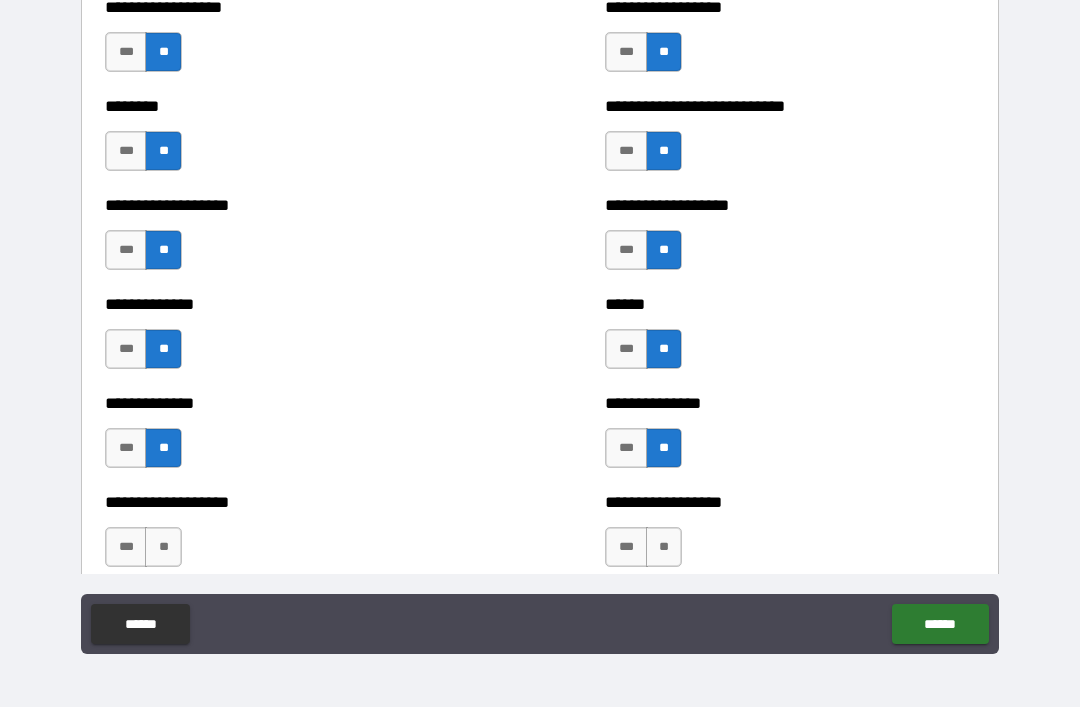 scroll, scrollTop: 4549, scrollLeft: 0, axis: vertical 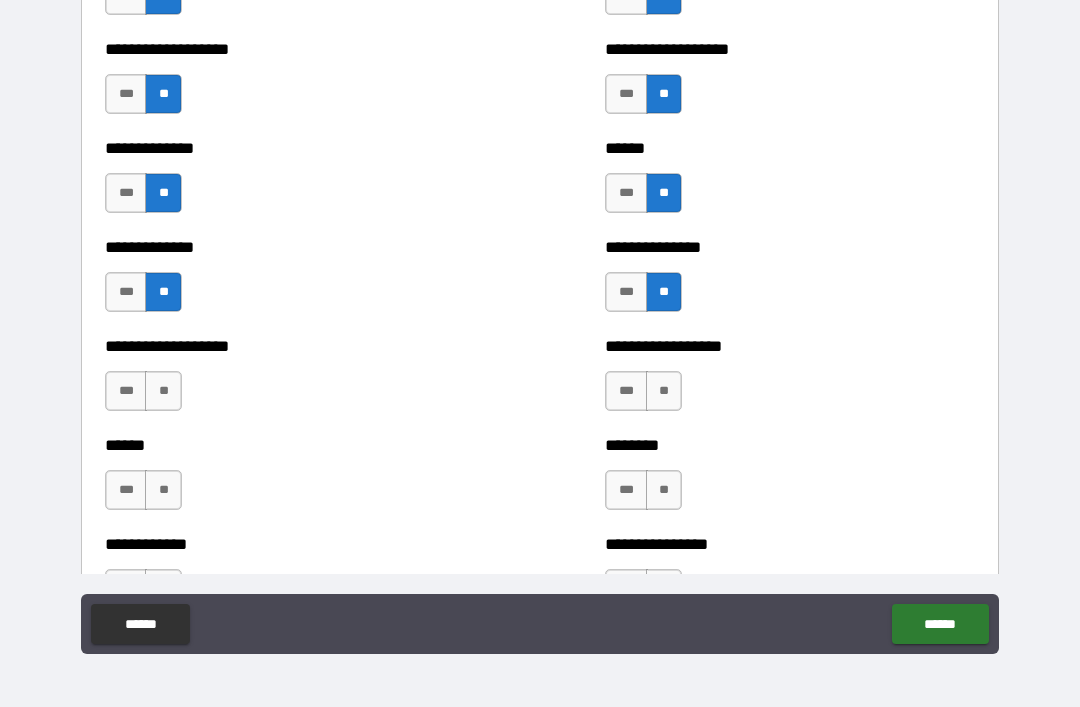 click on "**" at bounding box center (664, 391) 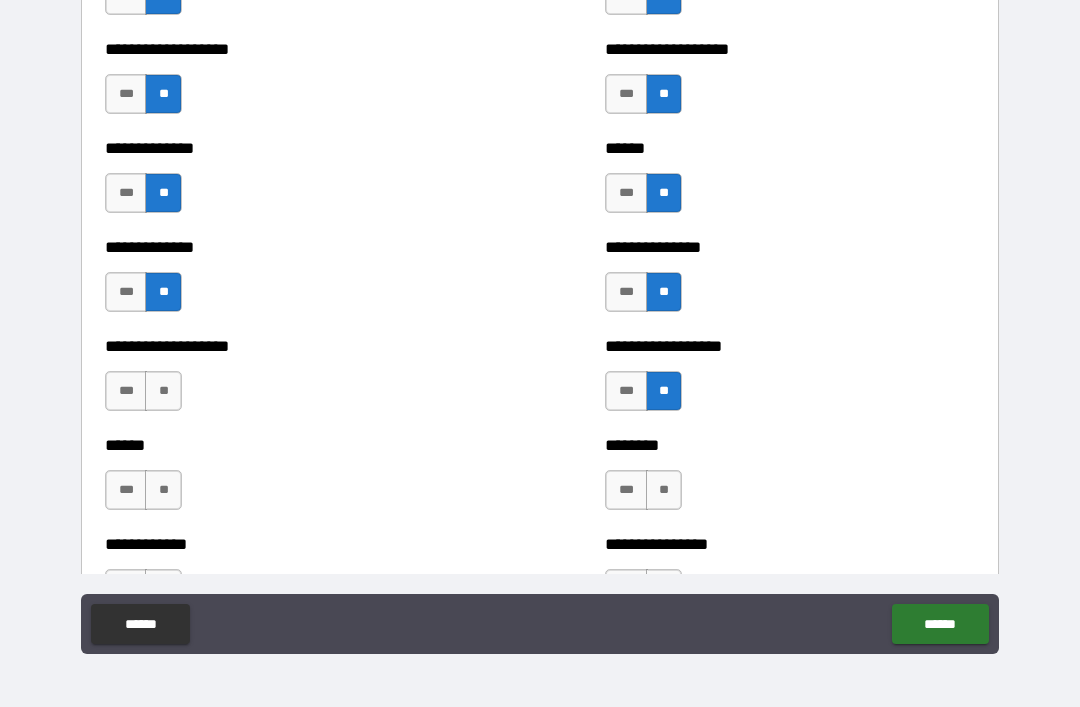 click on "**" at bounding box center (163, 391) 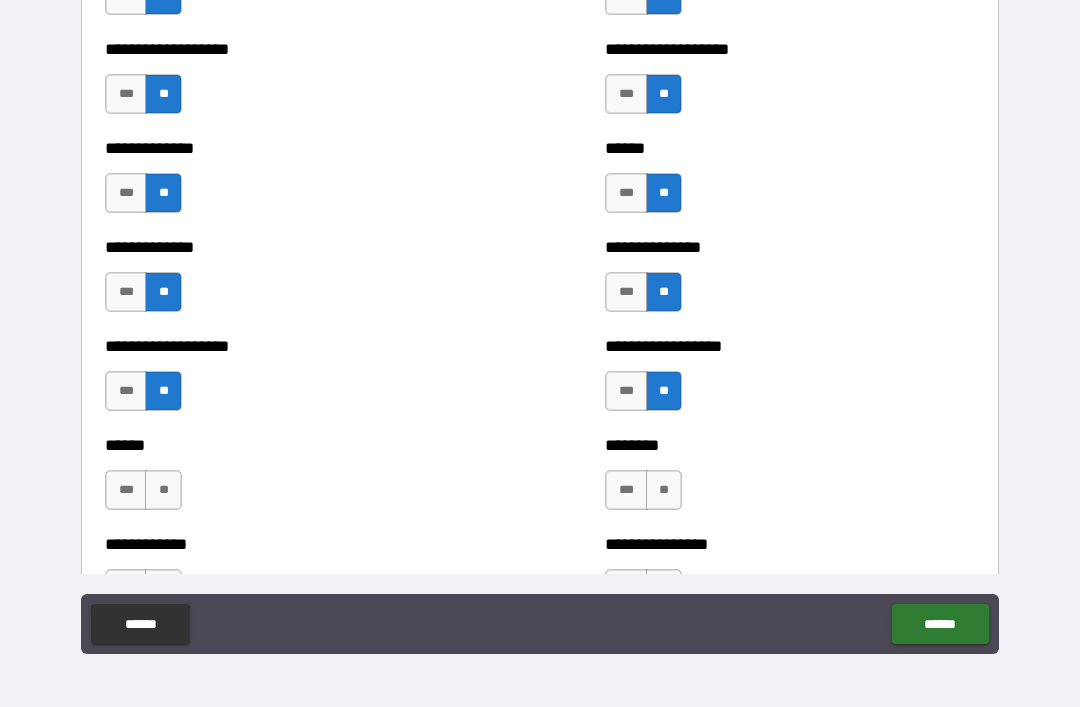 click on "**" at bounding box center [163, 490] 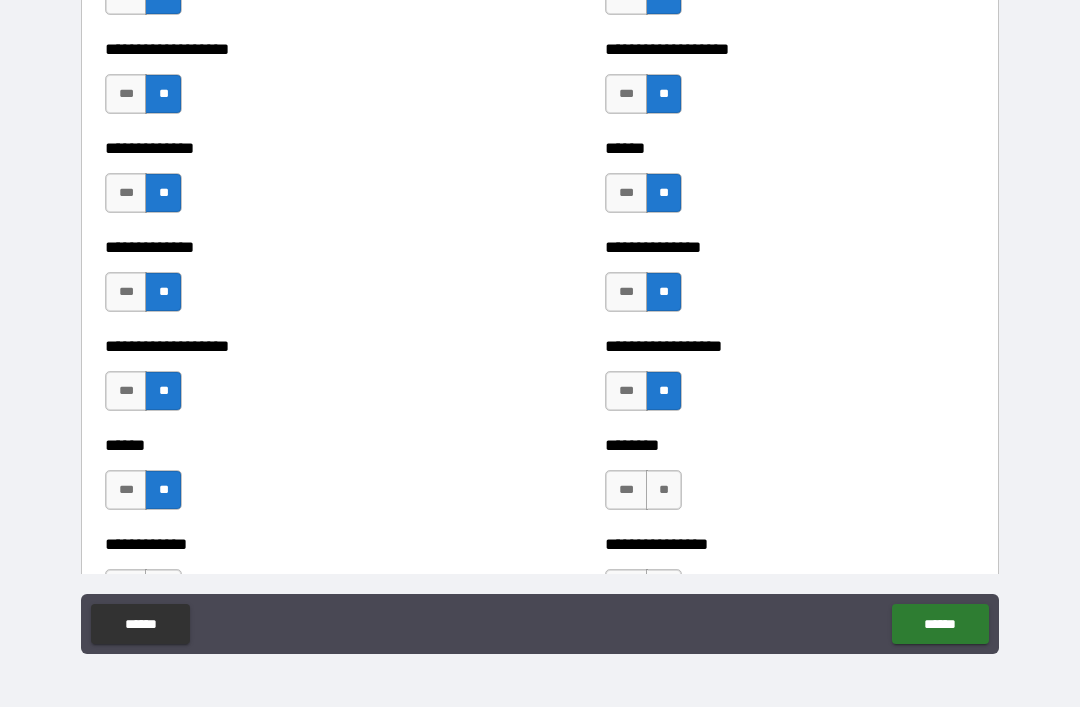 click on "**" at bounding box center [664, 490] 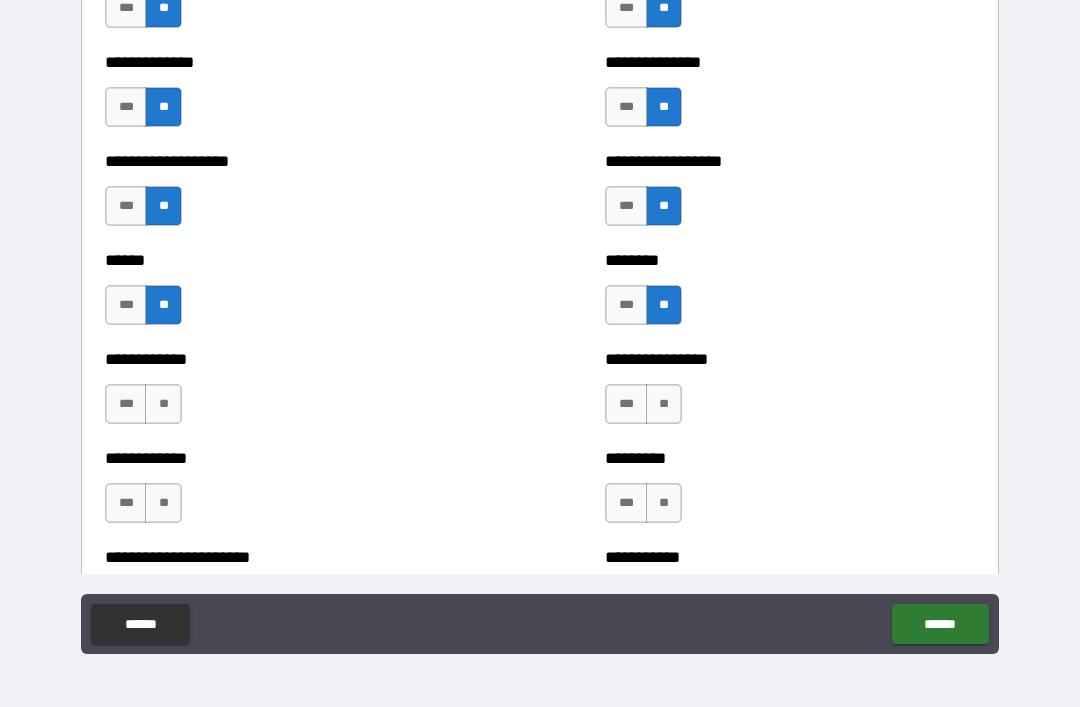 scroll, scrollTop: 4747, scrollLeft: 0, axis: vertical 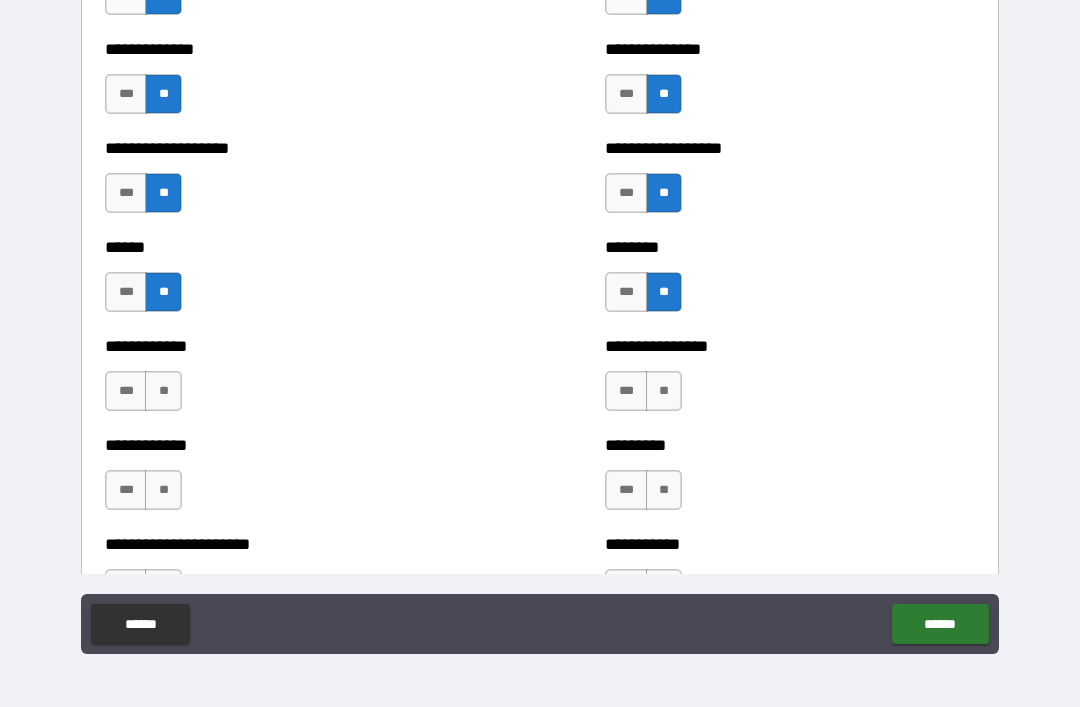 click on "**" at bounding box center [664, 391] 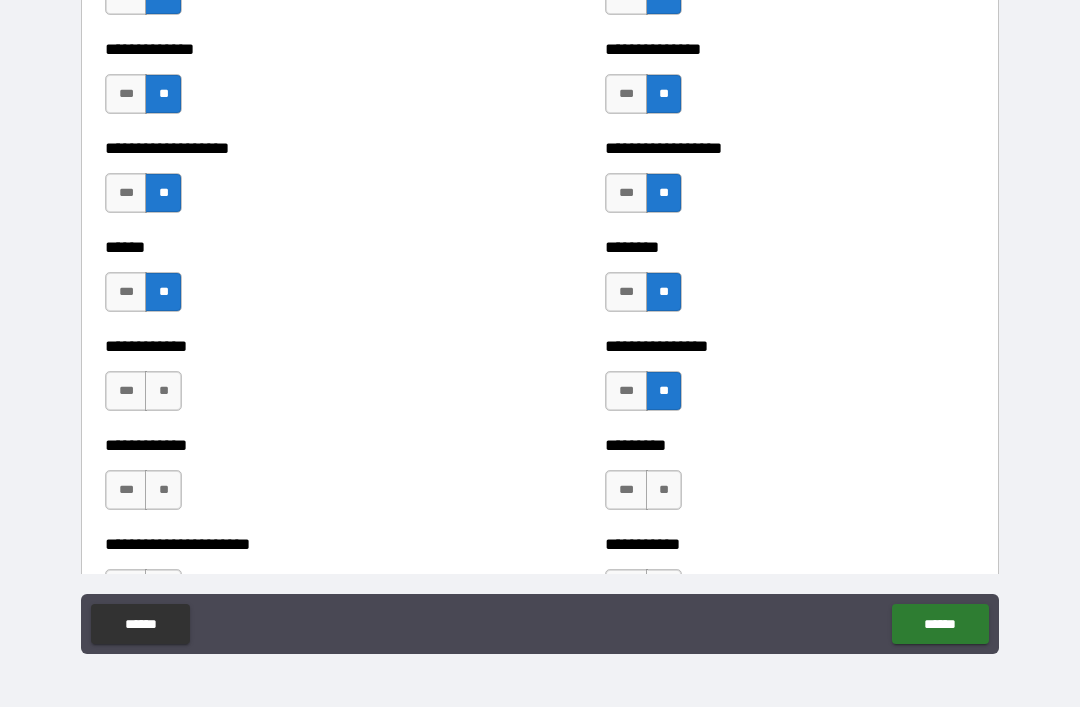 click on "**" at bounding box center [163, 391] 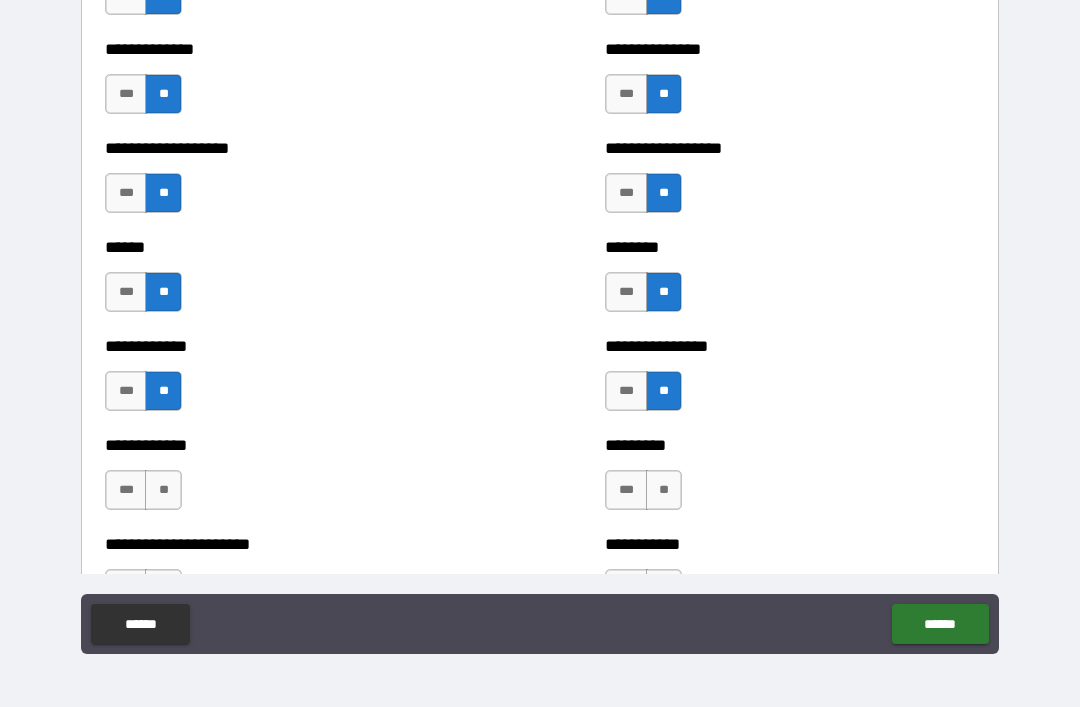 click on "**" at bounding box center [664, 490] 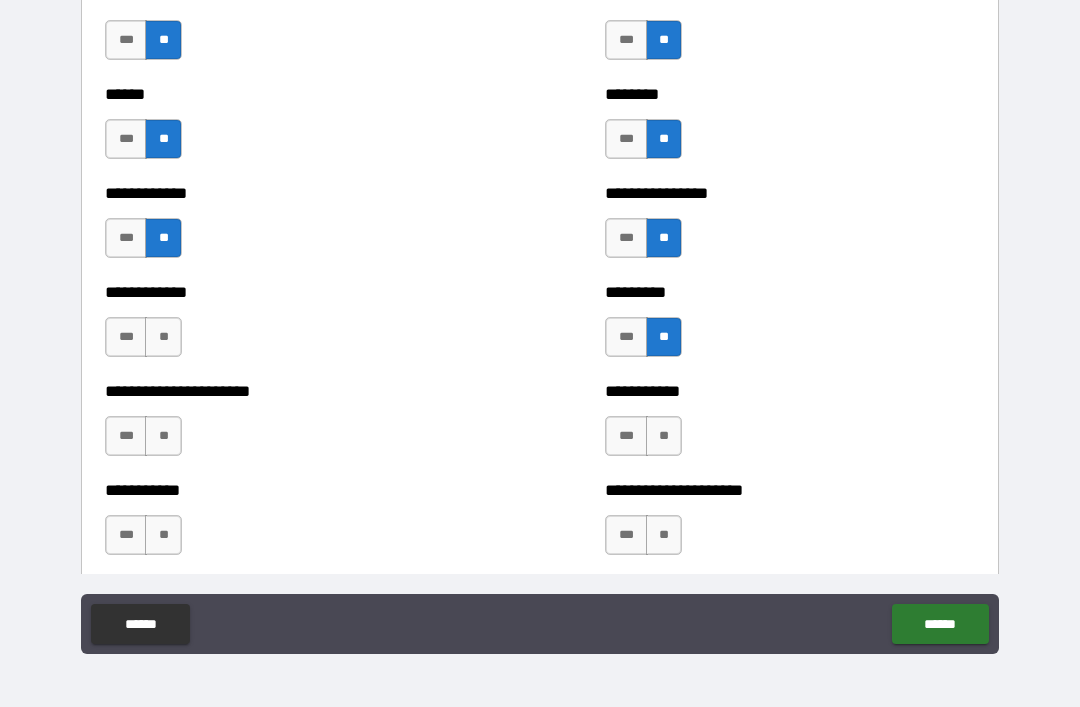 scroll, scrollTop: 4921, scrollLeft: 0, axis: vertical 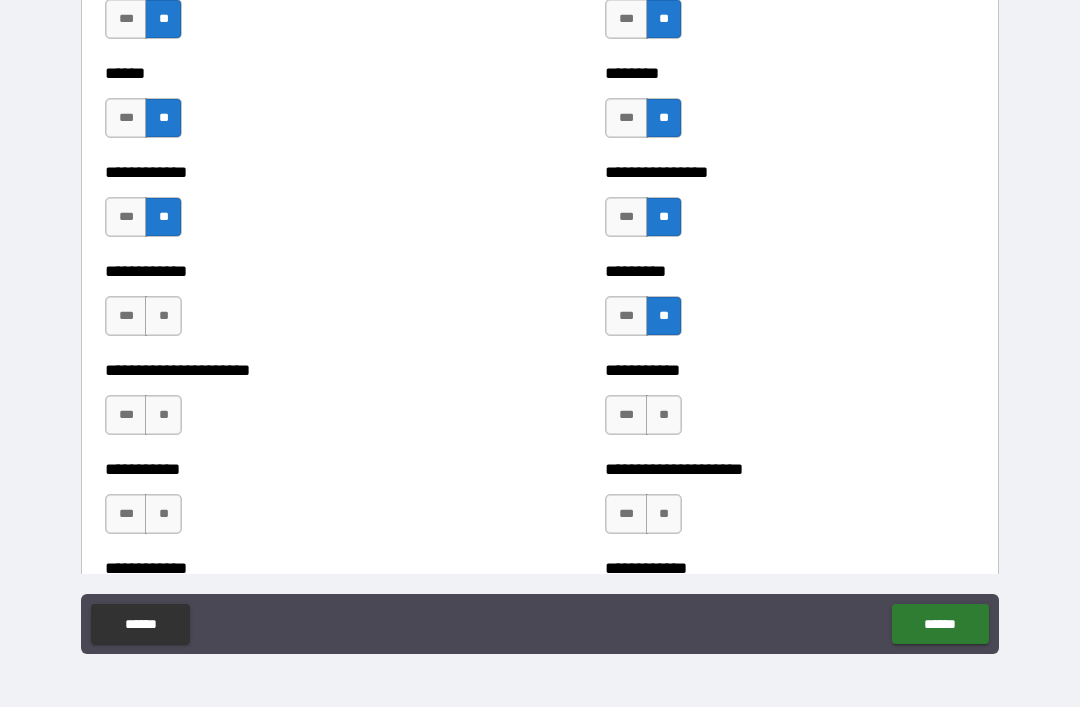 click on "**" at bounding box center (163, 316) 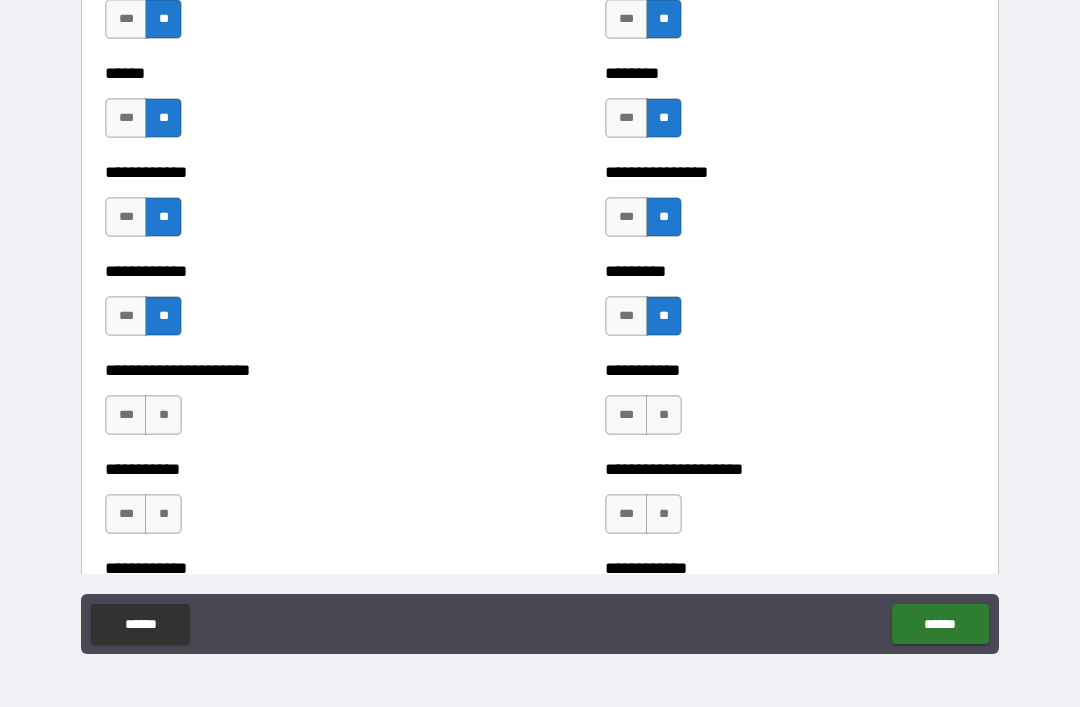 click on "**" at bounding box center [163, 415] 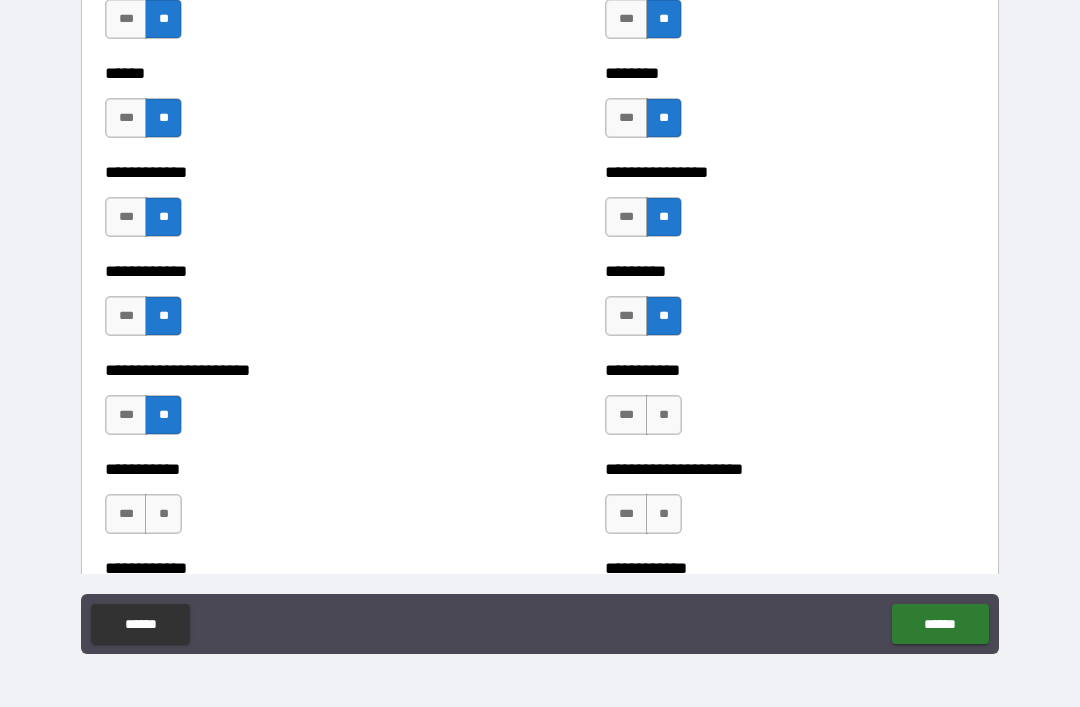 click on "**" at bounding box center (664, 415) 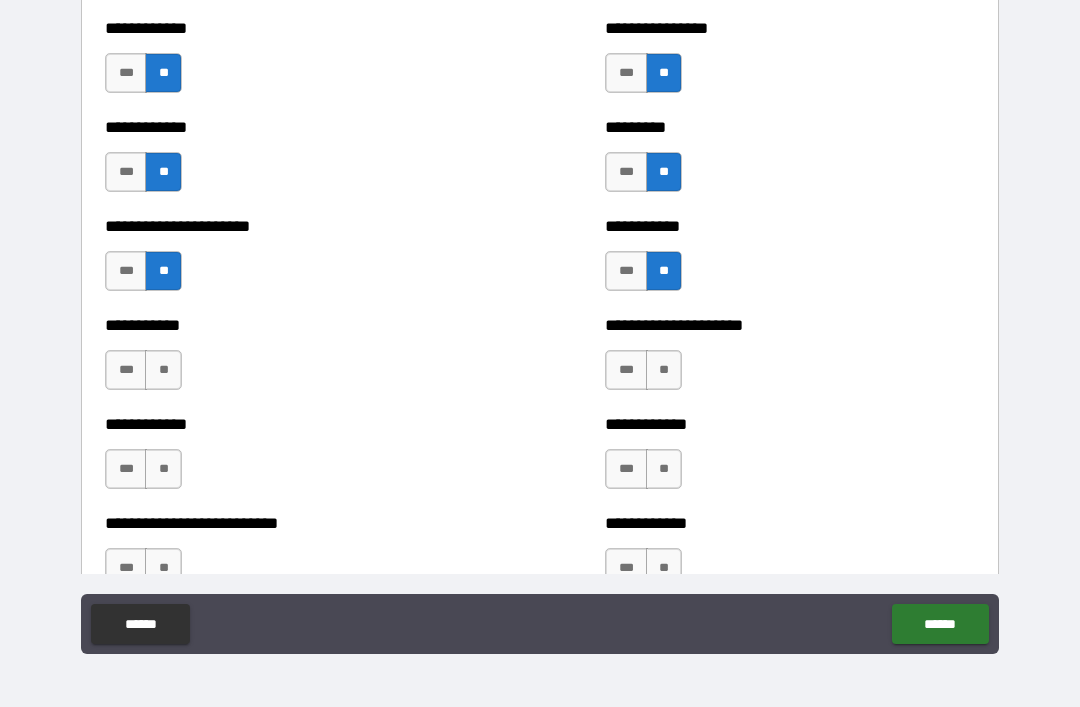 scroll, scrollTop: 5069, scrollLeft: 0, axis: vertical 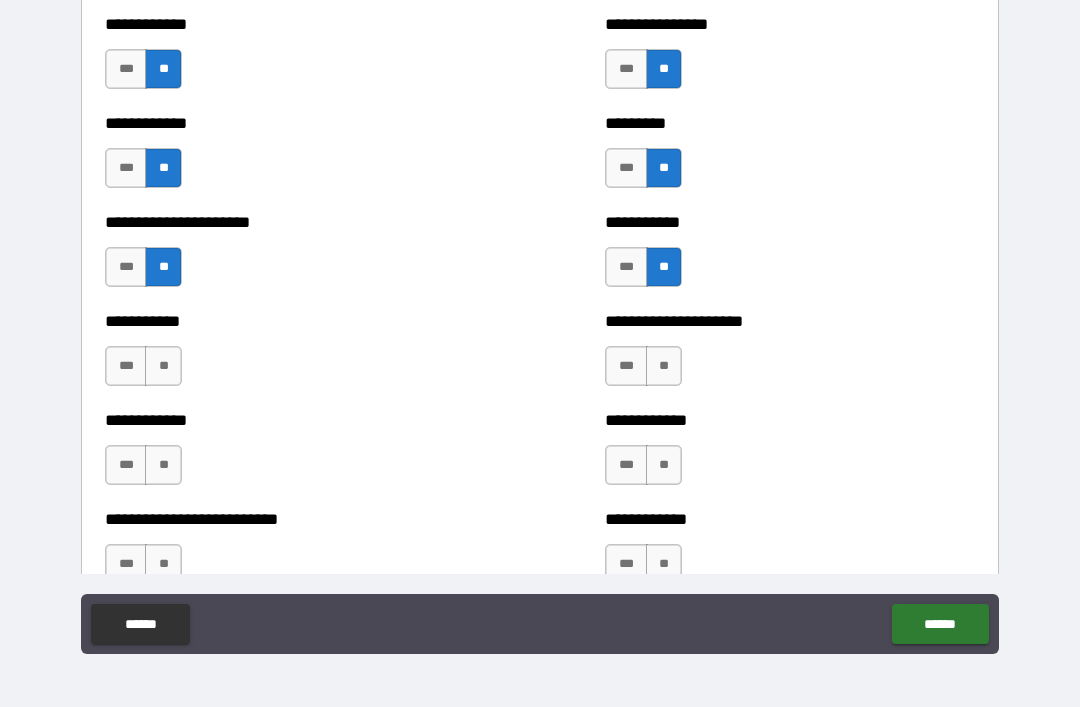 click on "**********" at bounding box center [790, 356] 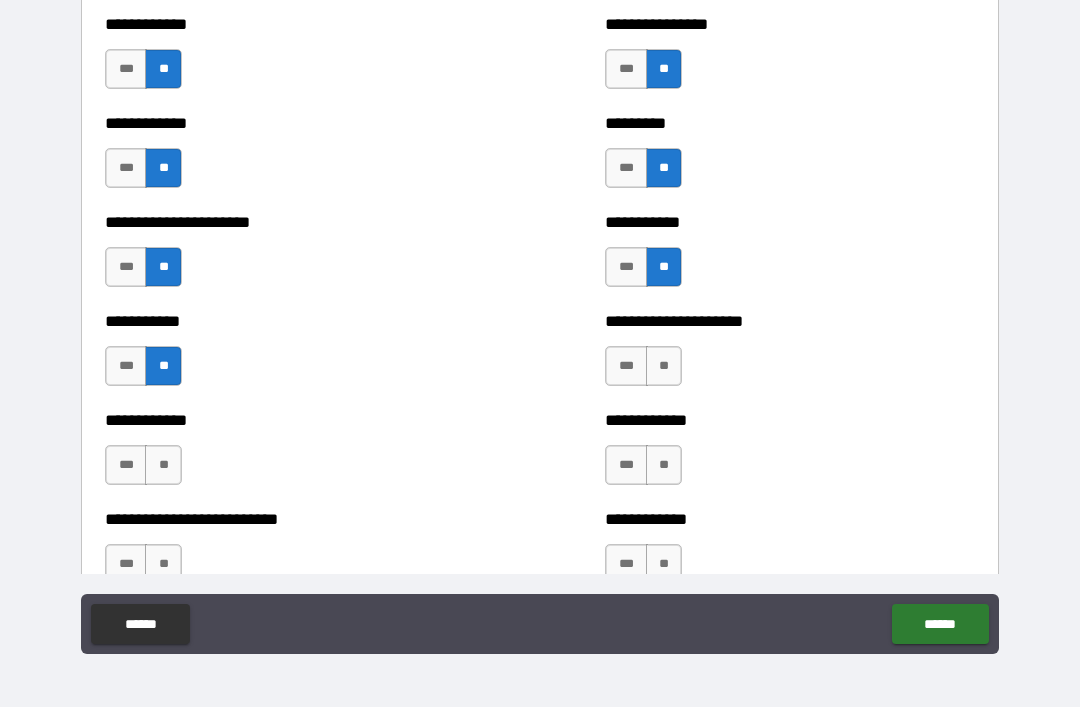 click on "**" at bounding box center [664, 366] 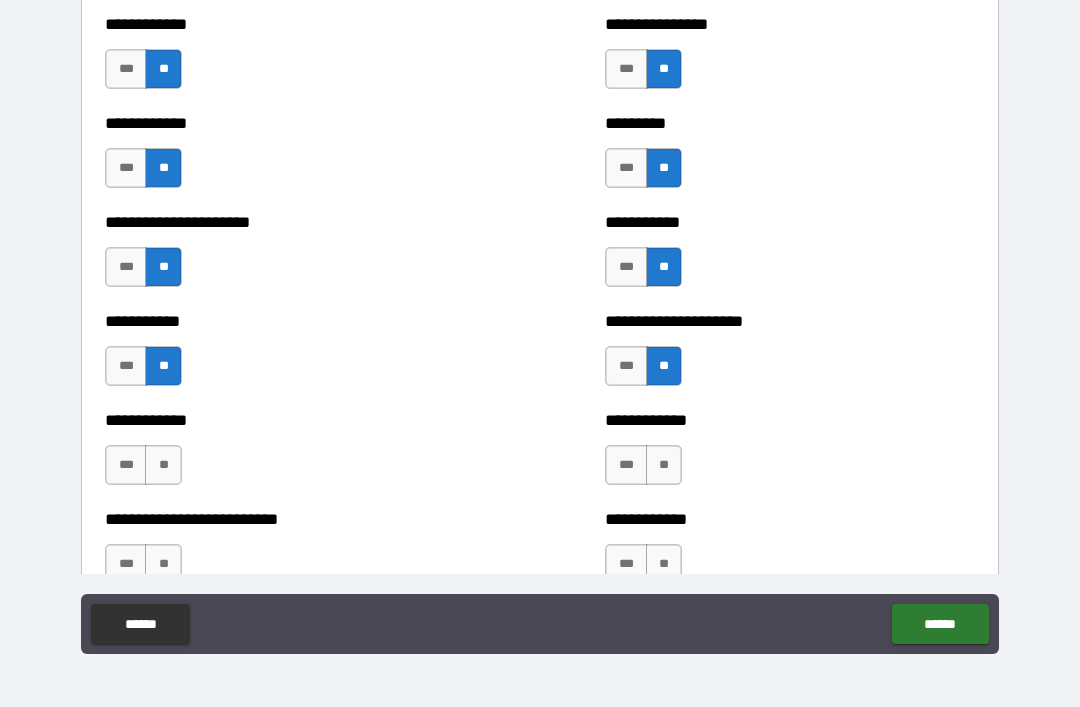 click on "**" at bounding box center [163, 465] 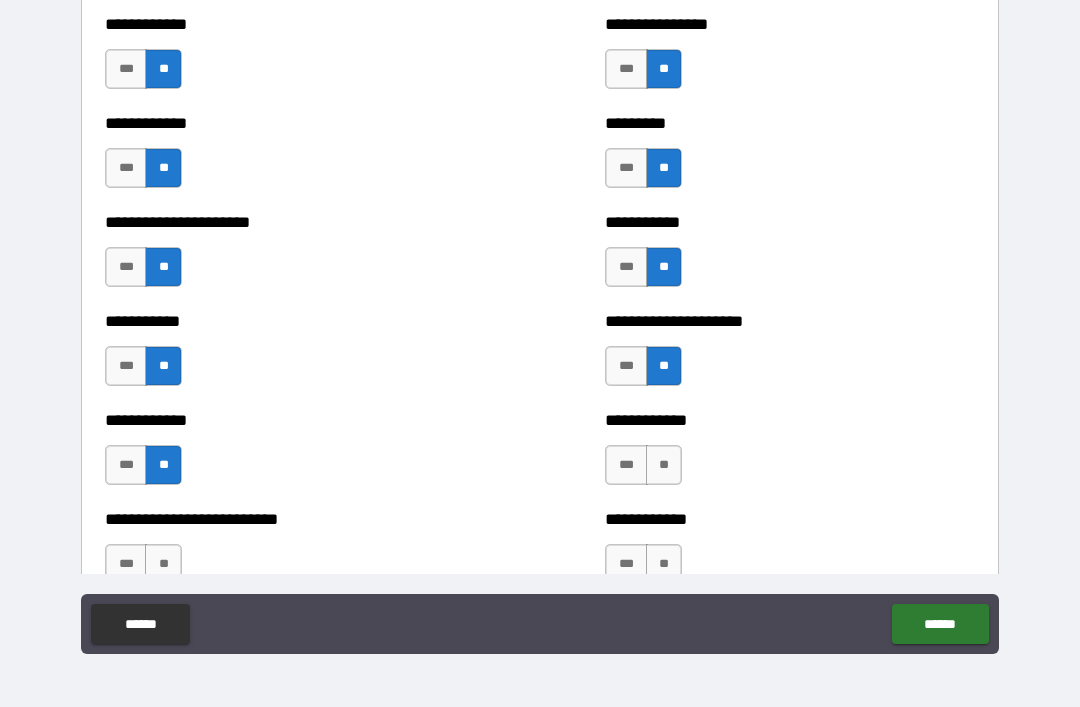 click on "**" at bounding box center (664, 465) 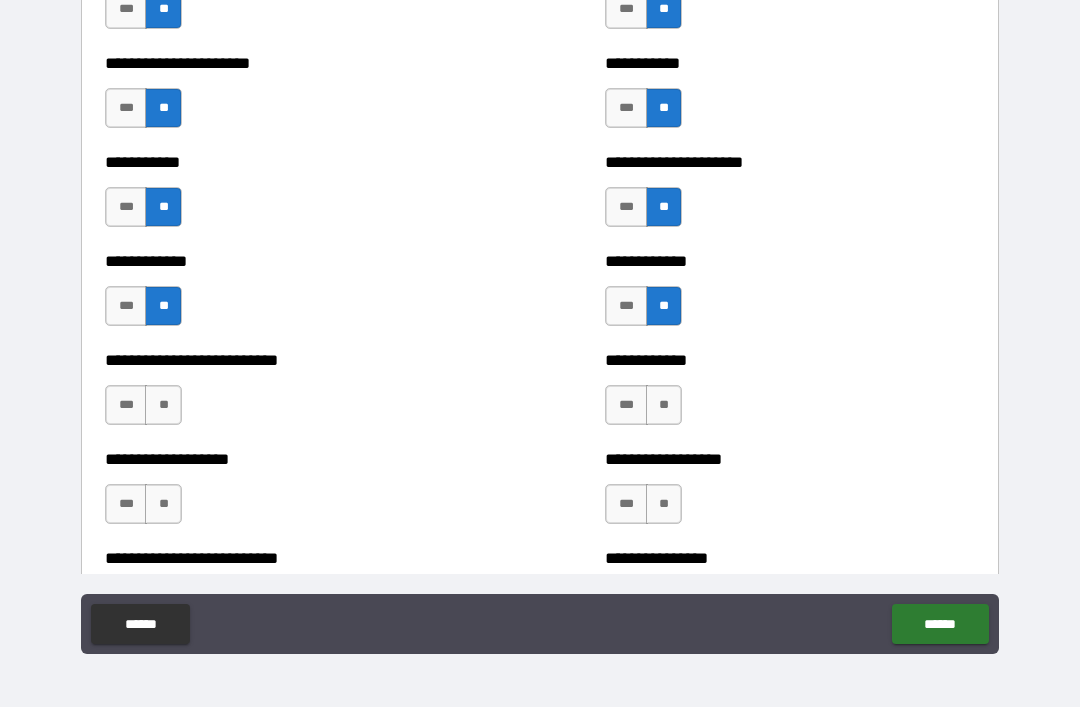 scroll, scrollTop: 5253, scrollLeft: 0, axis: vertical 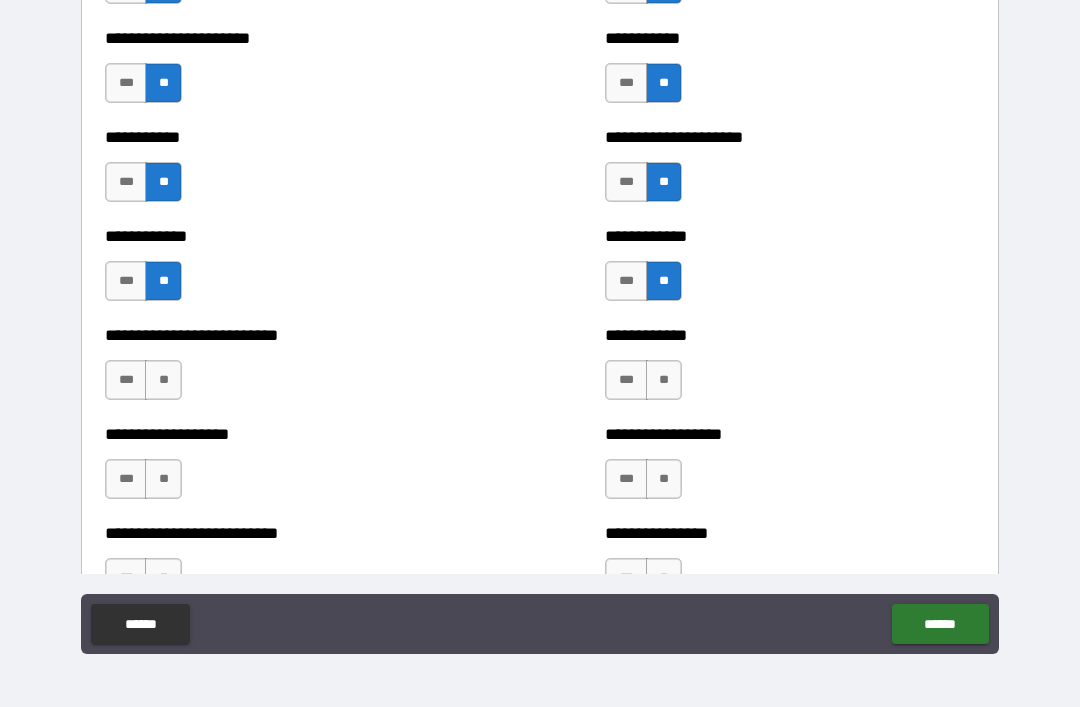 click on "**" at bounding box center (664, 380) 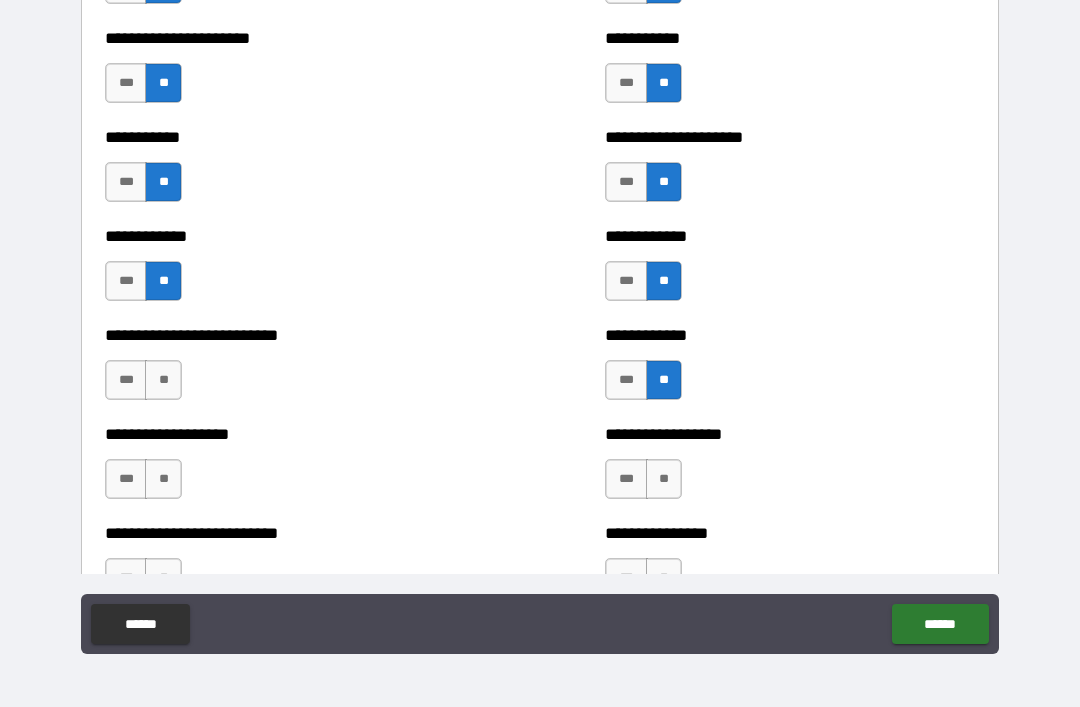 click on "**" at bounding box center [163, 380] 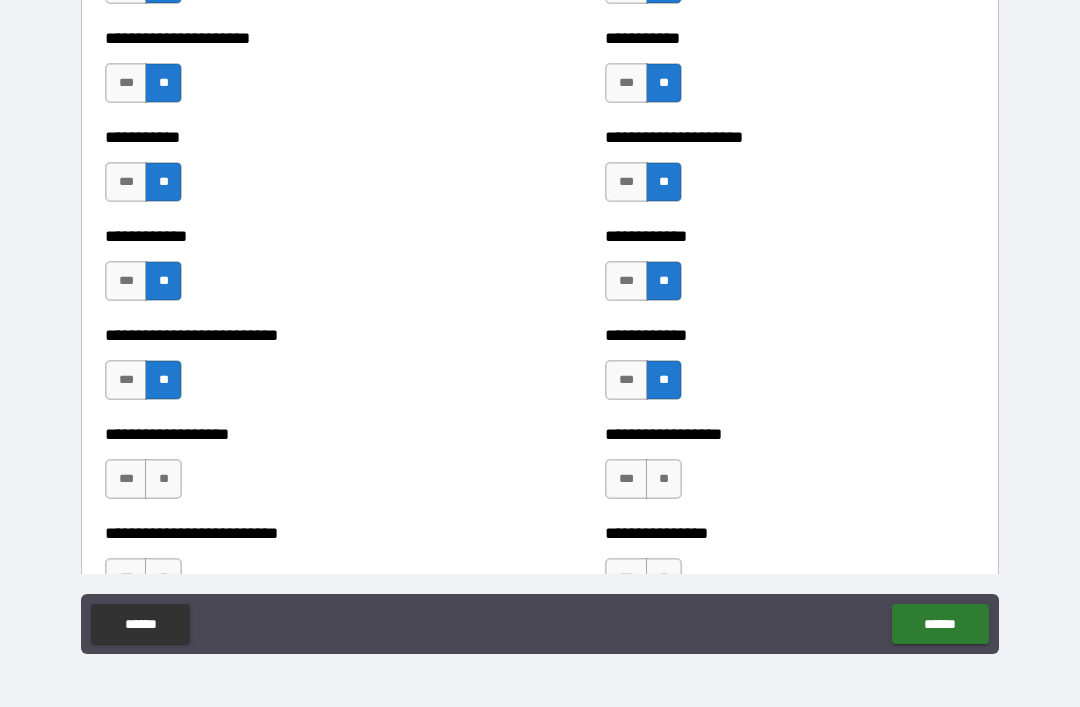 click on "**" at bounding box center [163, 479] 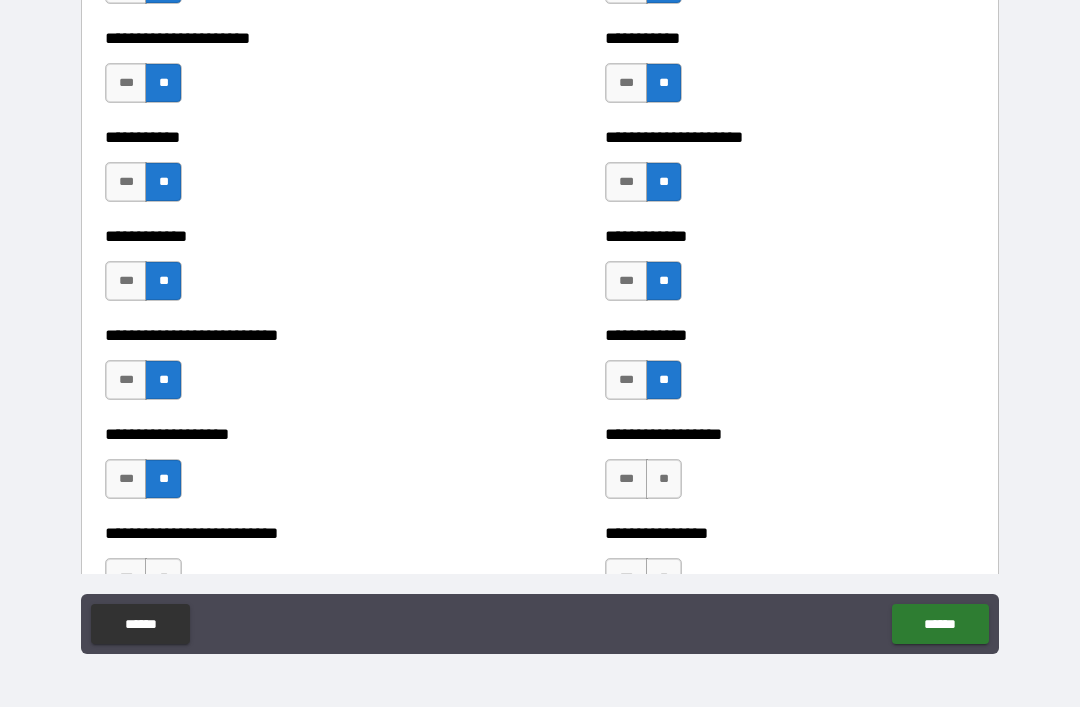 click on "**" at bounding box center [664, 479] 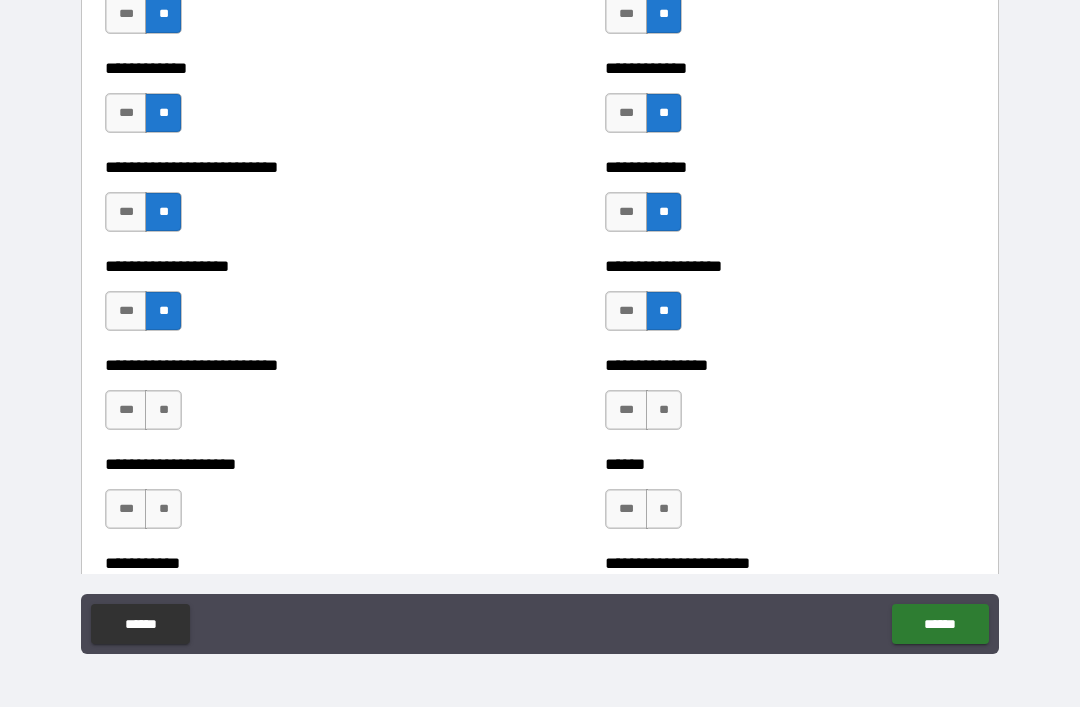 scroll, scrollTop: 5425, scrollLeft: 0, axis: vertical 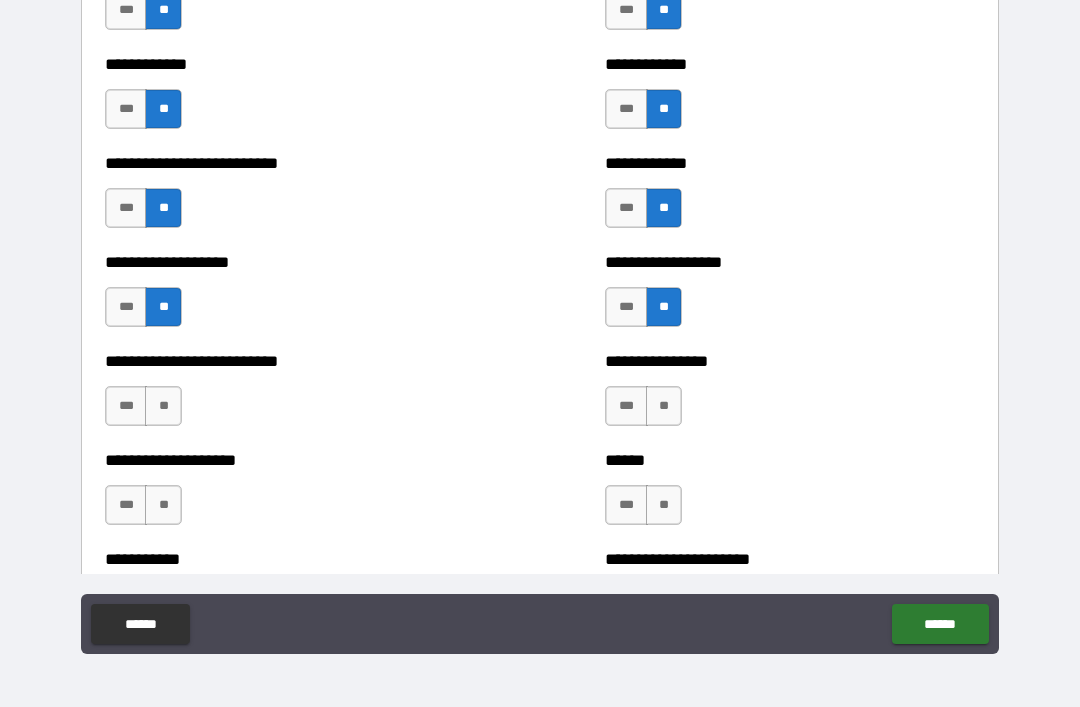click on "**" at bounding box center (163, 406) 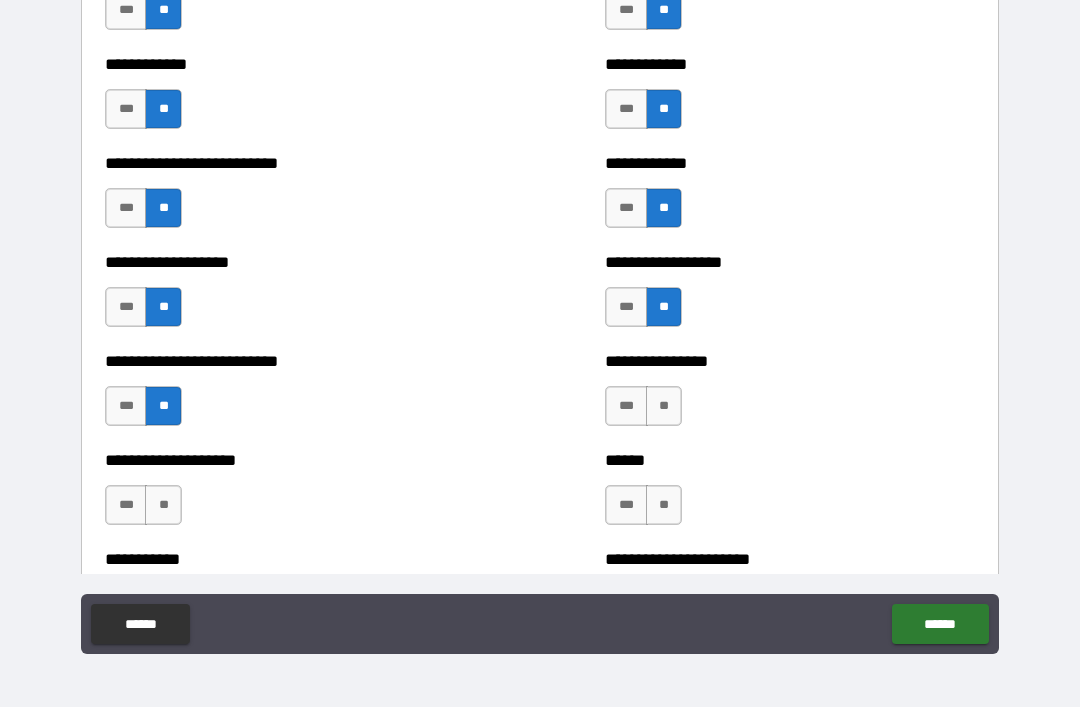 click on "**" at bounding box center (664, 406) 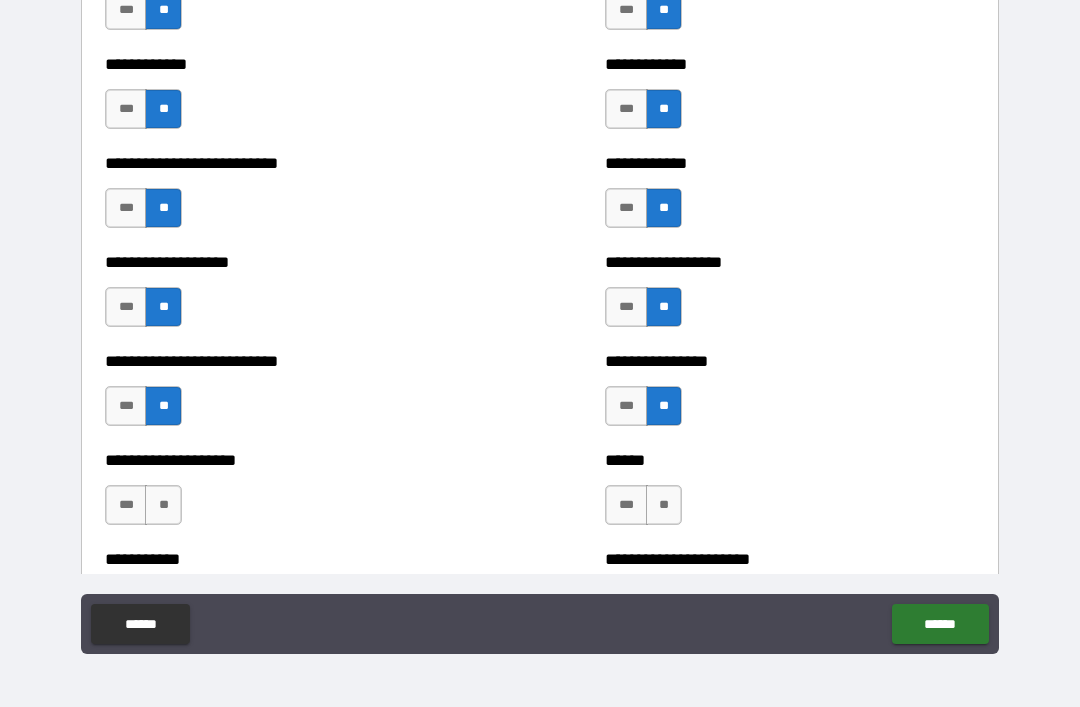click on "**" at bounding box center (163, 505) 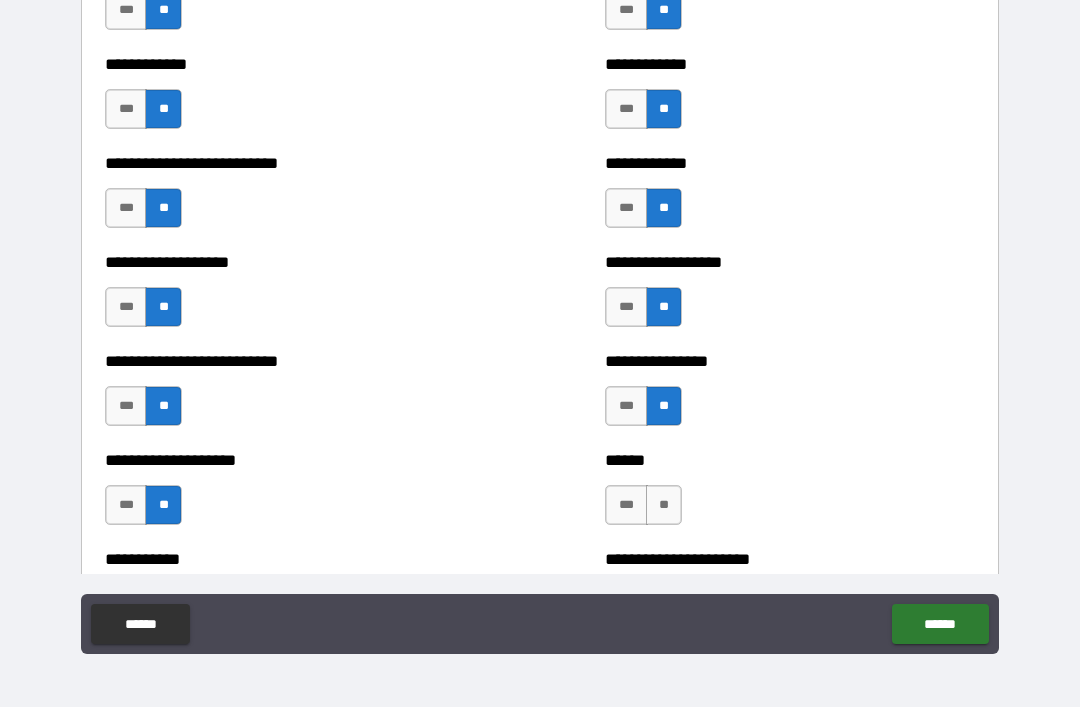 click on "**" at bounding box center (664, 505) 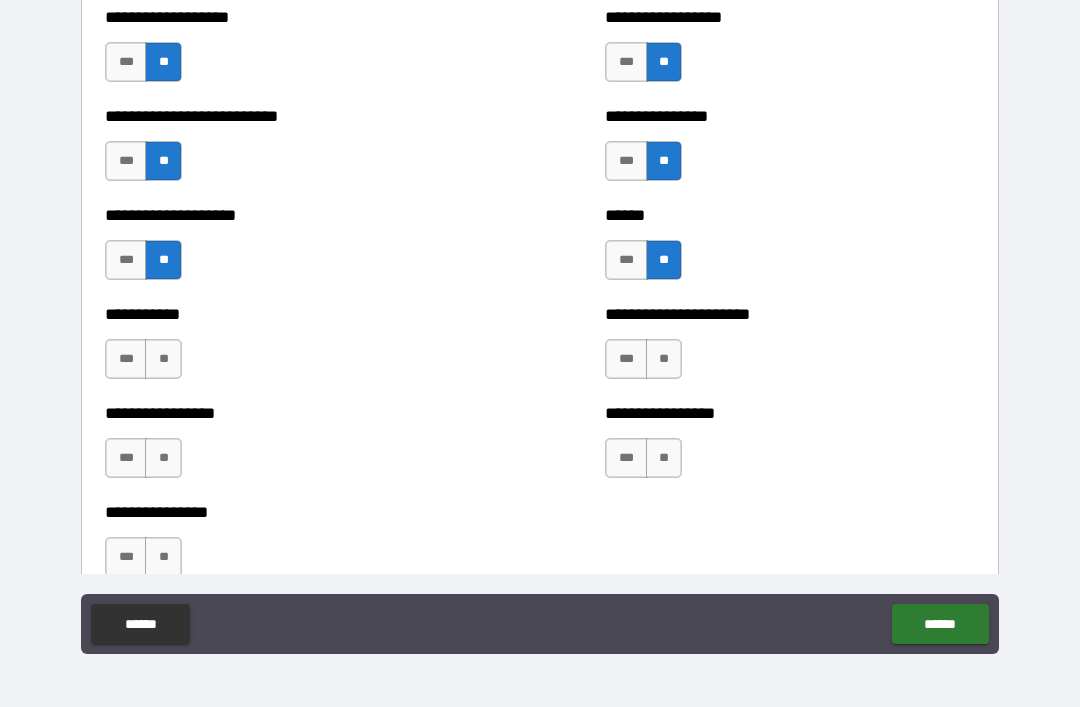 scroll, scrollTop: 5671, scrollLeft: 0, axis: vertical 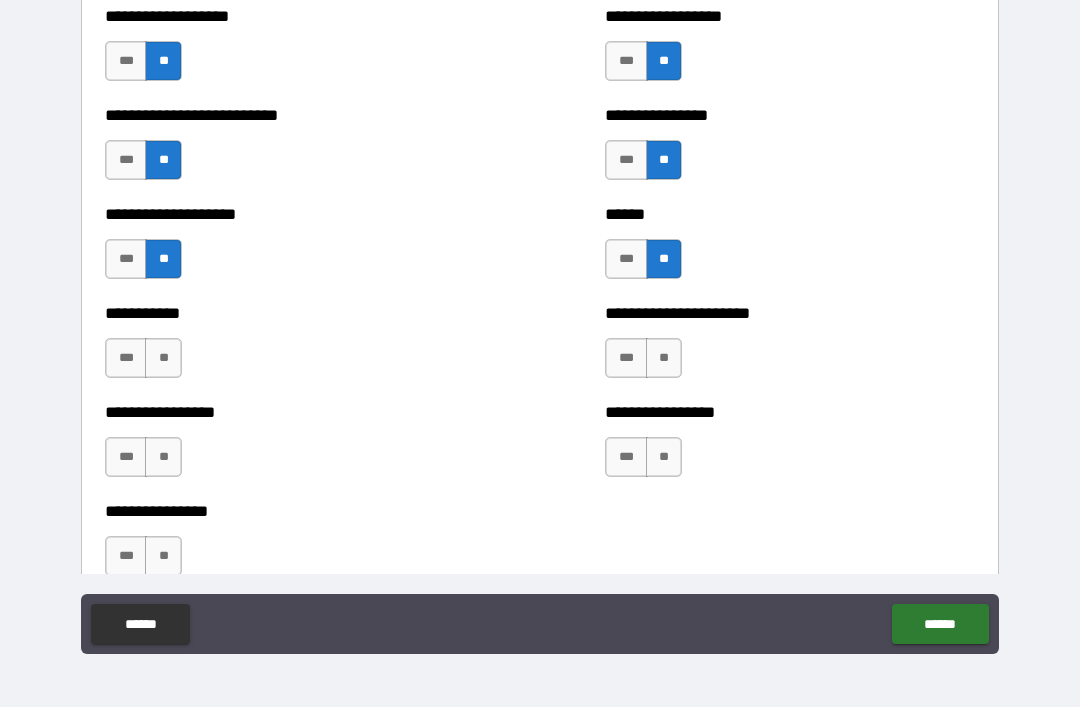 click on "**" at bounding box center [664, 358] 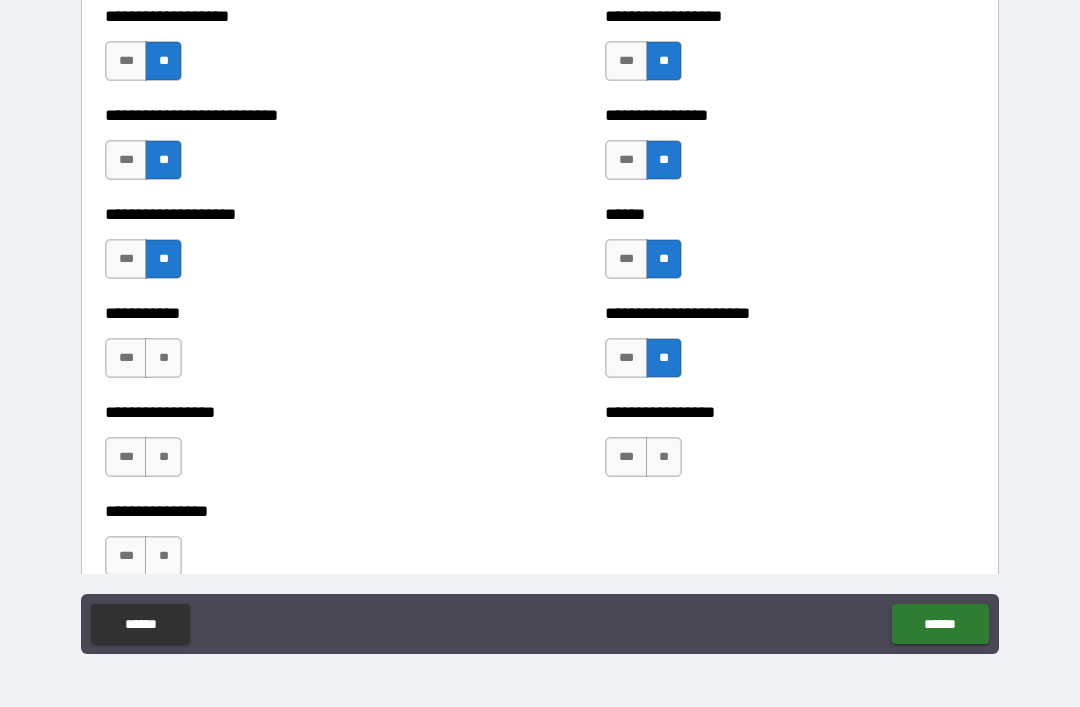 click on "**" at bounding box center [163, 358] 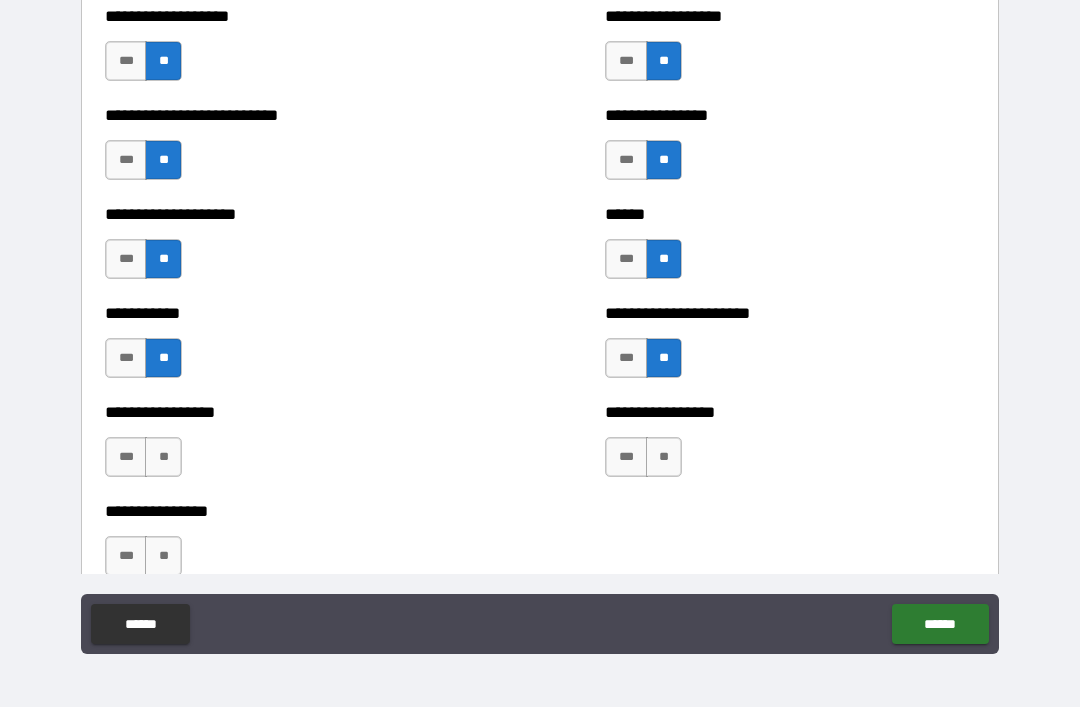 click on "**" at bounding box center (163, 457) 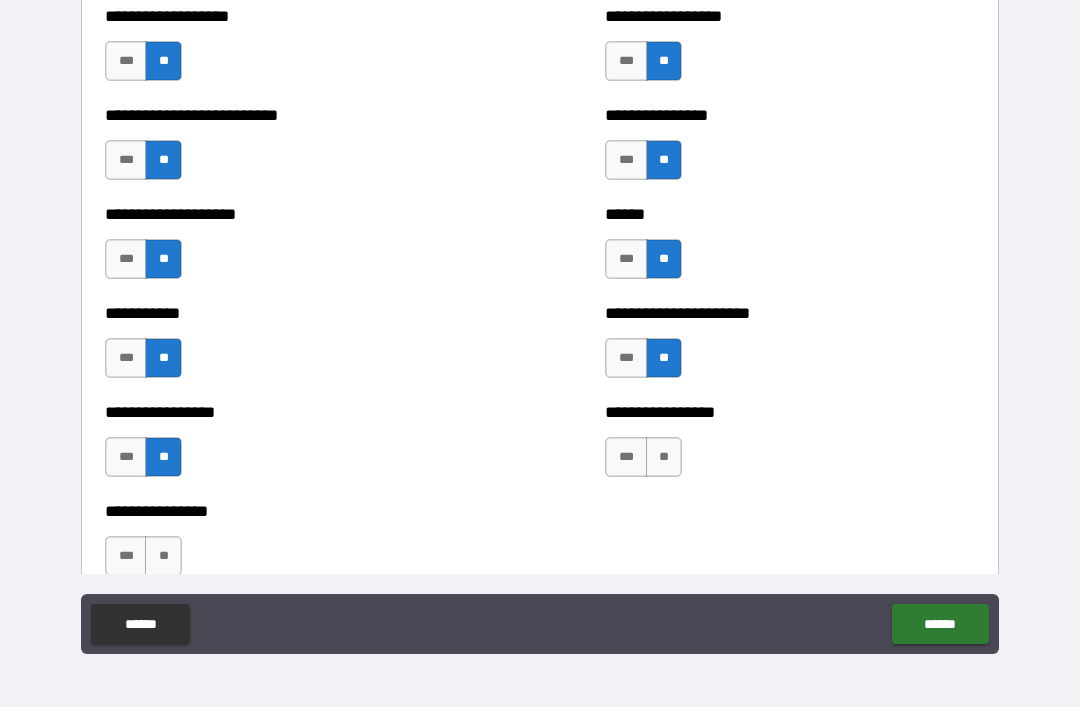 click on "**" at bounding box center (664, 457) 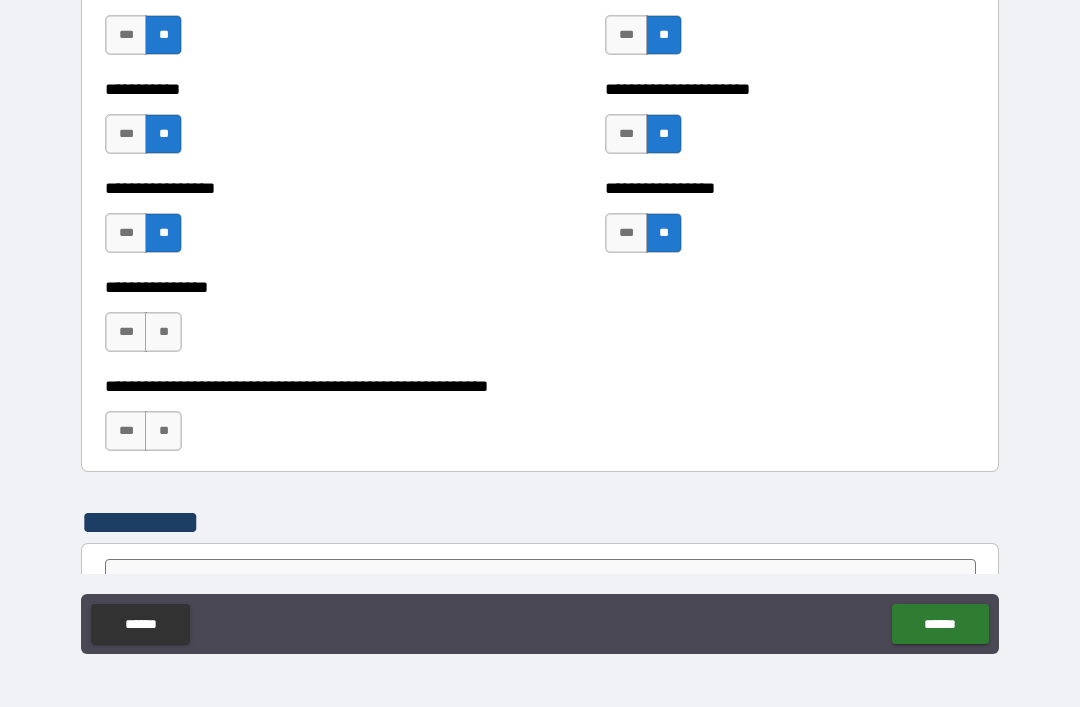 scroll, scrollTop: 5900, scrollLeft: 0, axis: vertical 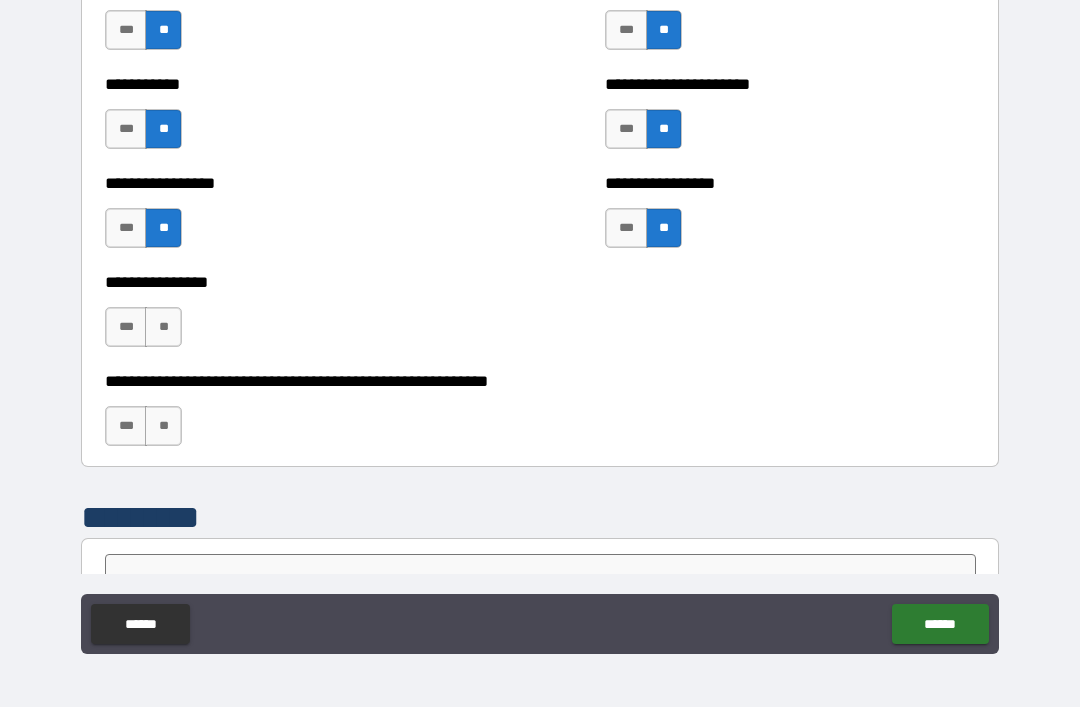click on "**" at bounding box center (163, 426) 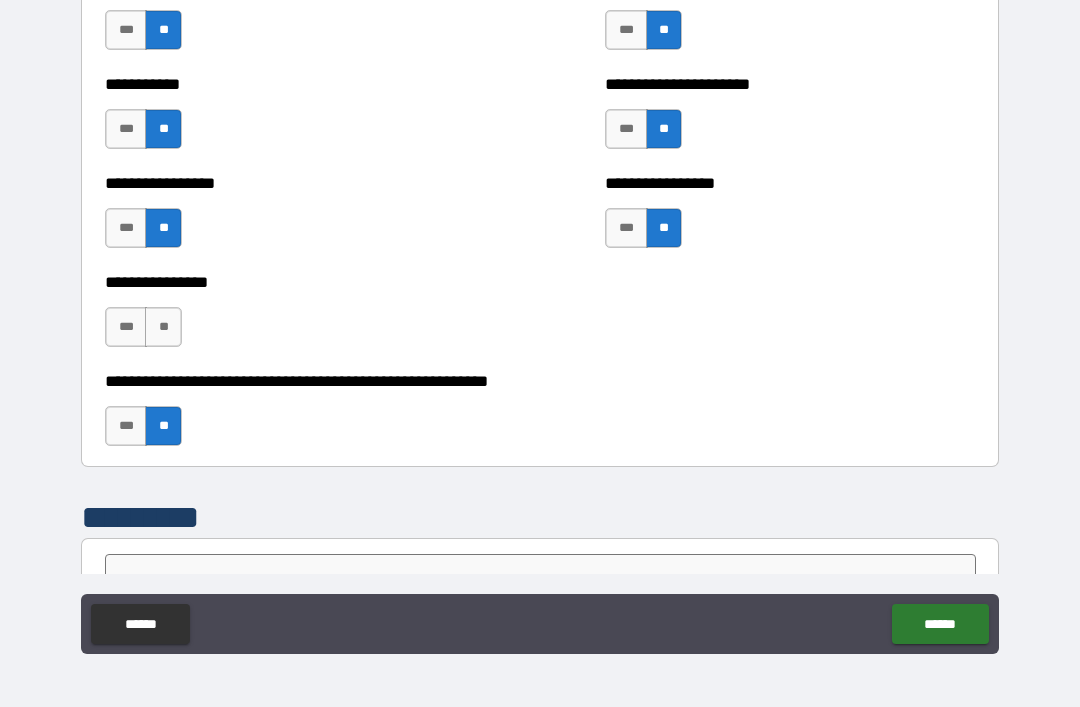 click on "**" at bounding box center [163, 327] 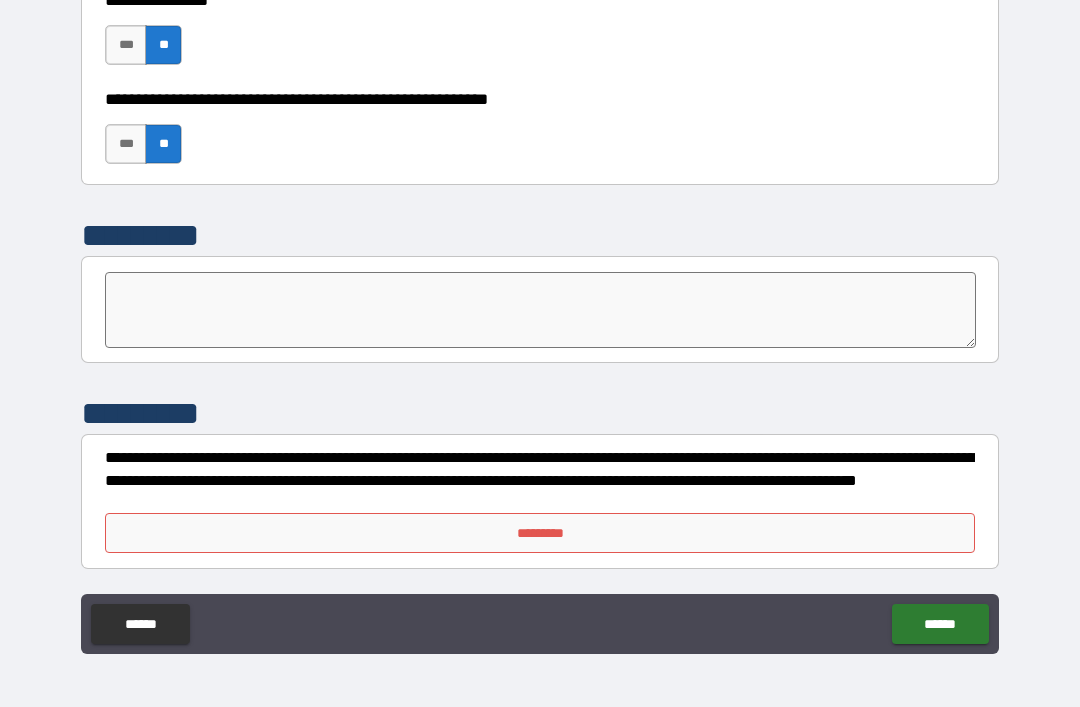 scroll, scrollTop: 6182, scrollLeft: 0, axis: vertical 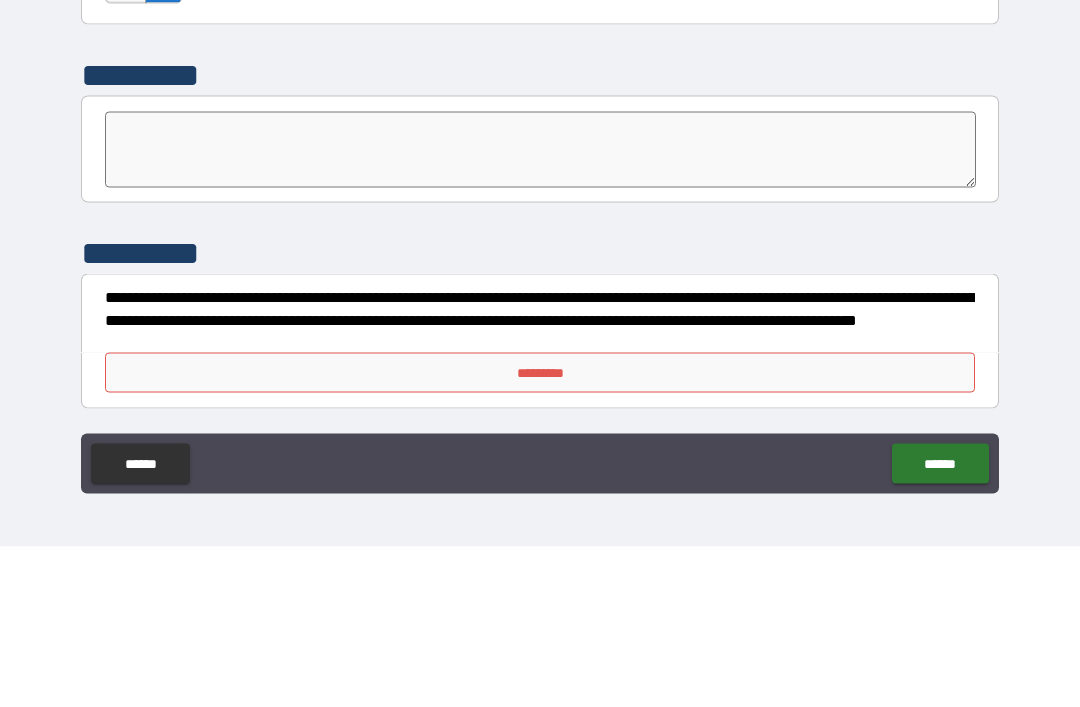 type on "*" 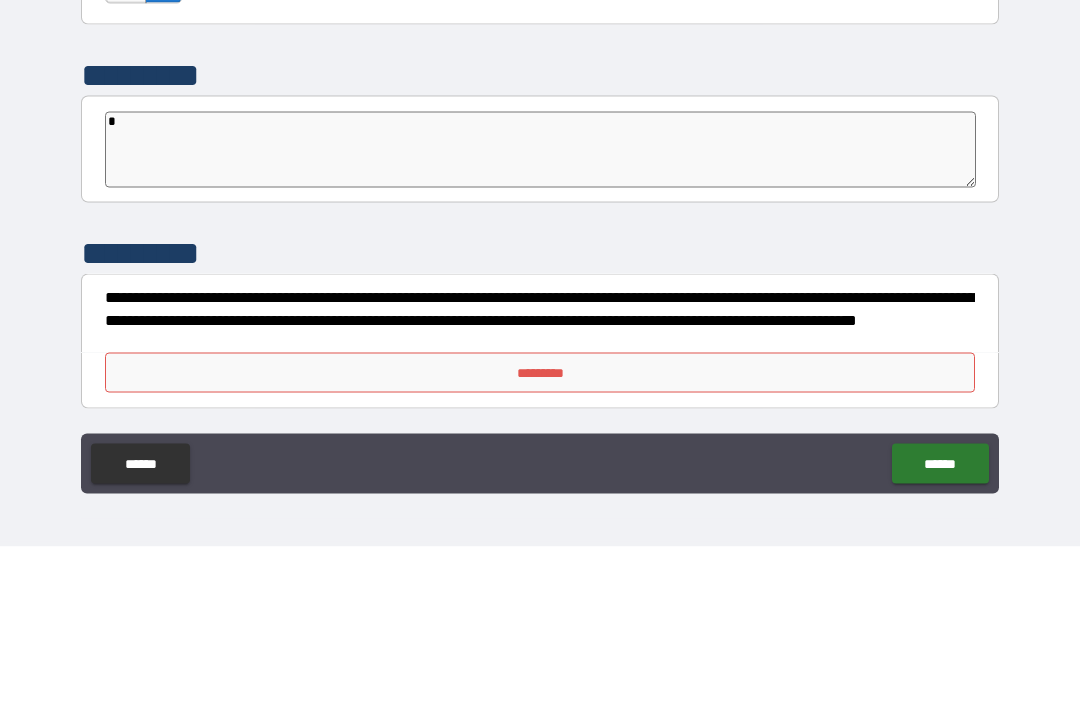 type on "*" 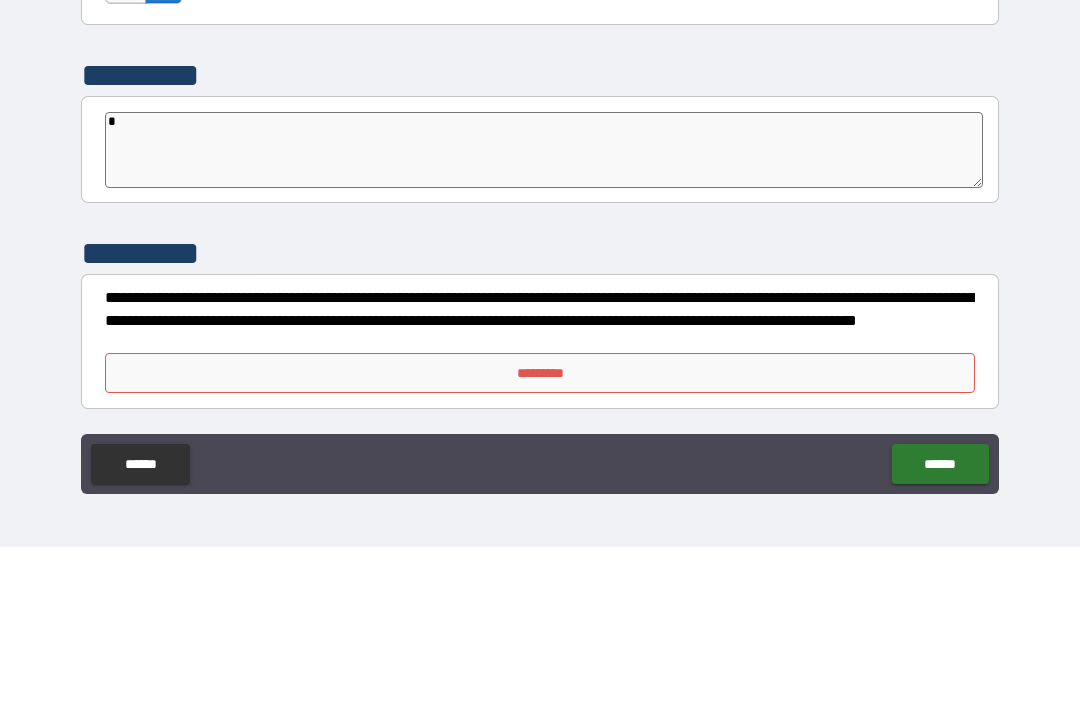 type on "**" 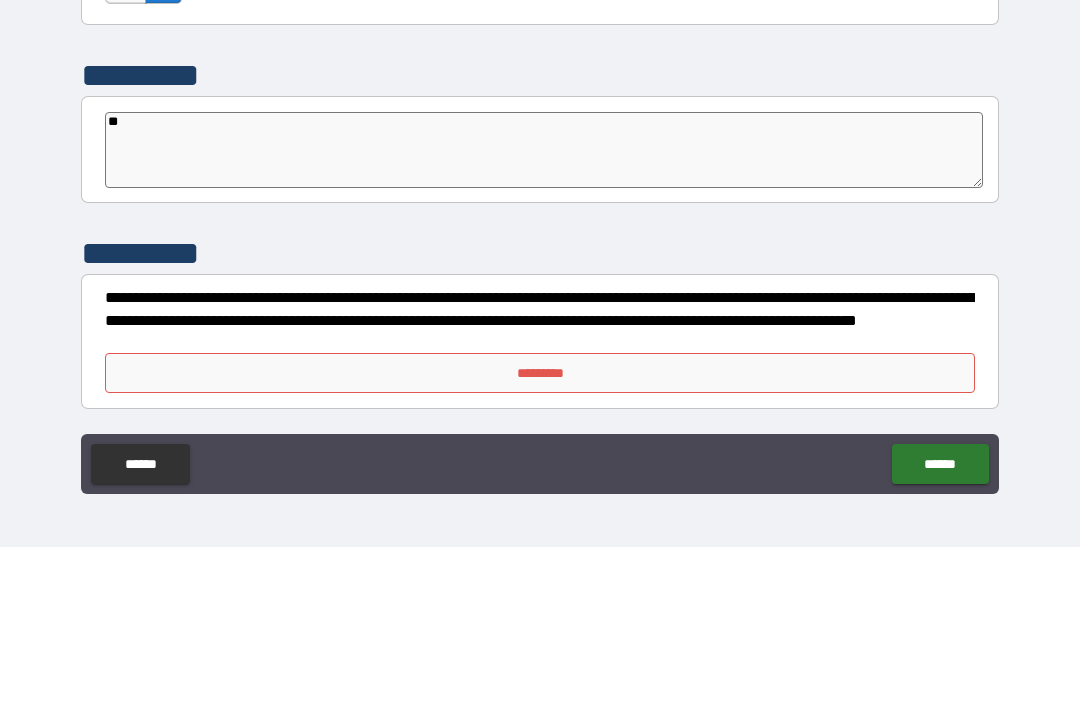 type on "*" 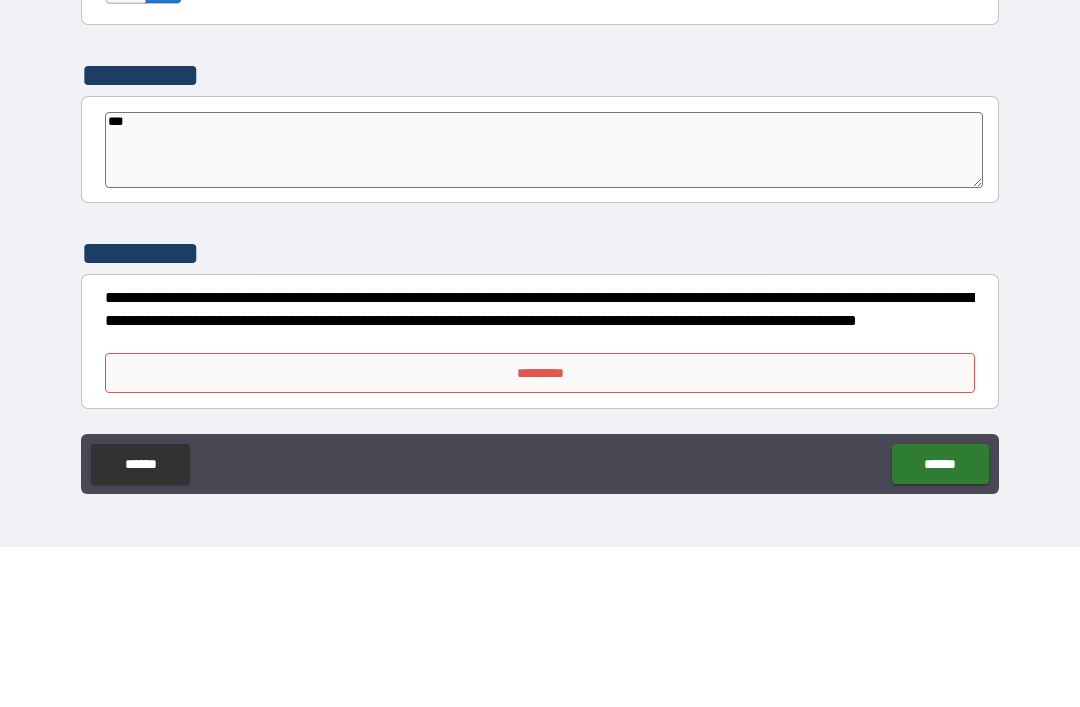 type on "*" 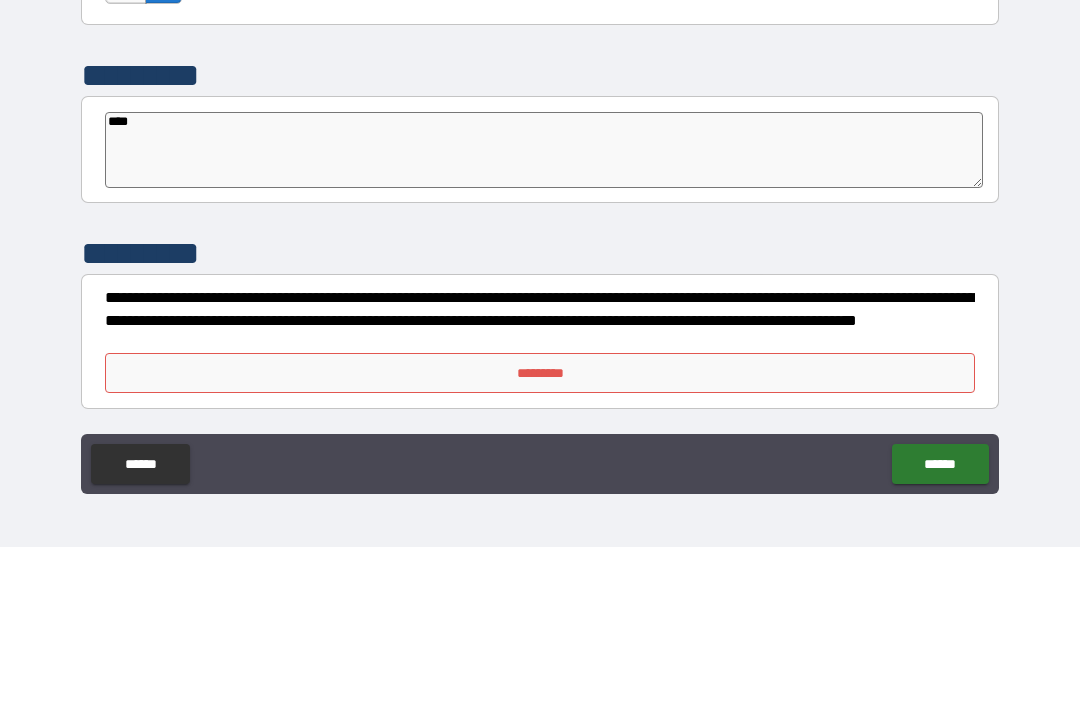 type on "*****" 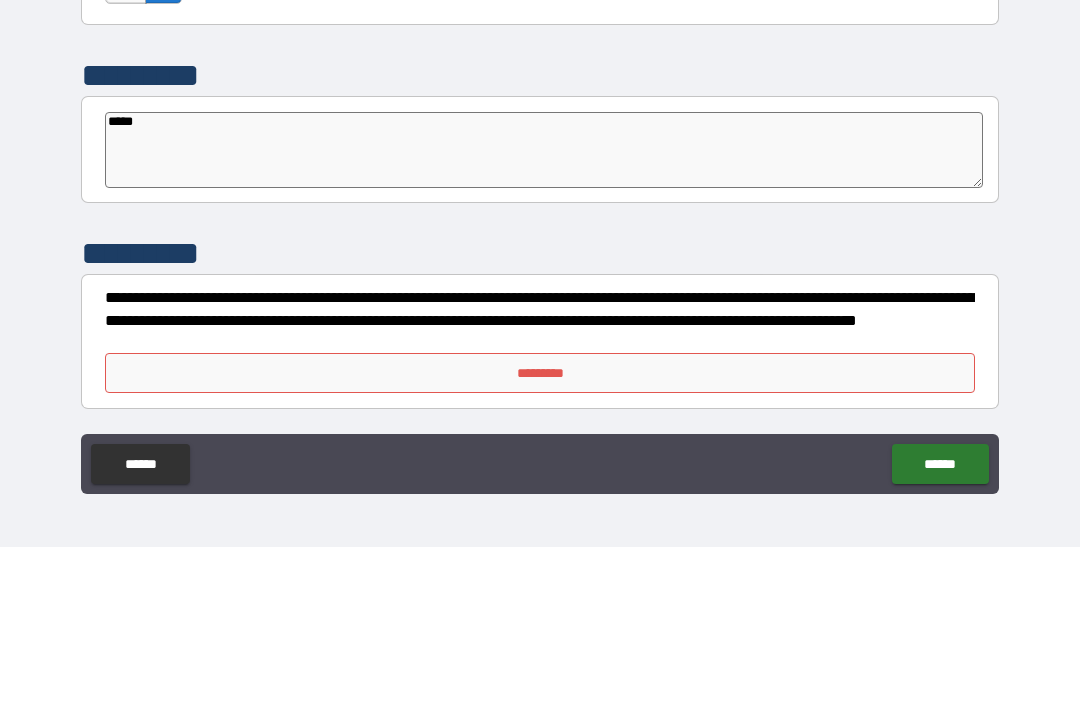 type on "*" 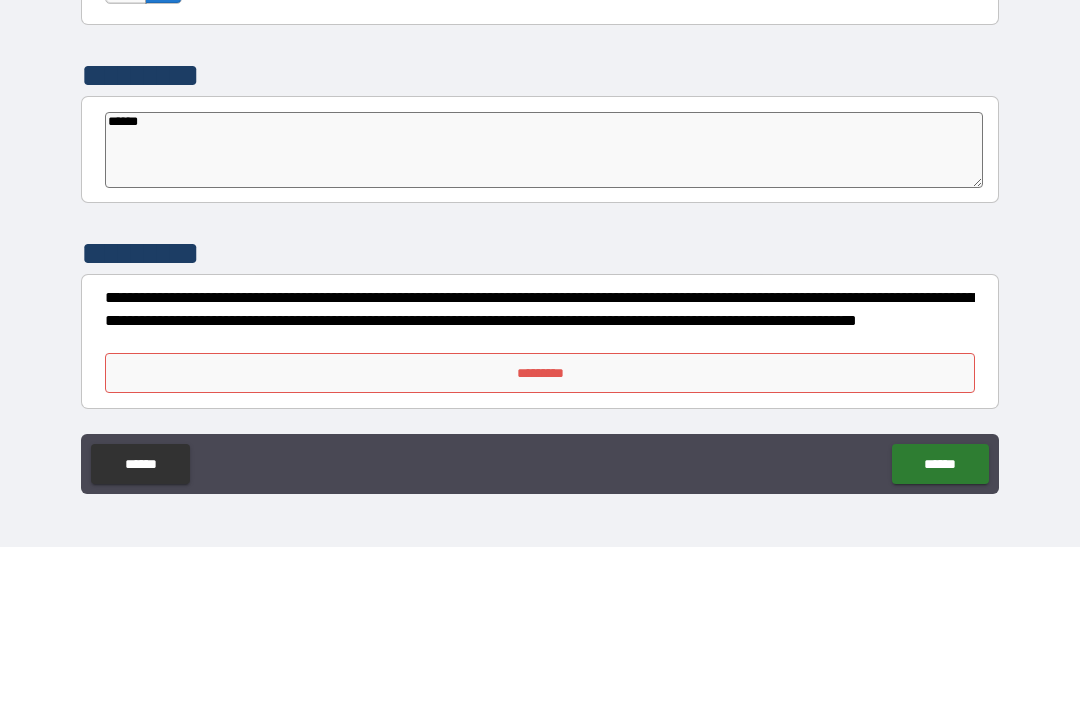 type on "*******" 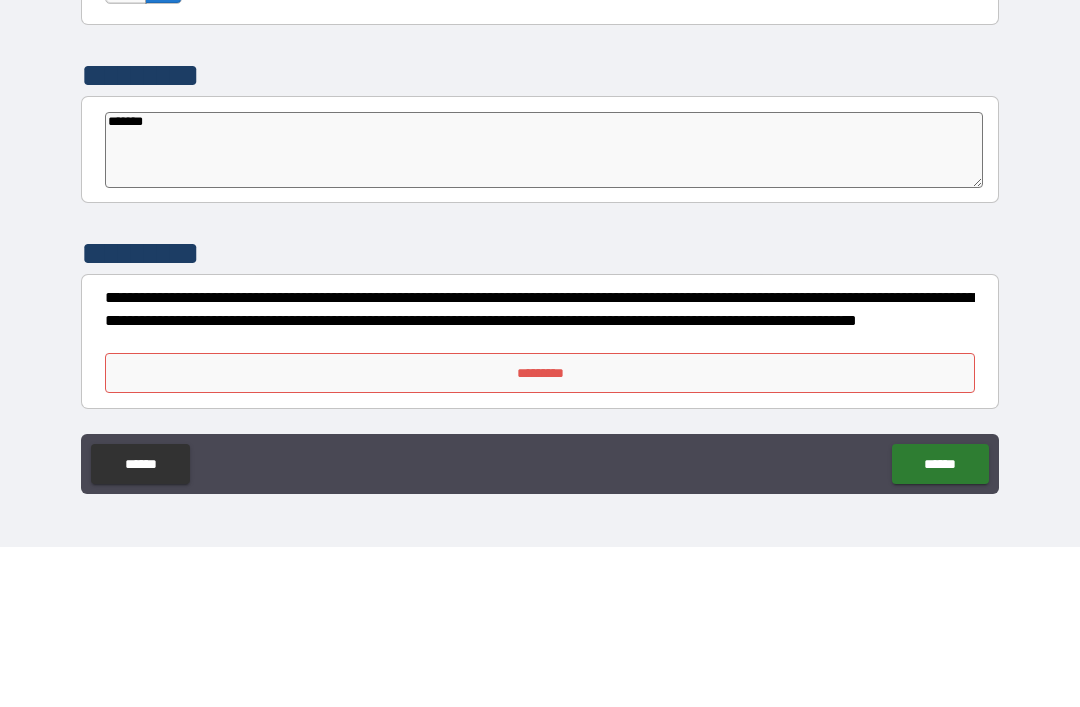 type on "*" 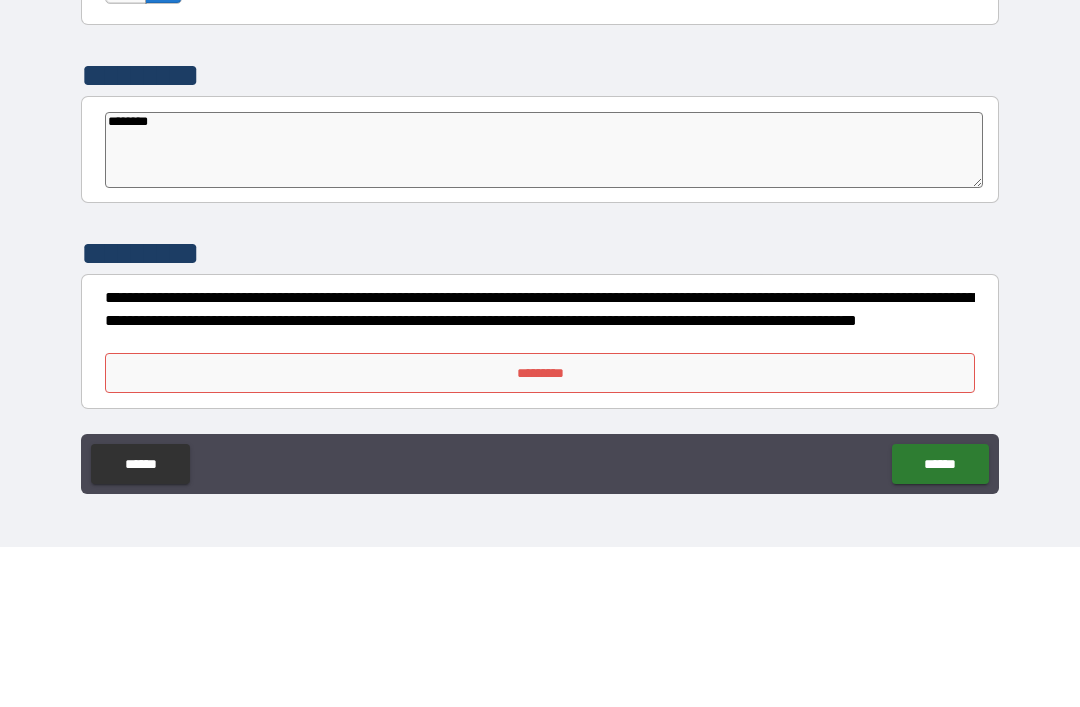 type on "*" 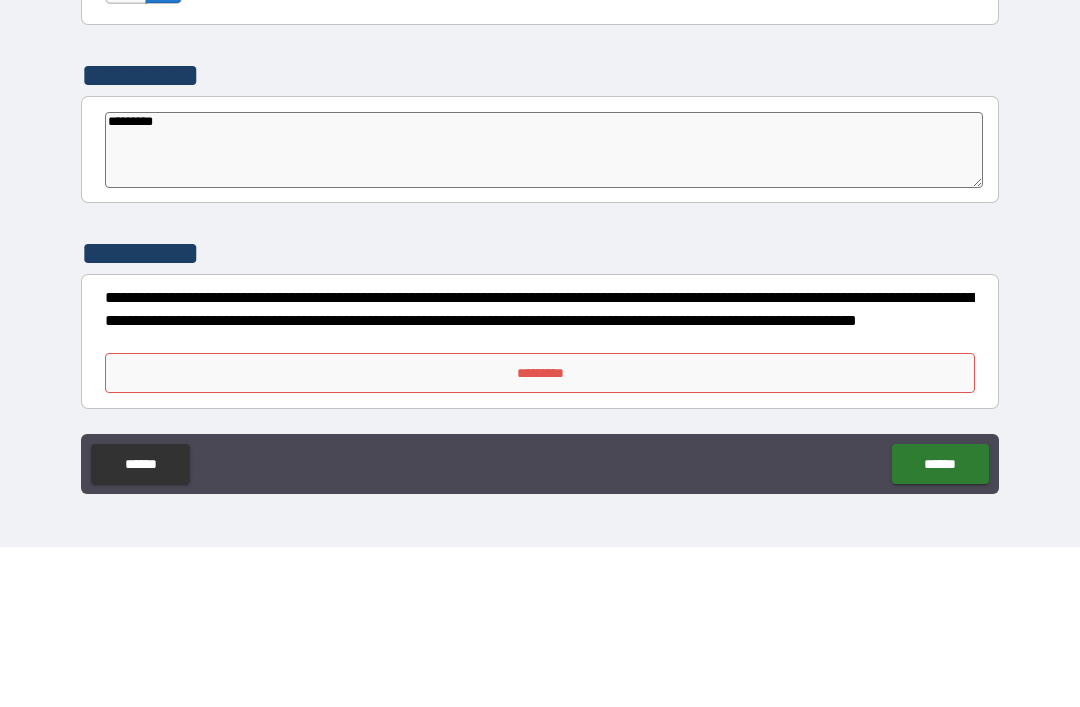 type on "**********" 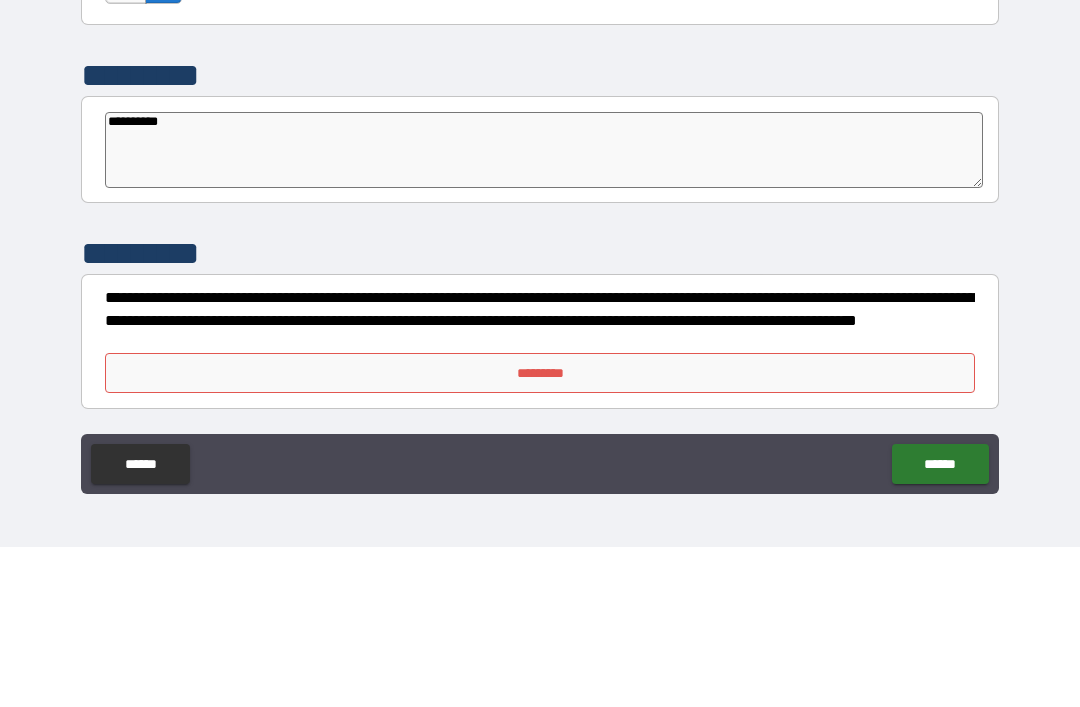 type on "*" 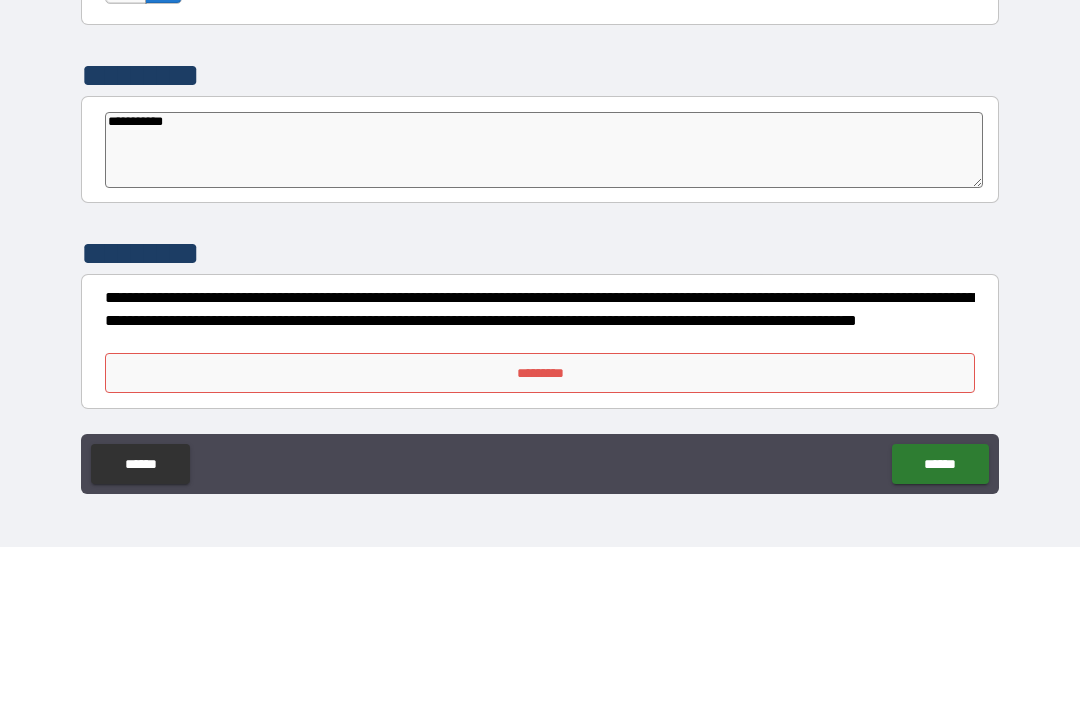 type on "*" 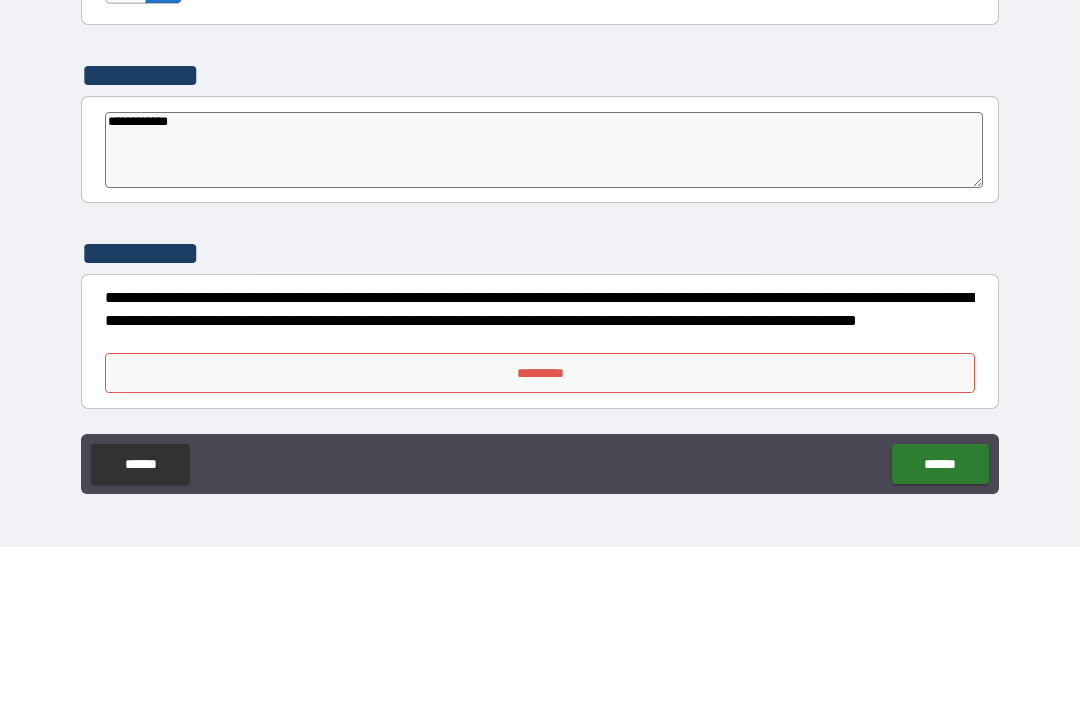 type on "*" 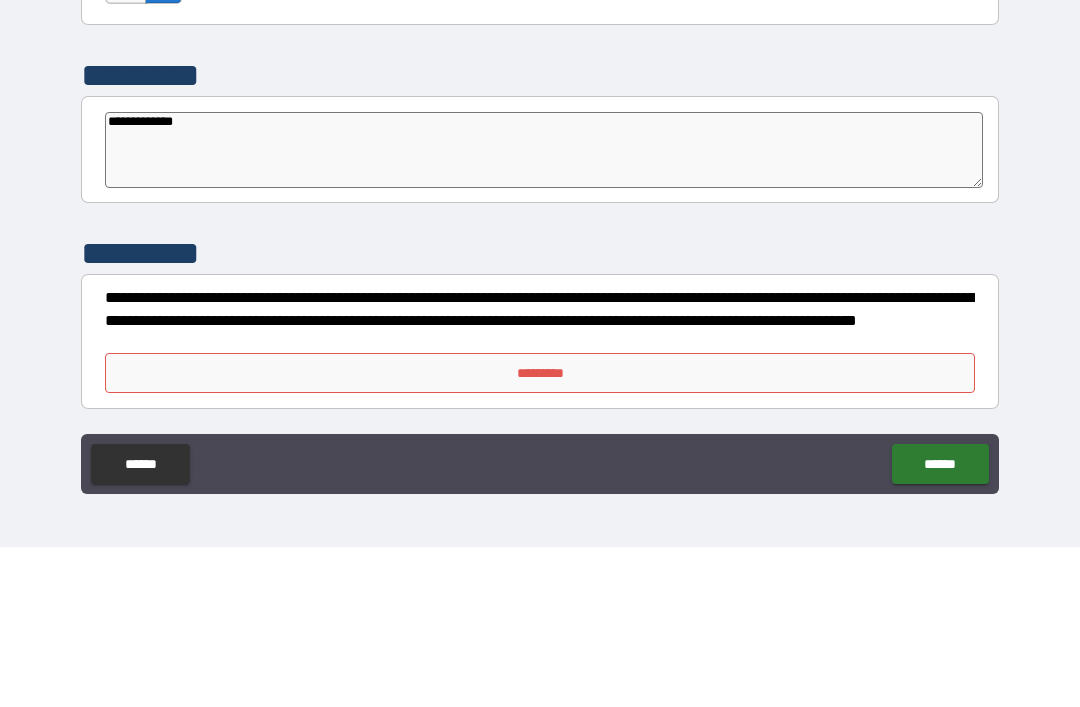 type on "*" 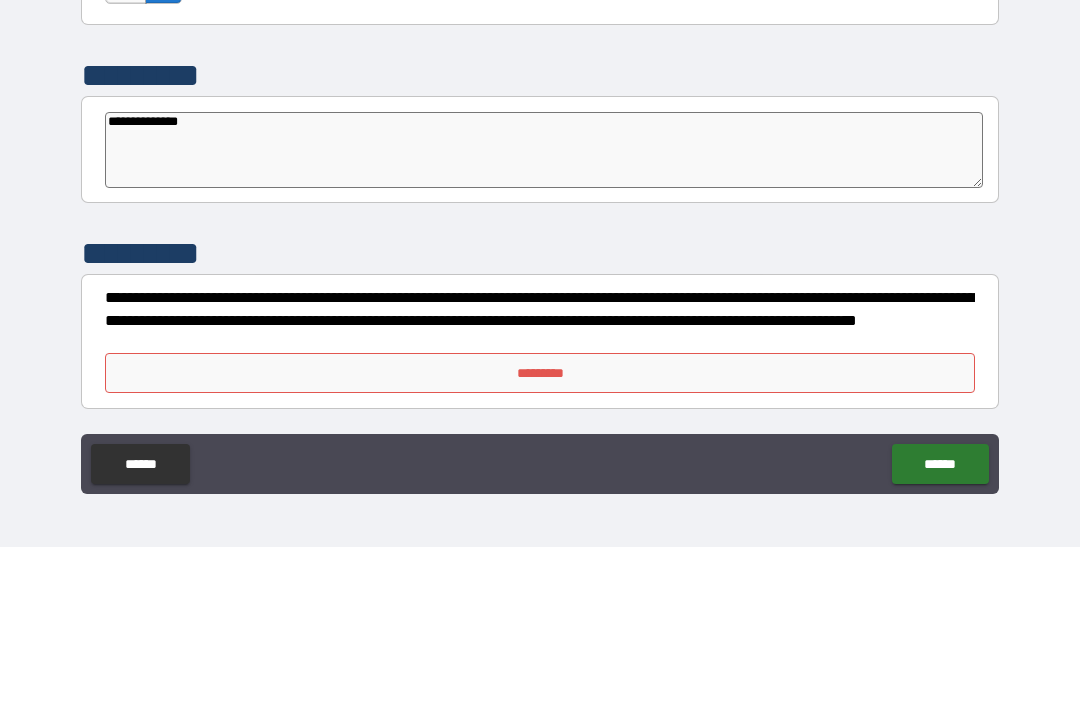 type on "**********" 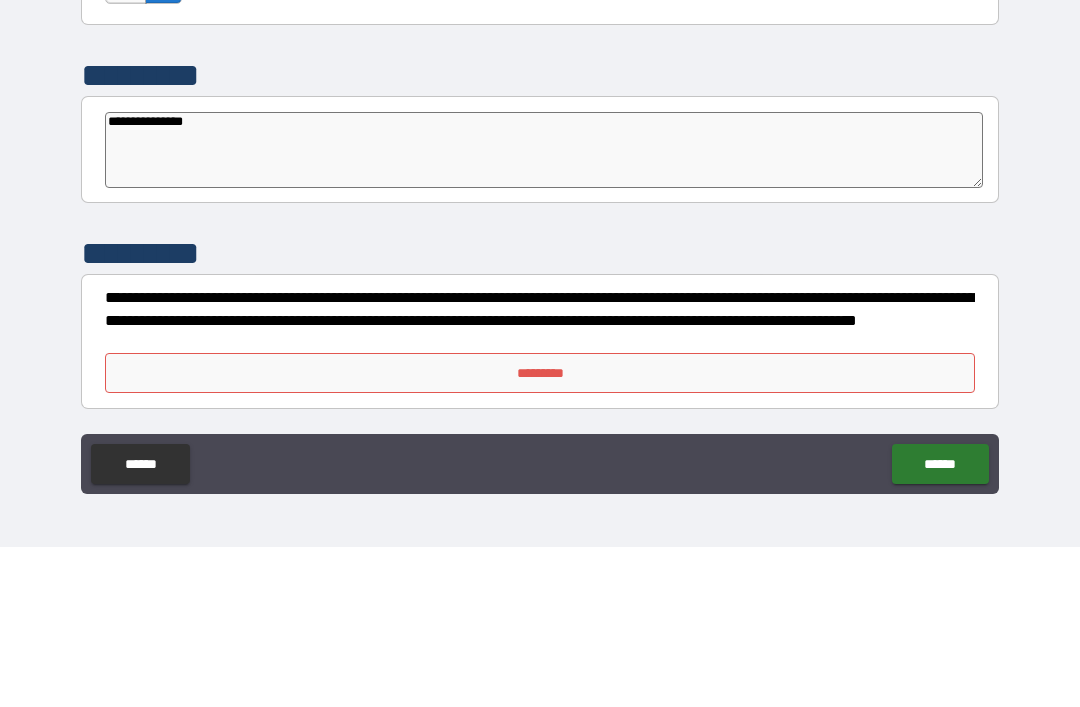 type on "**********" 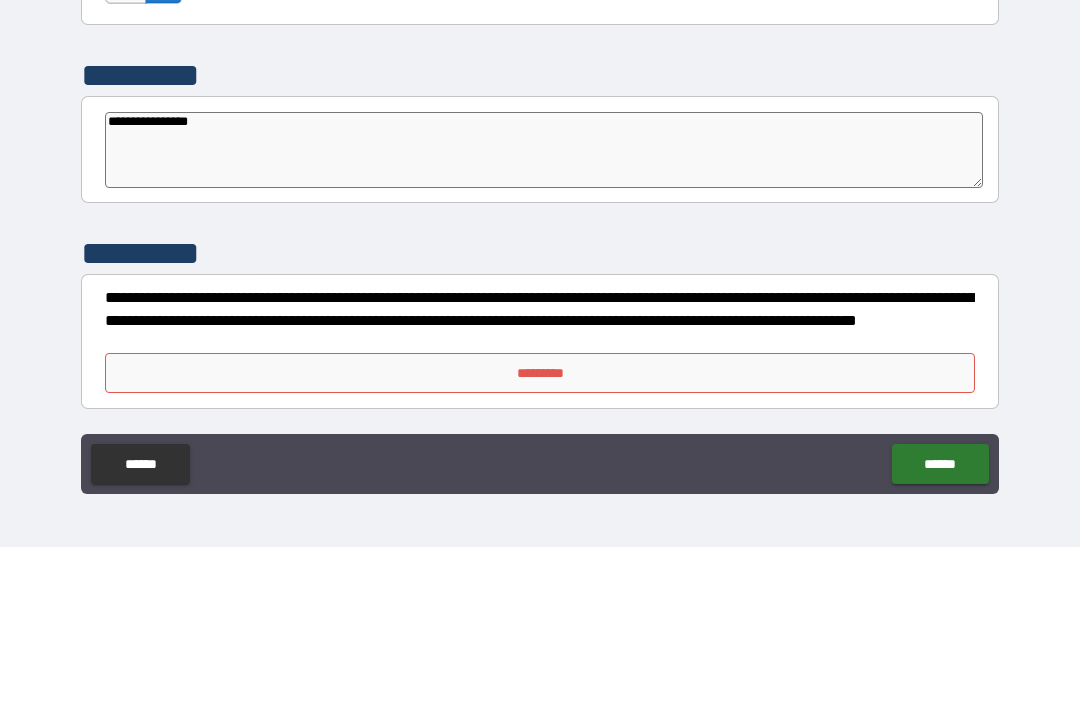 type on "**********" 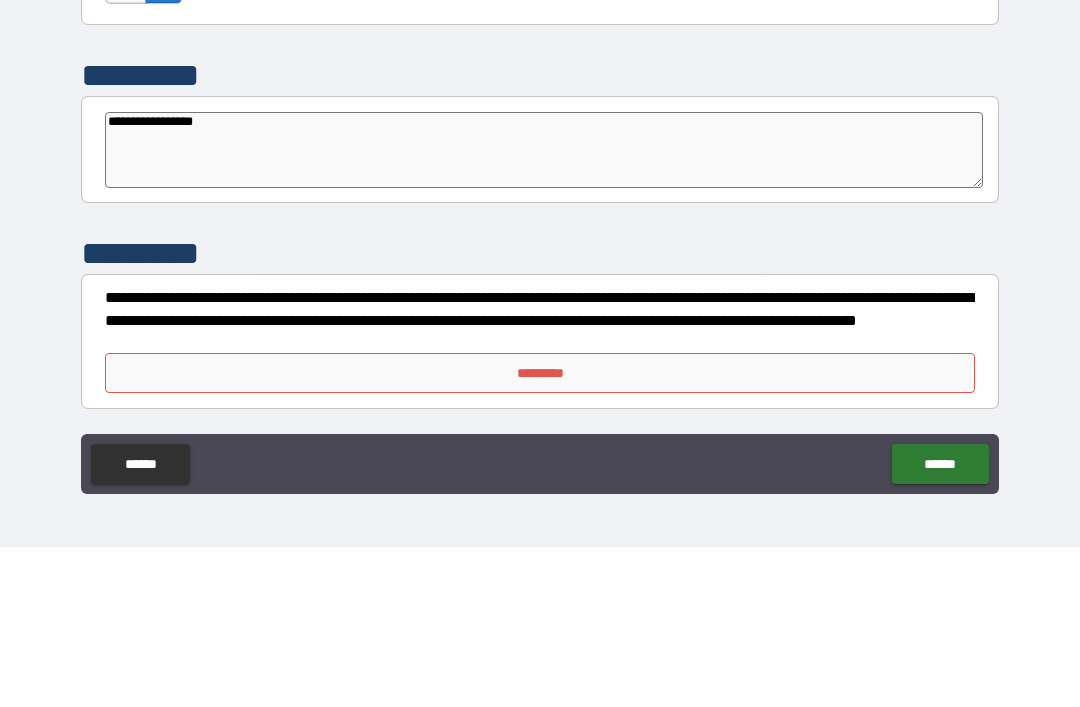 type on "**********" 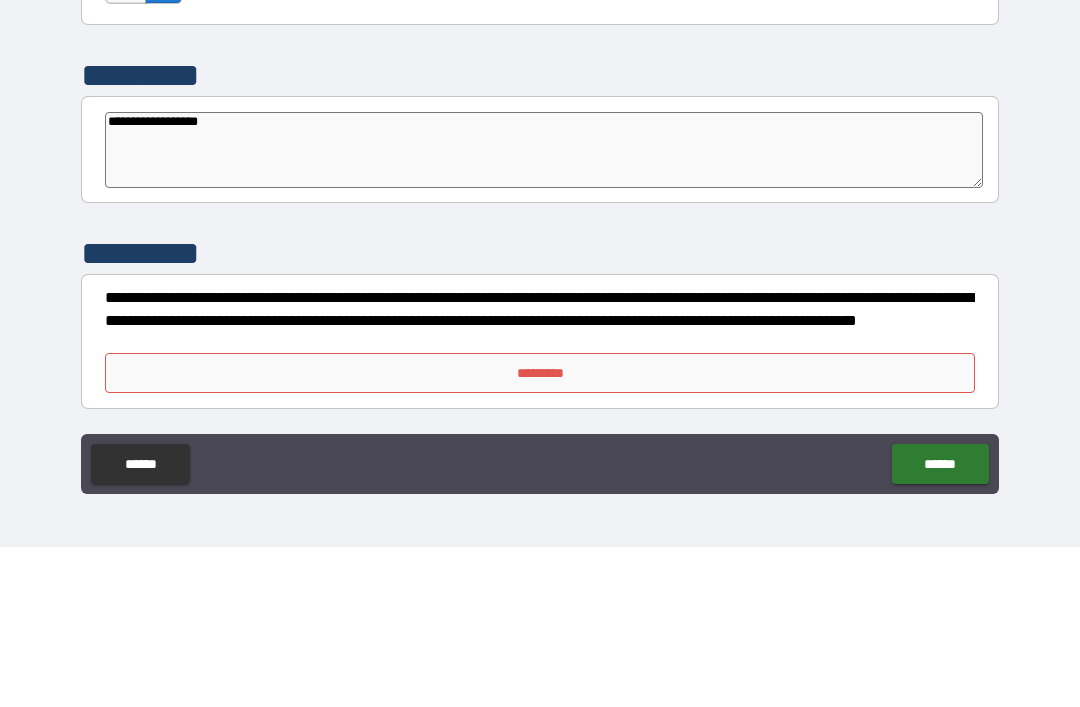 type on "**********" 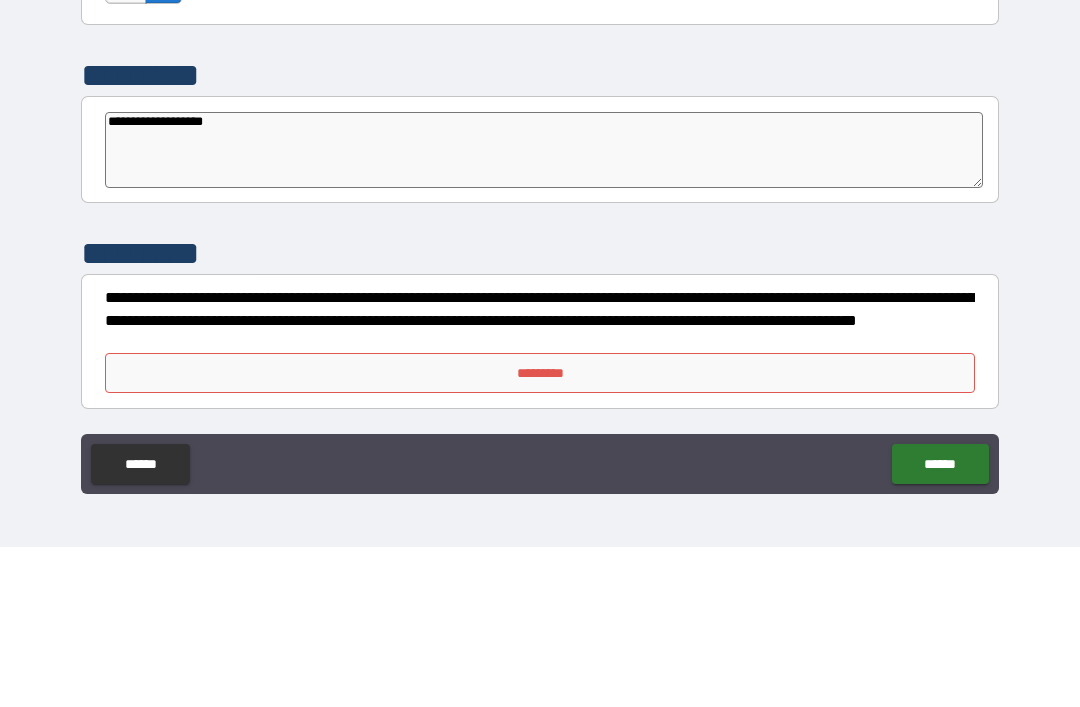 type on "*" 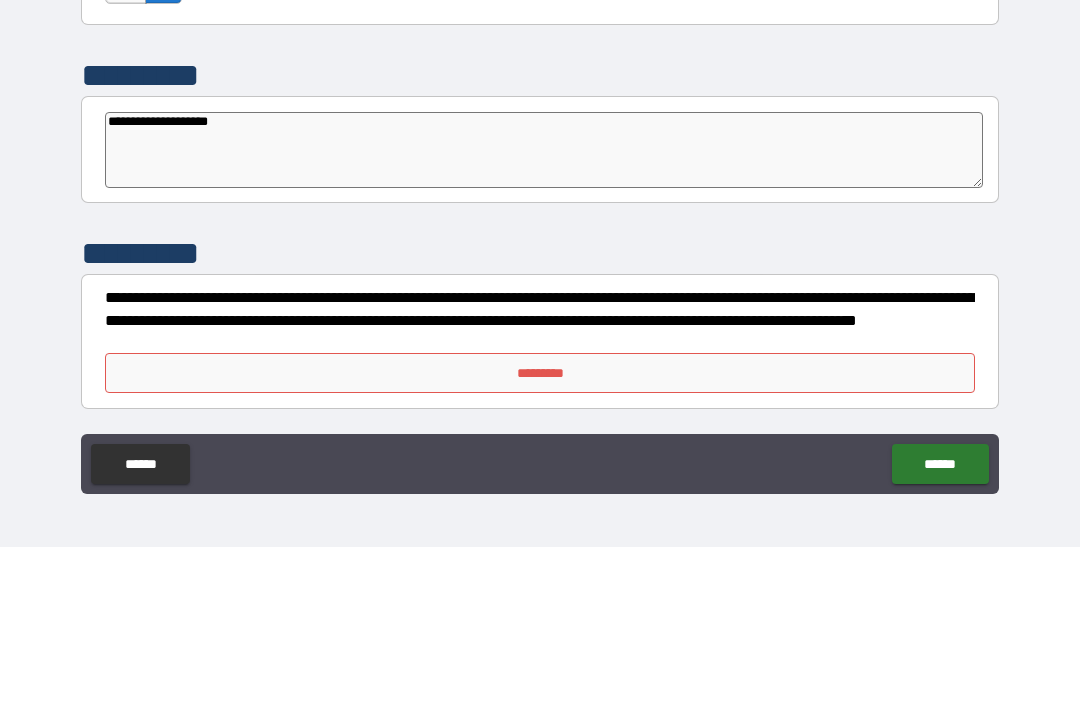 type on "*" 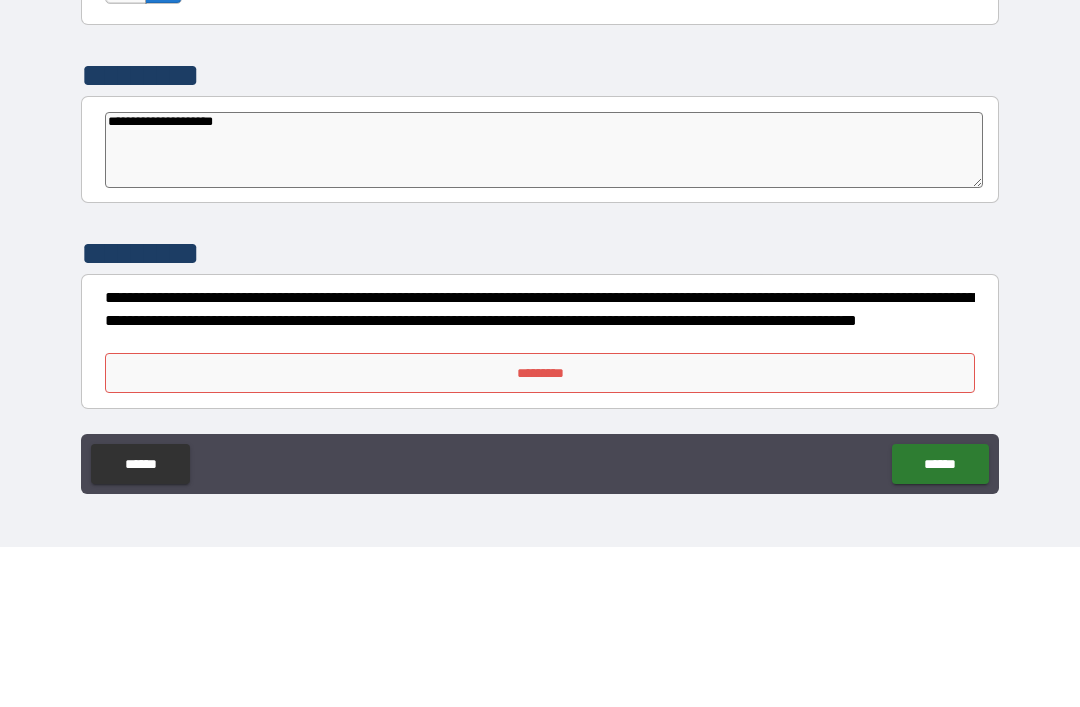 type on "**********" 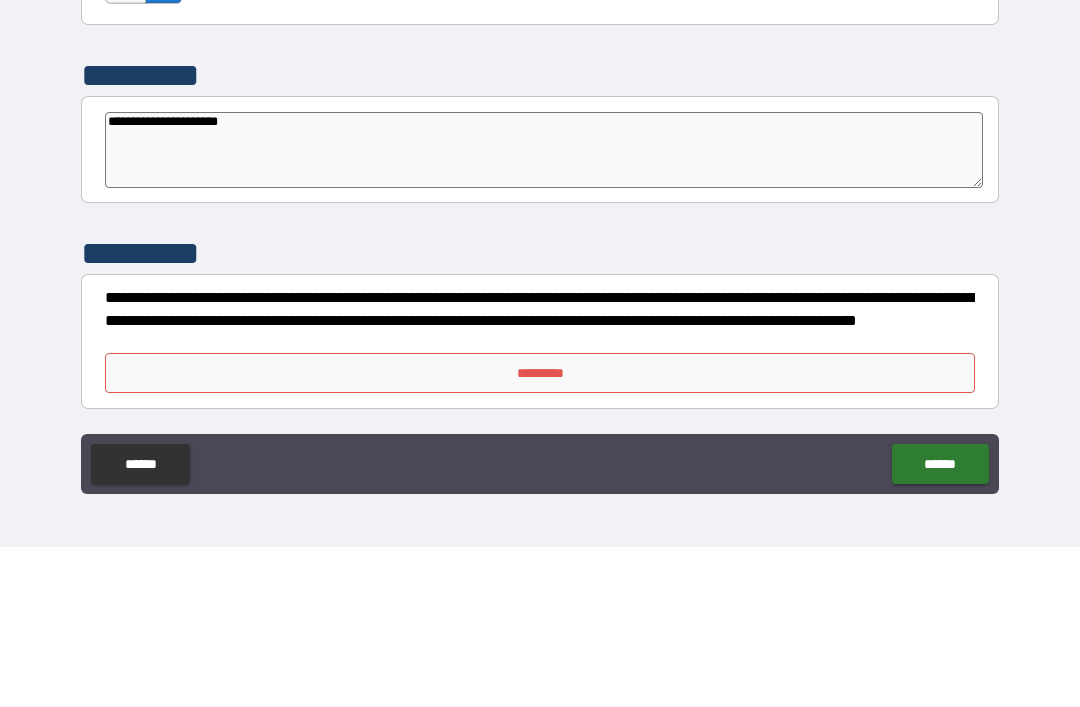 type on "**********" 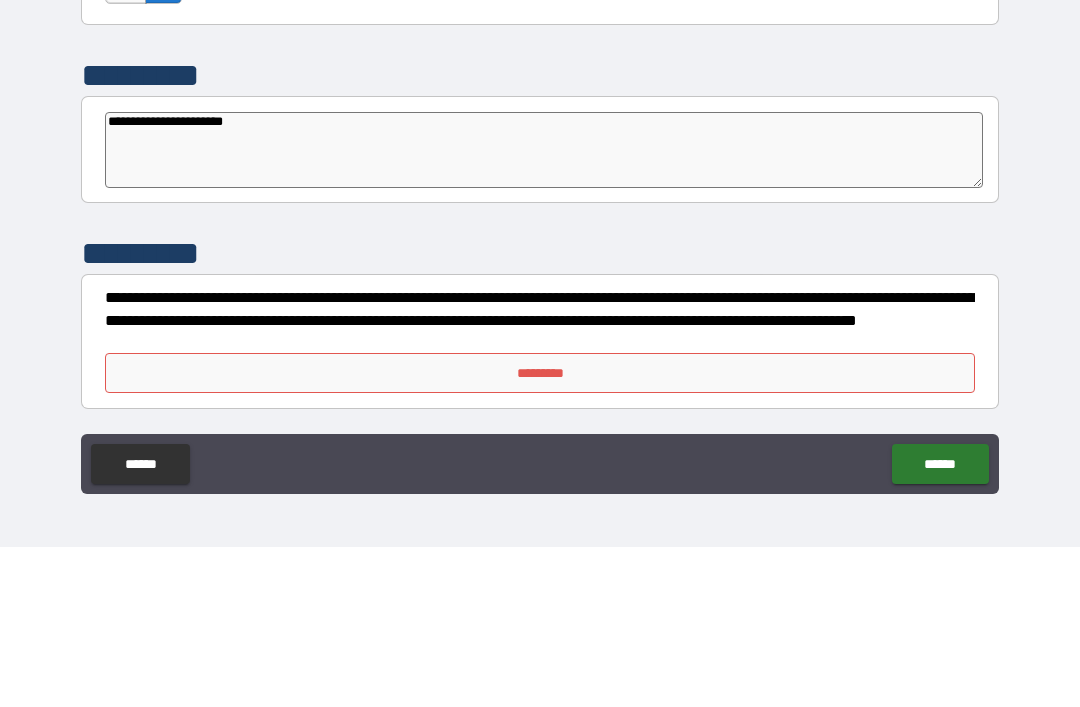 type on "**********" 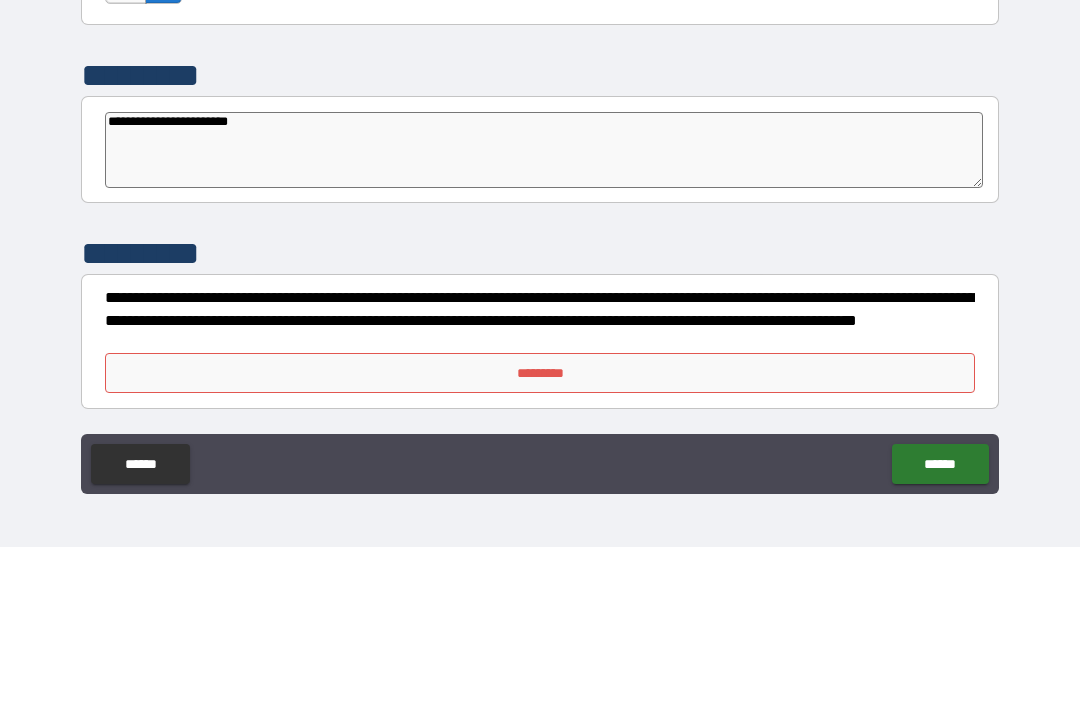 type on "**********" 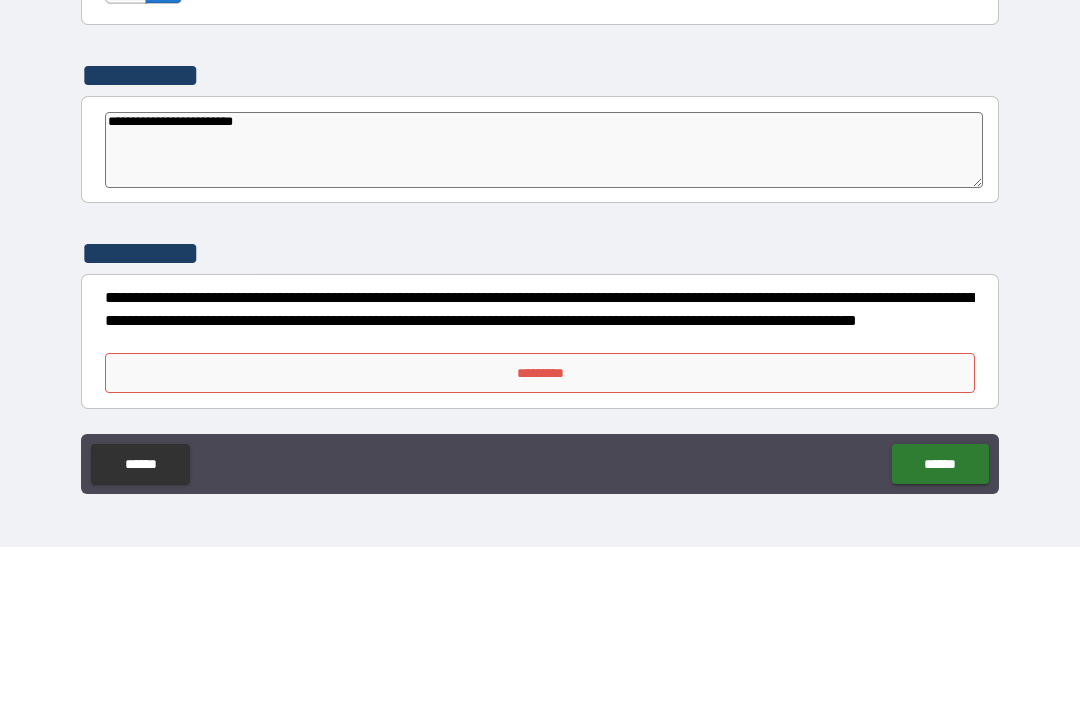 type on "**********" 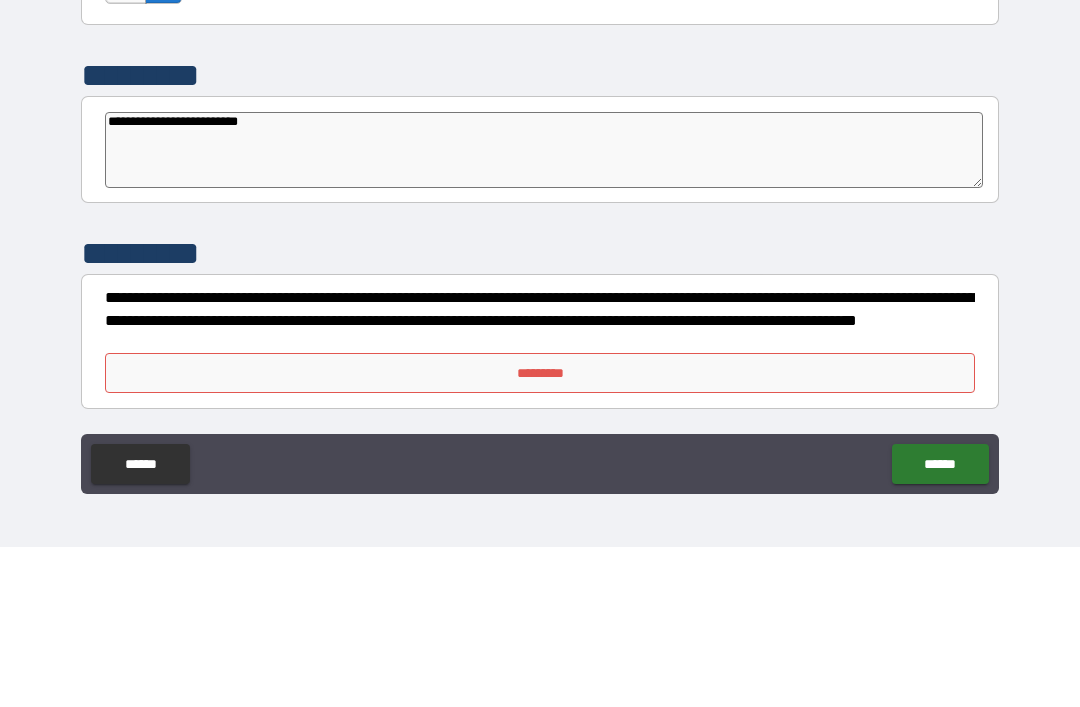 type on "**********" 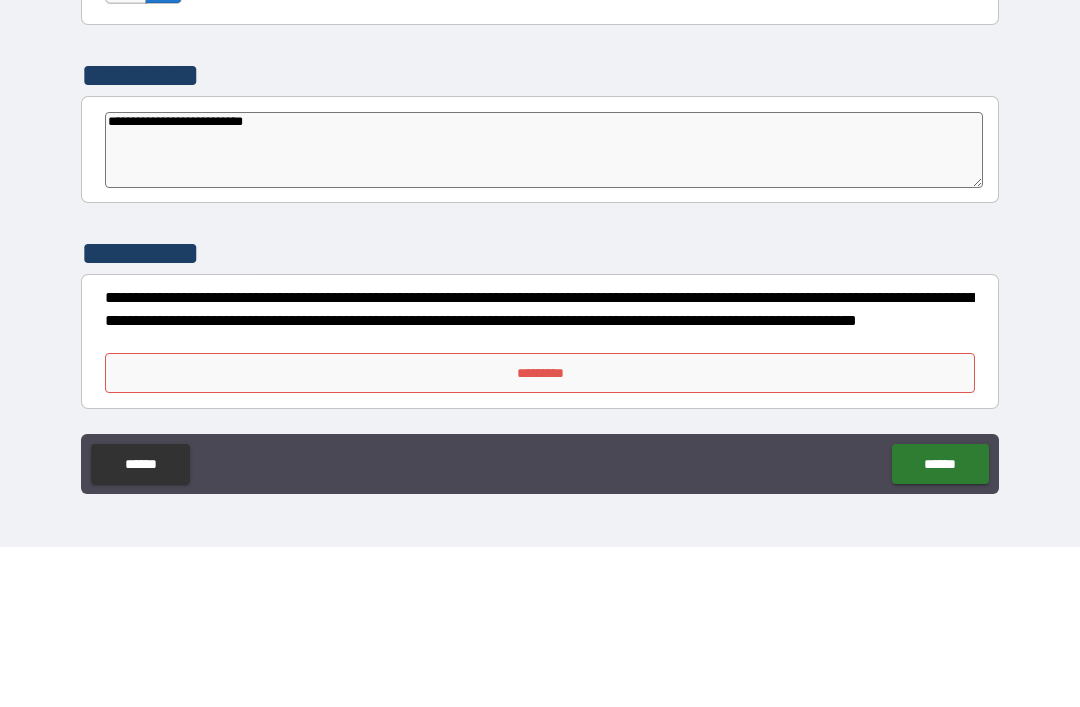 type on "**********" 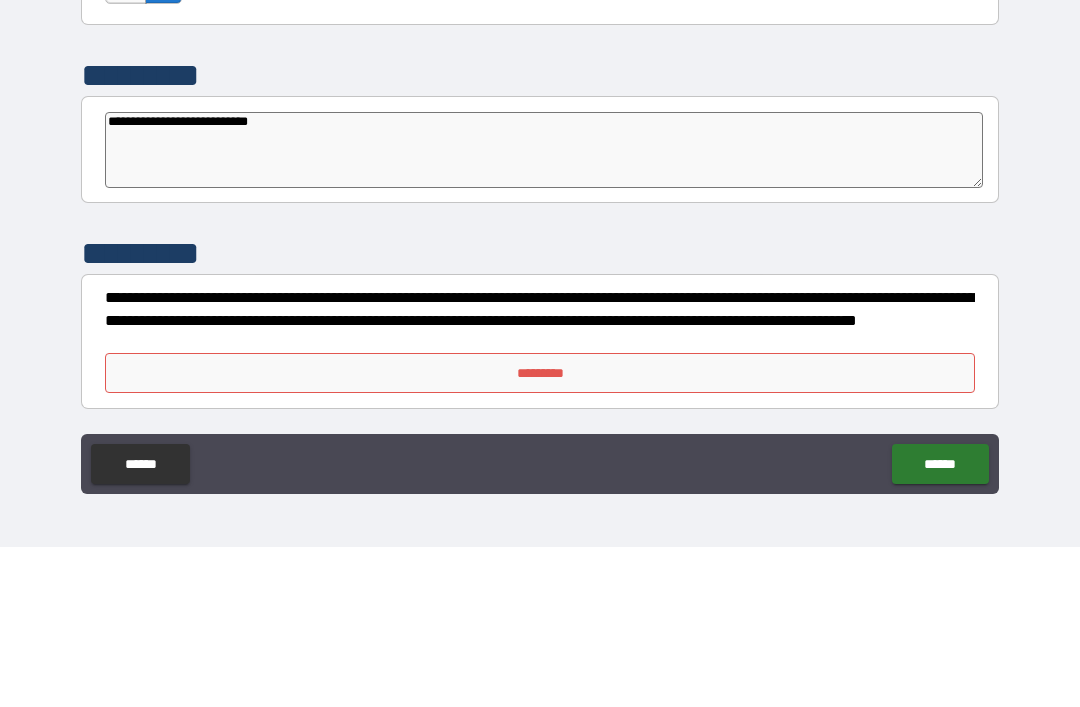 type on "**********" 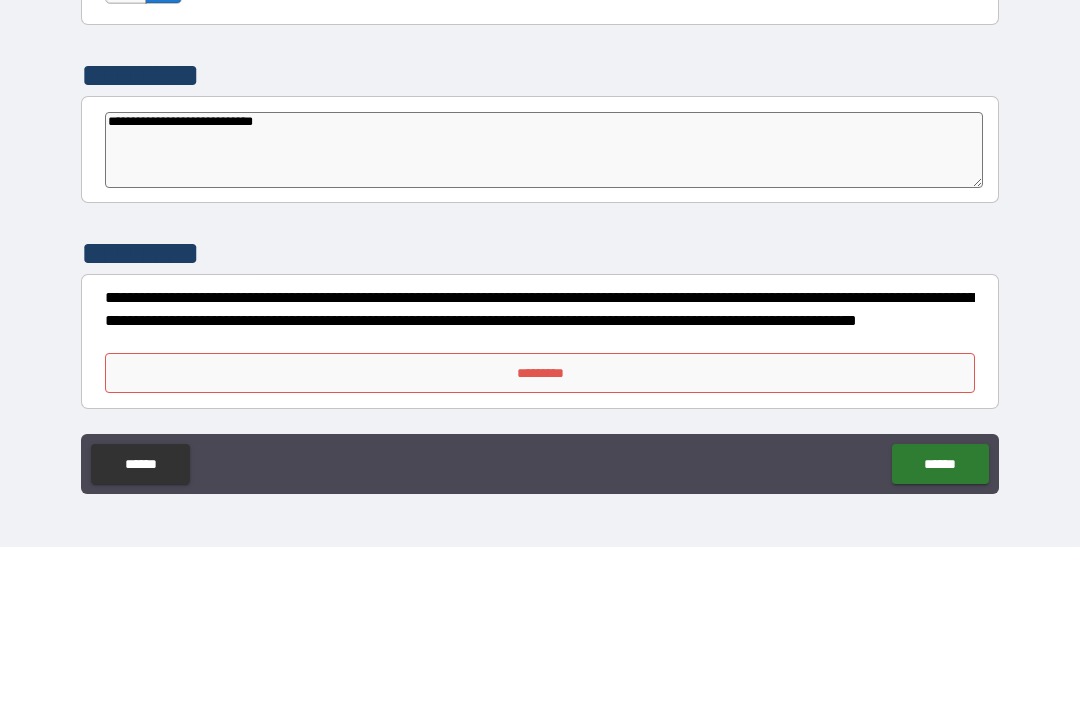 type on "**********" 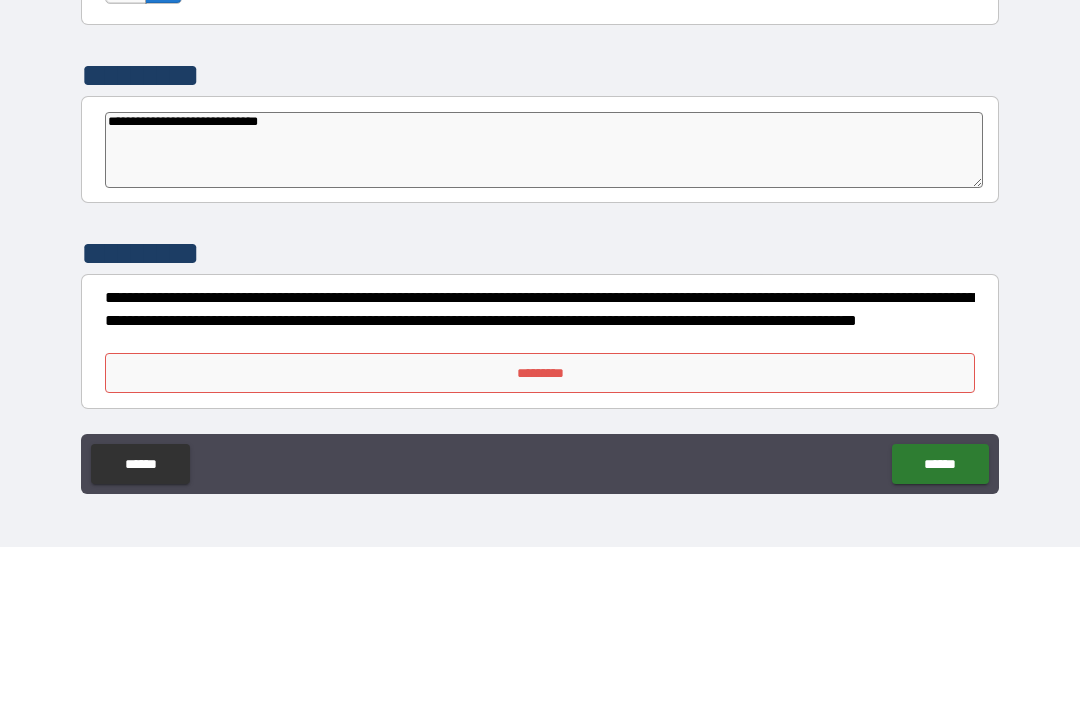 type on "*" 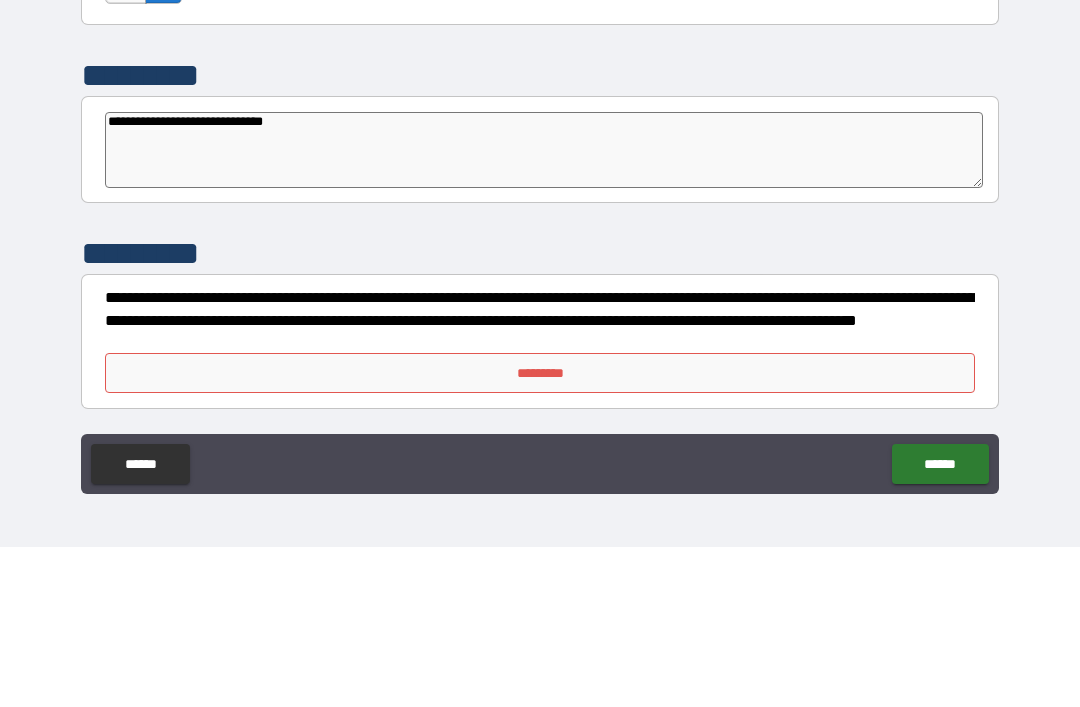 type on "*" 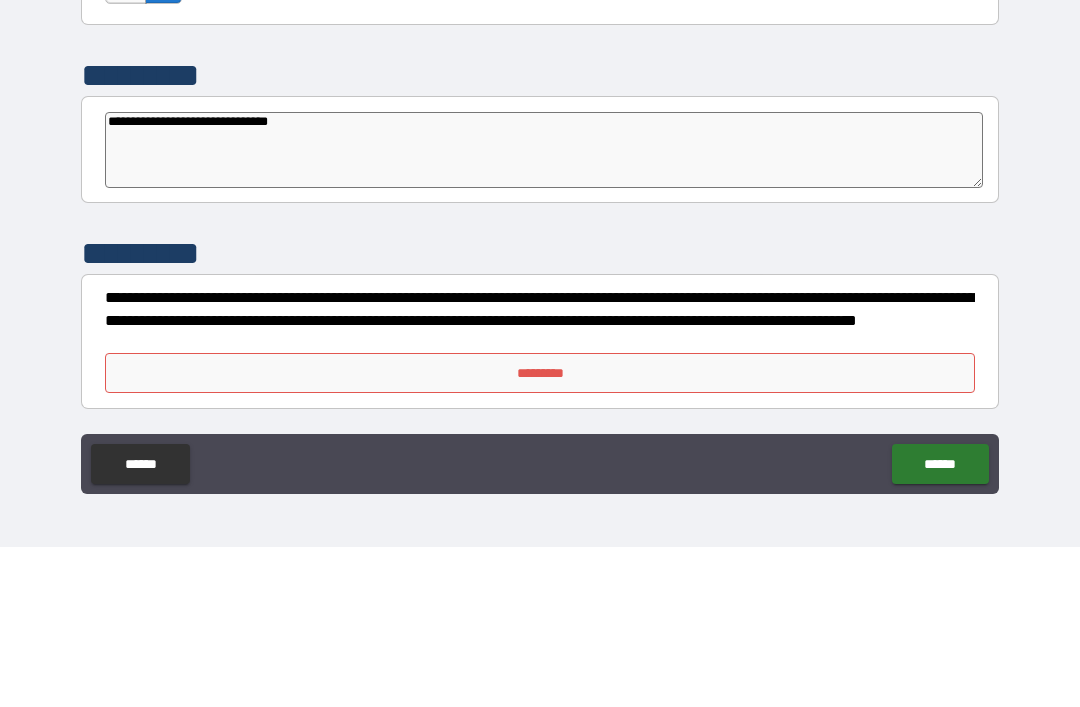 type on "*" 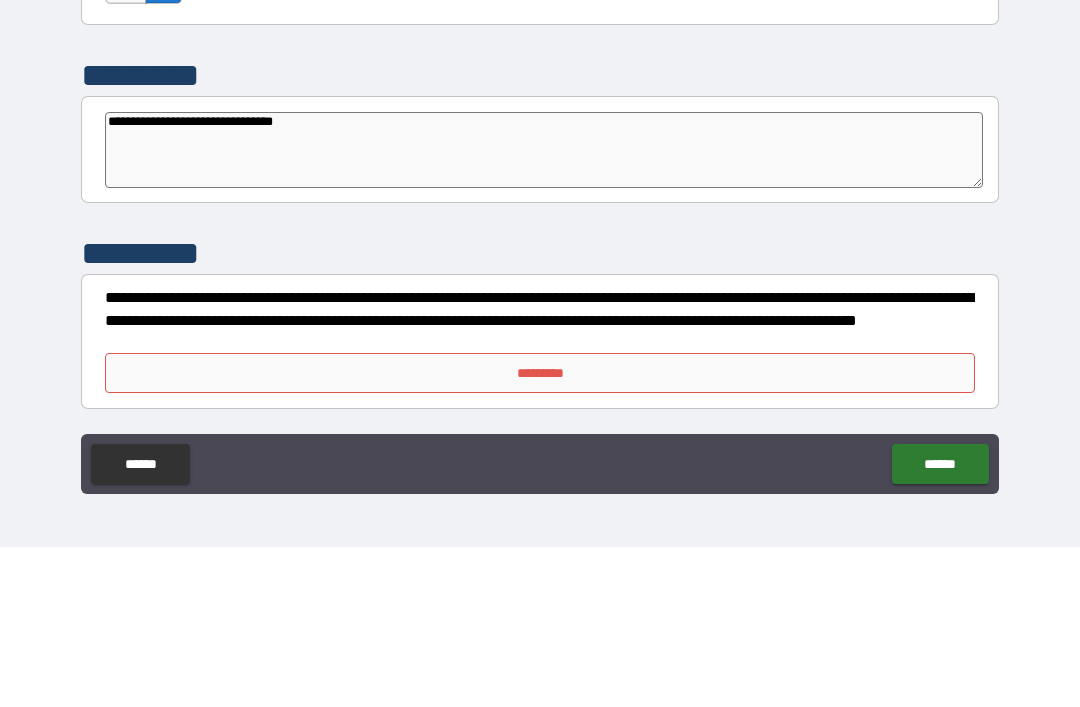 type on "**********" 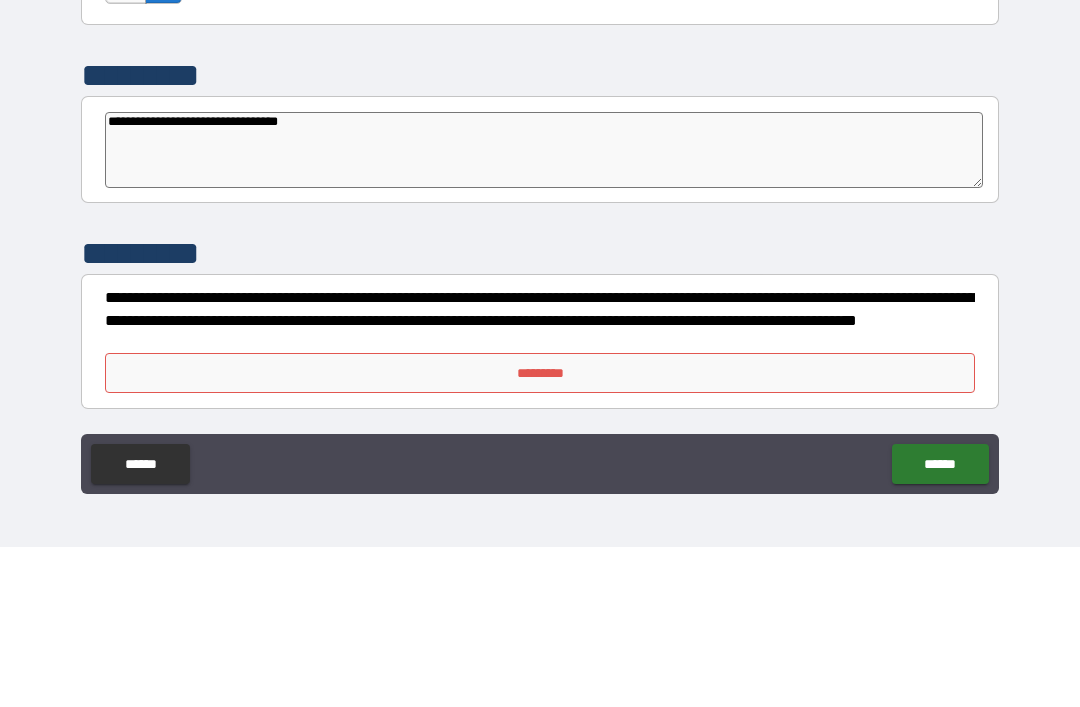 type on "*" 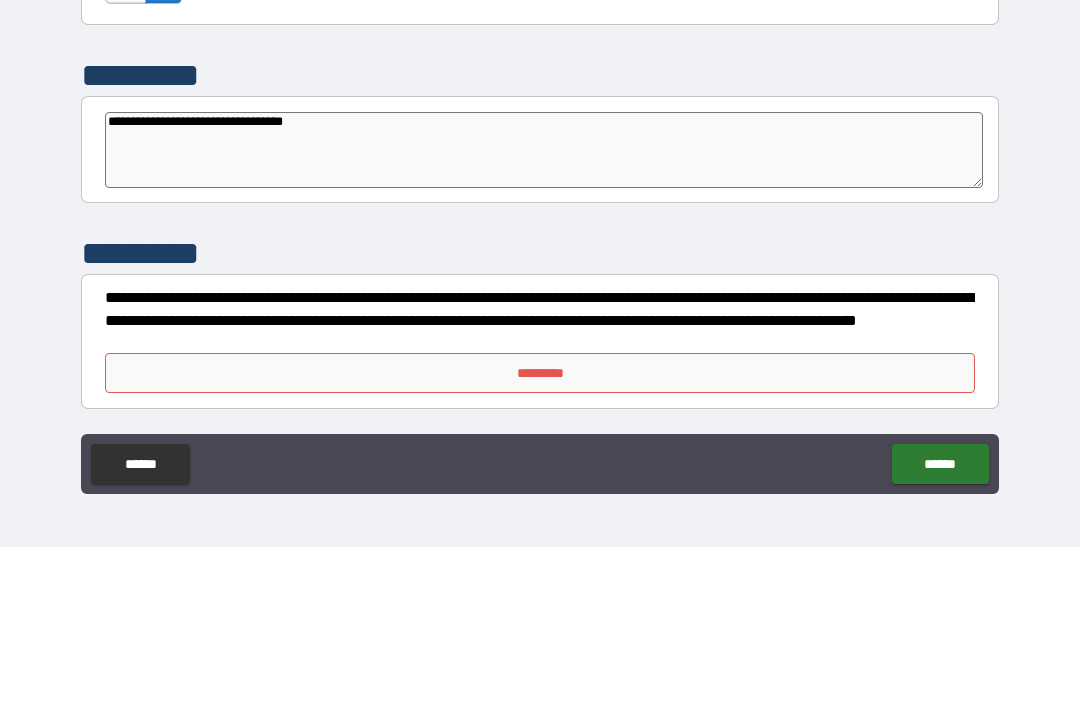 type on "**********" 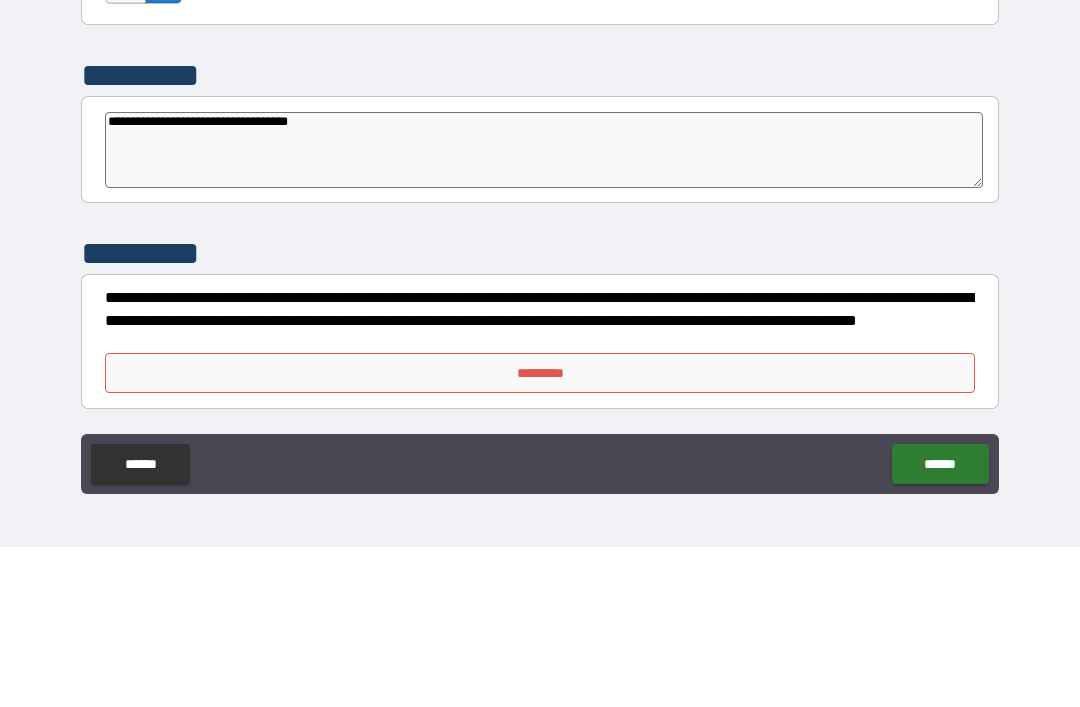 type on "**********" 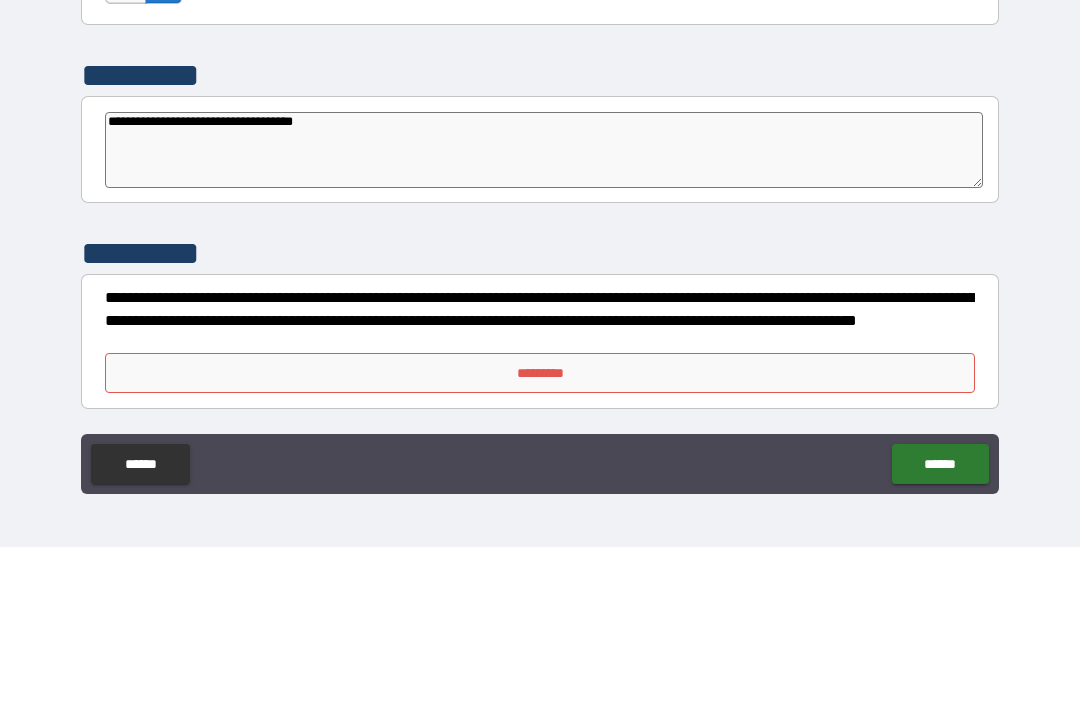 type on "*" 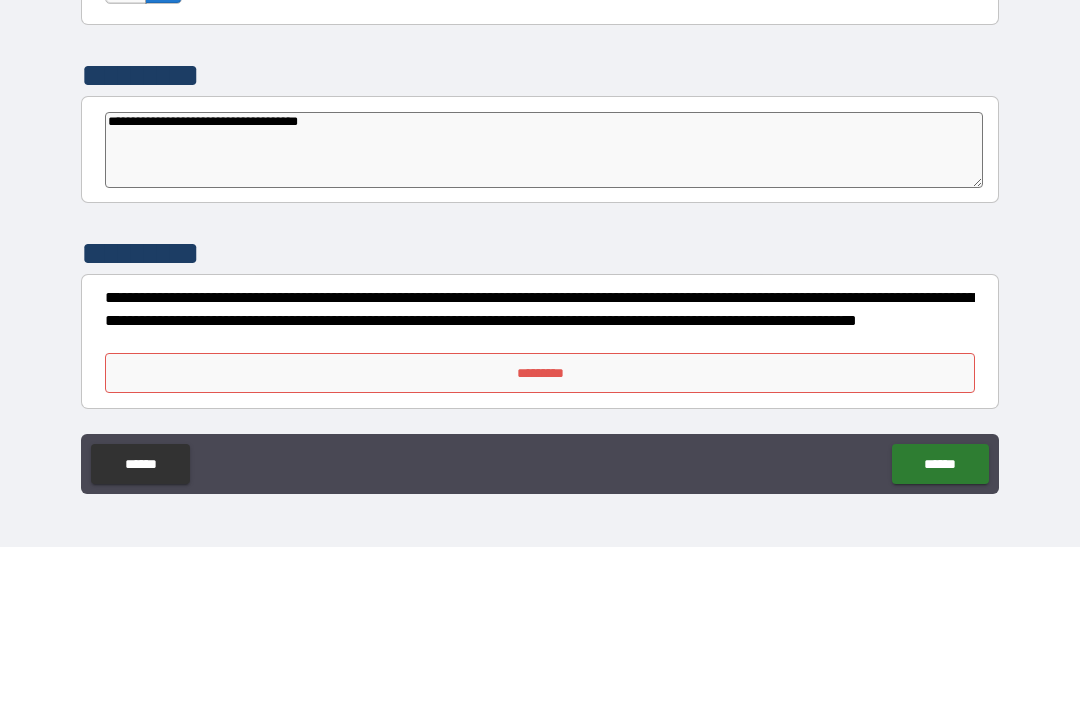 type on "**********" 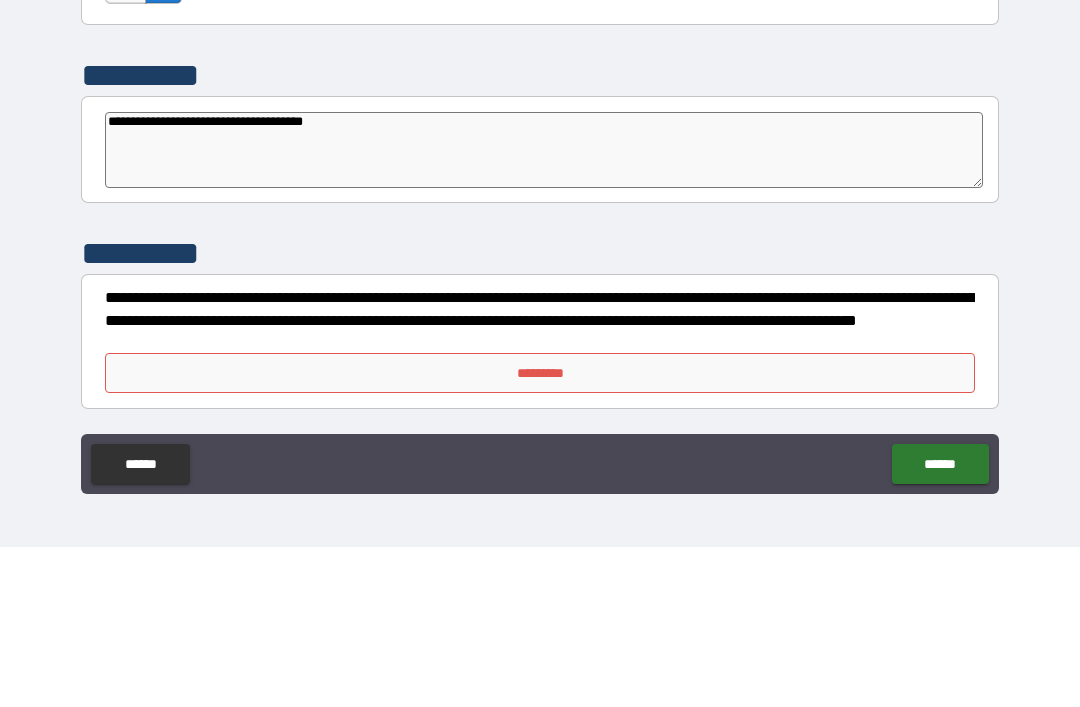 type on "**********" 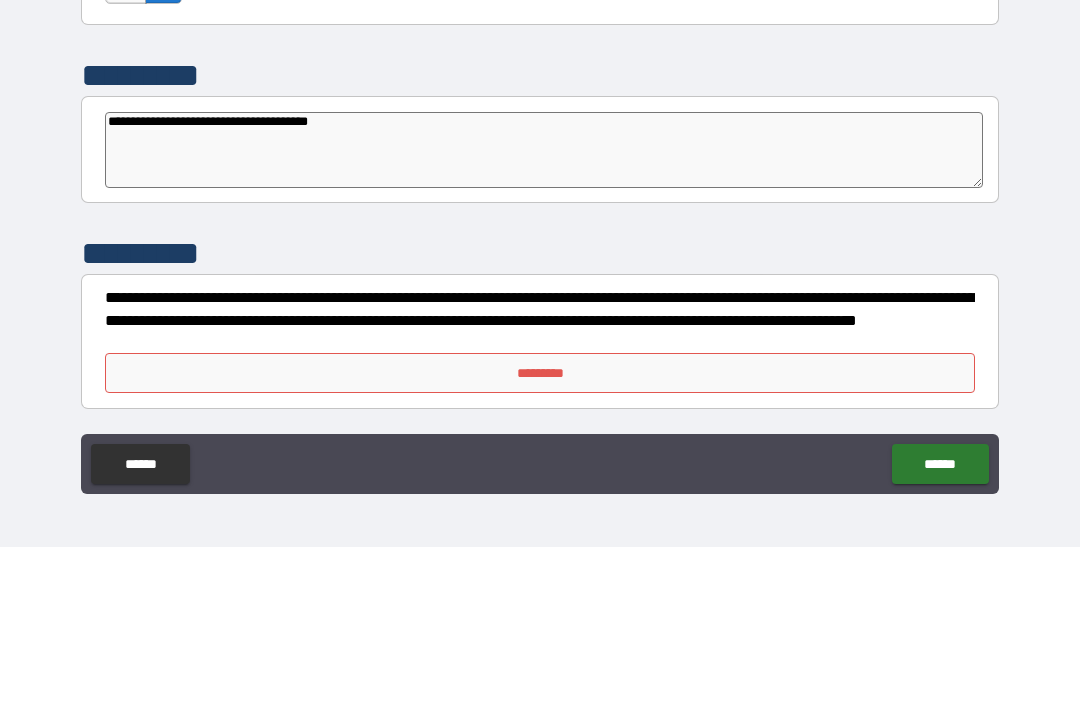 type on "**********" 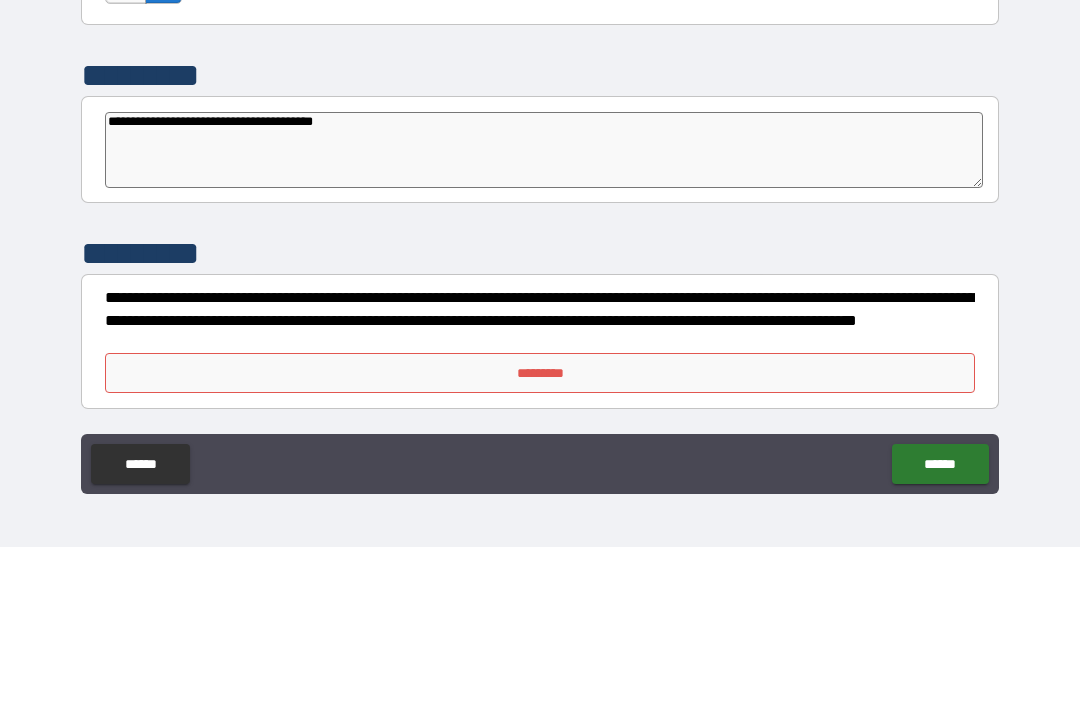 type on "**********" 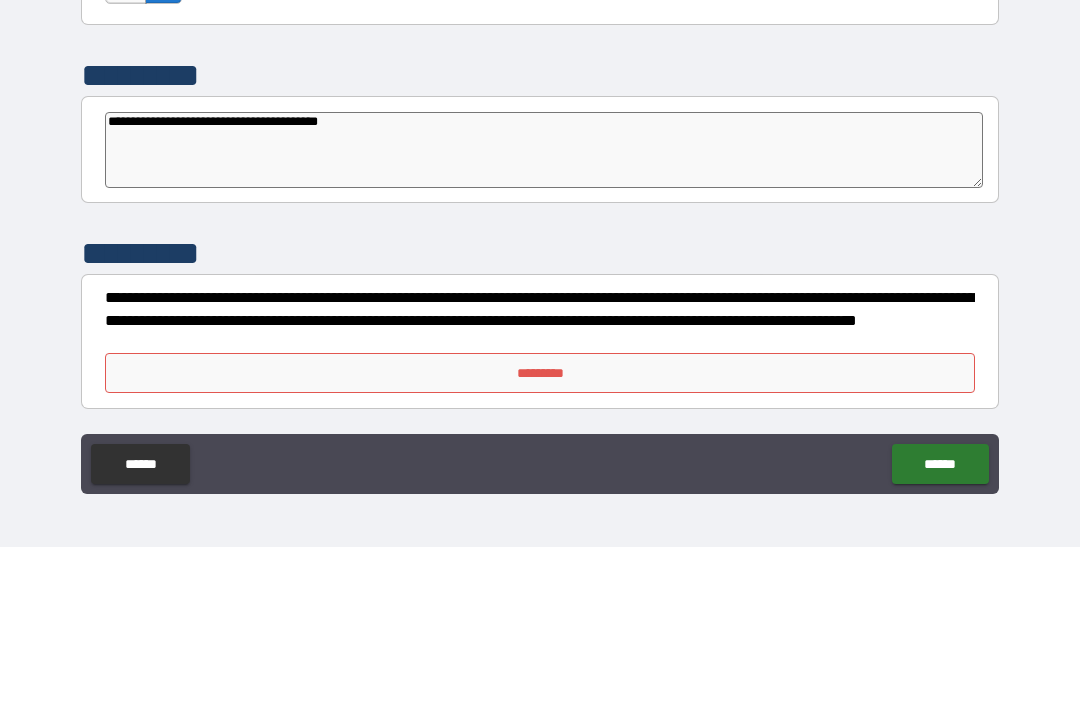 type on "**********" 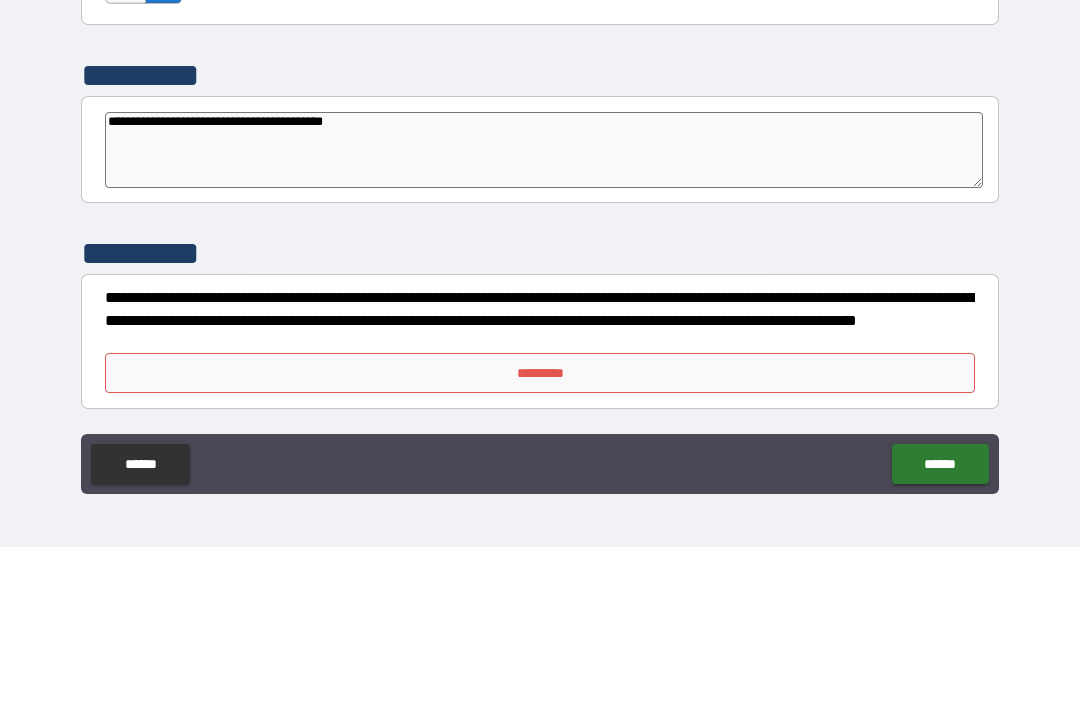 type on "*" 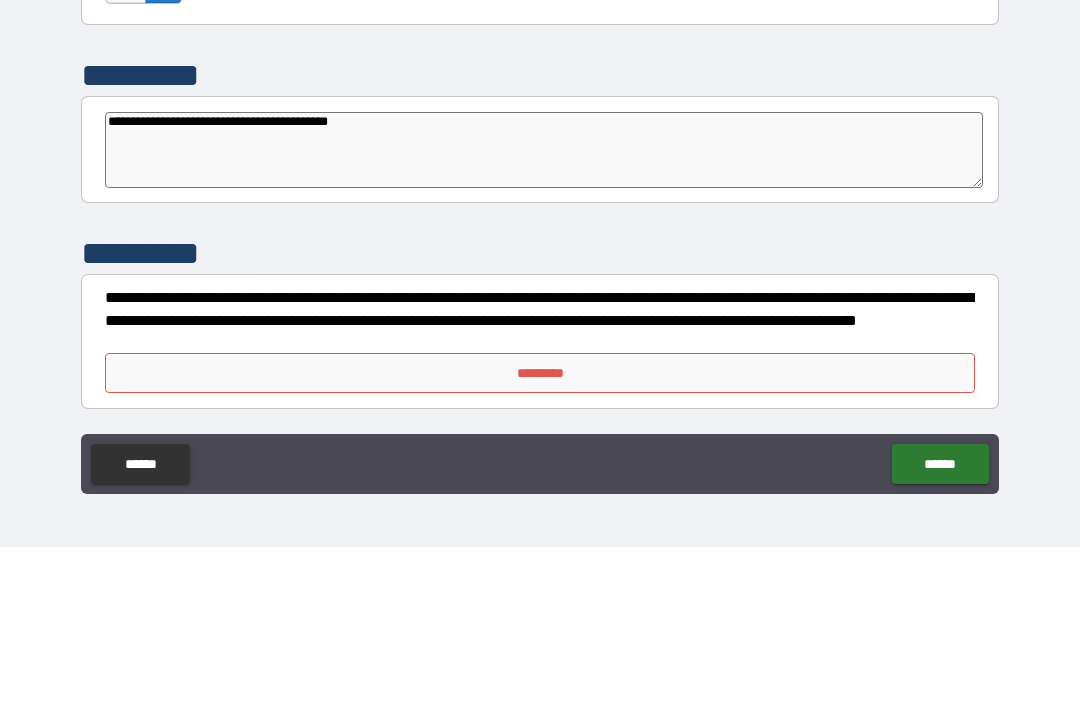 type on "*" 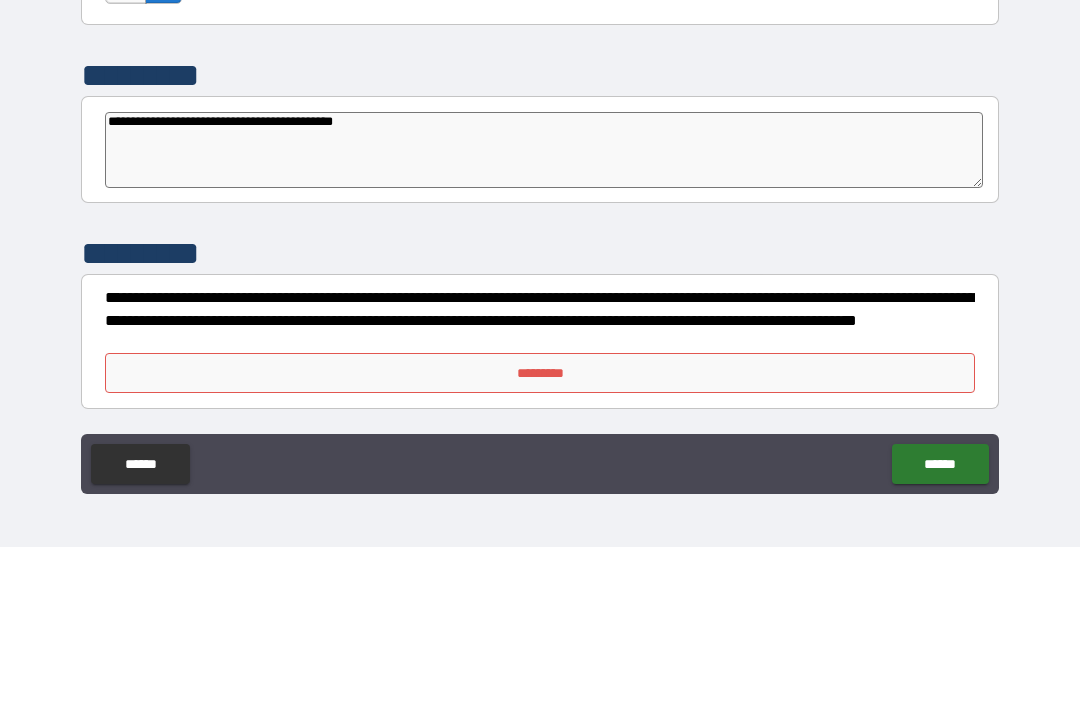 type on "*" 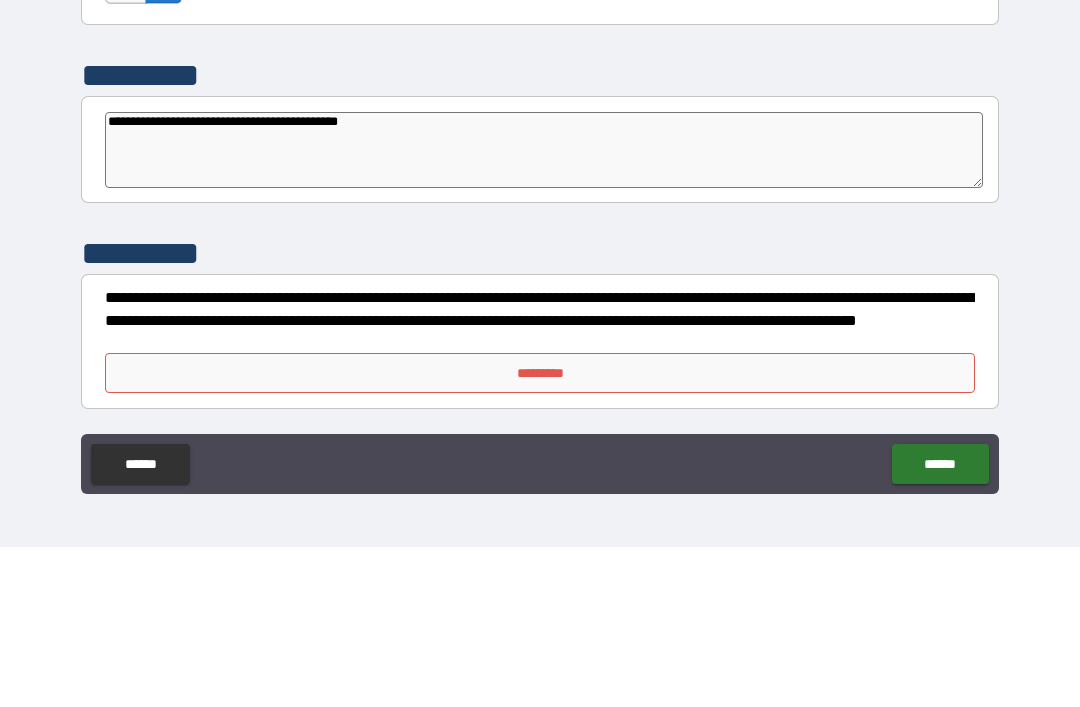 type on "*" 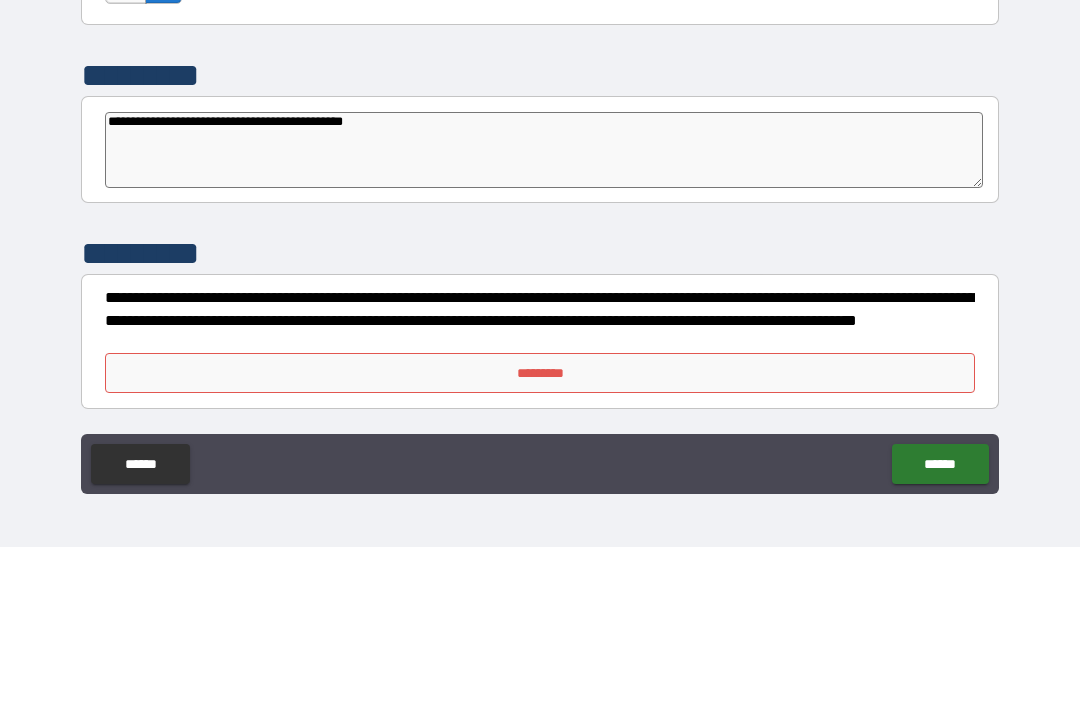 type on "**********" 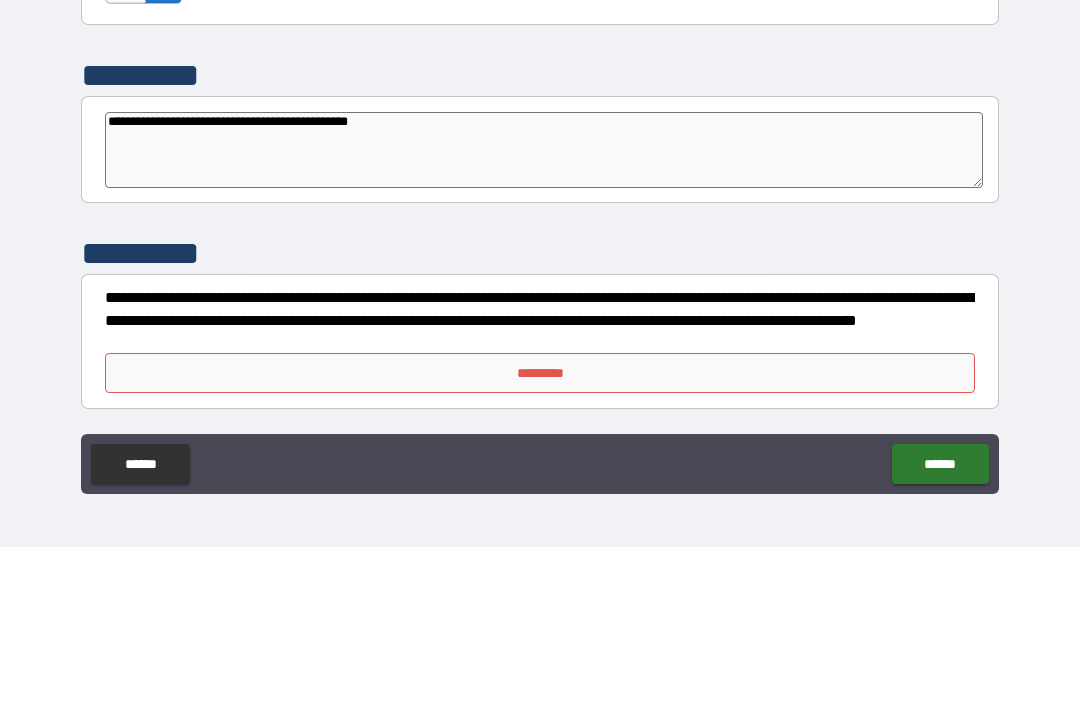 type on "**********" 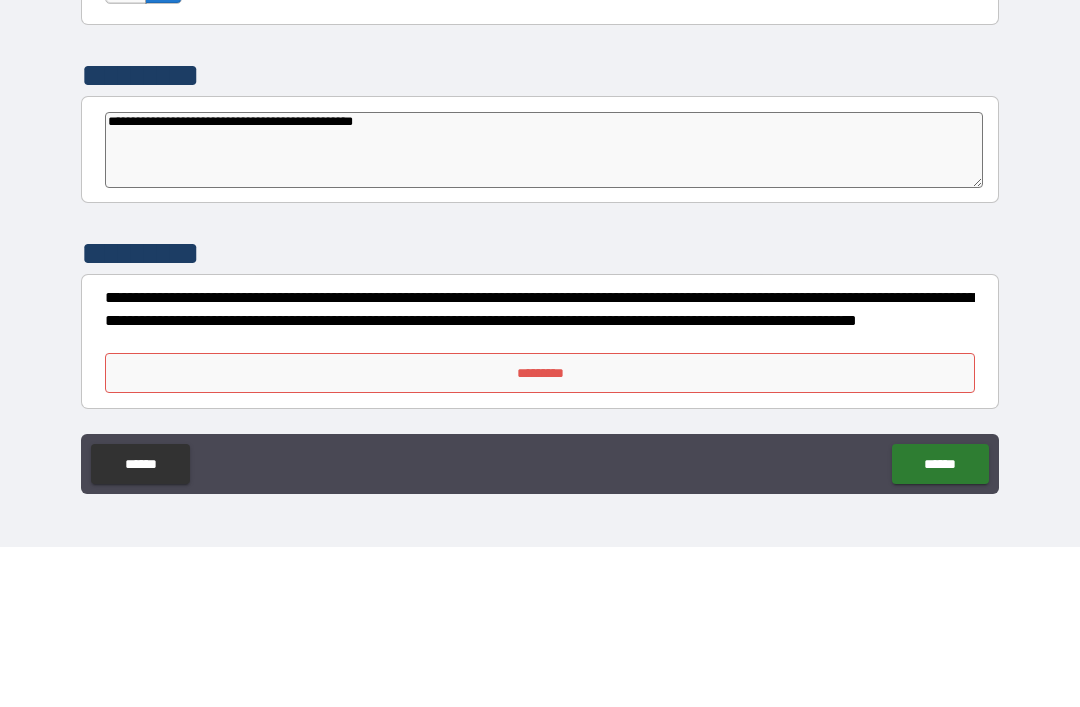 type on "**********" 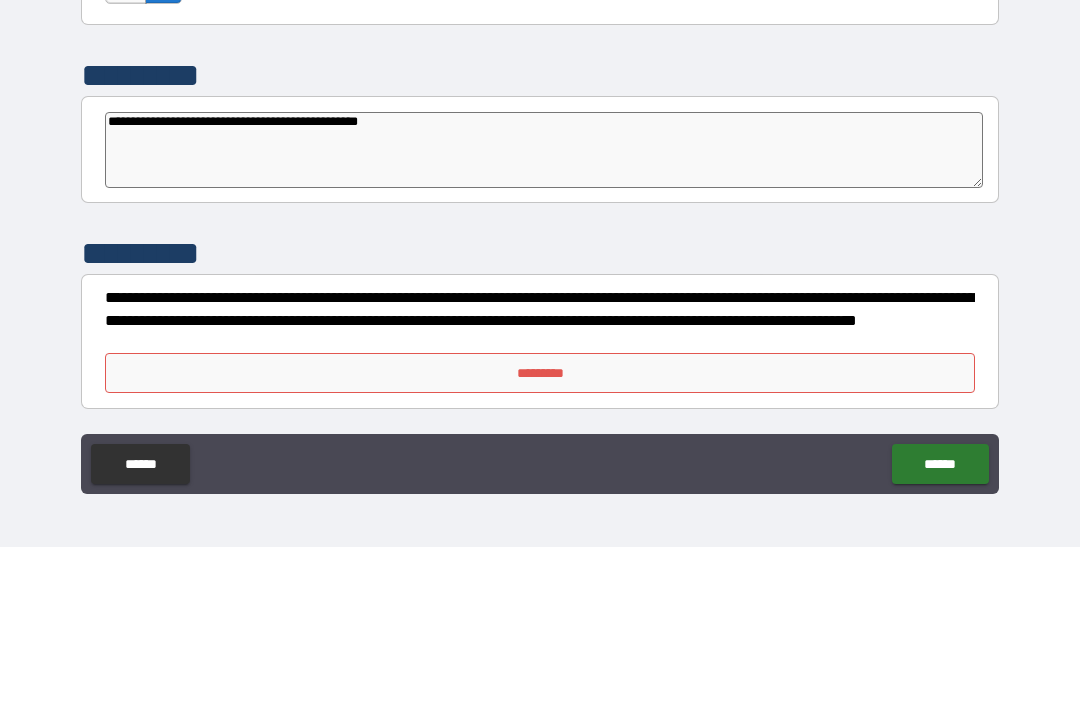 type on "**********" 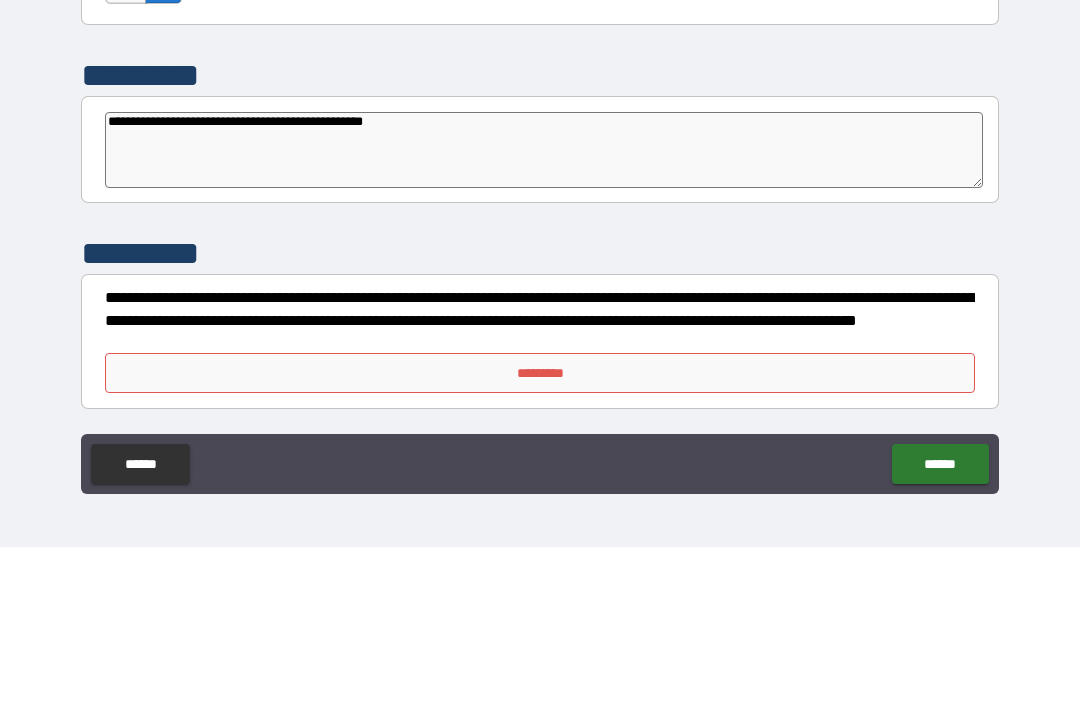 type on "**********" 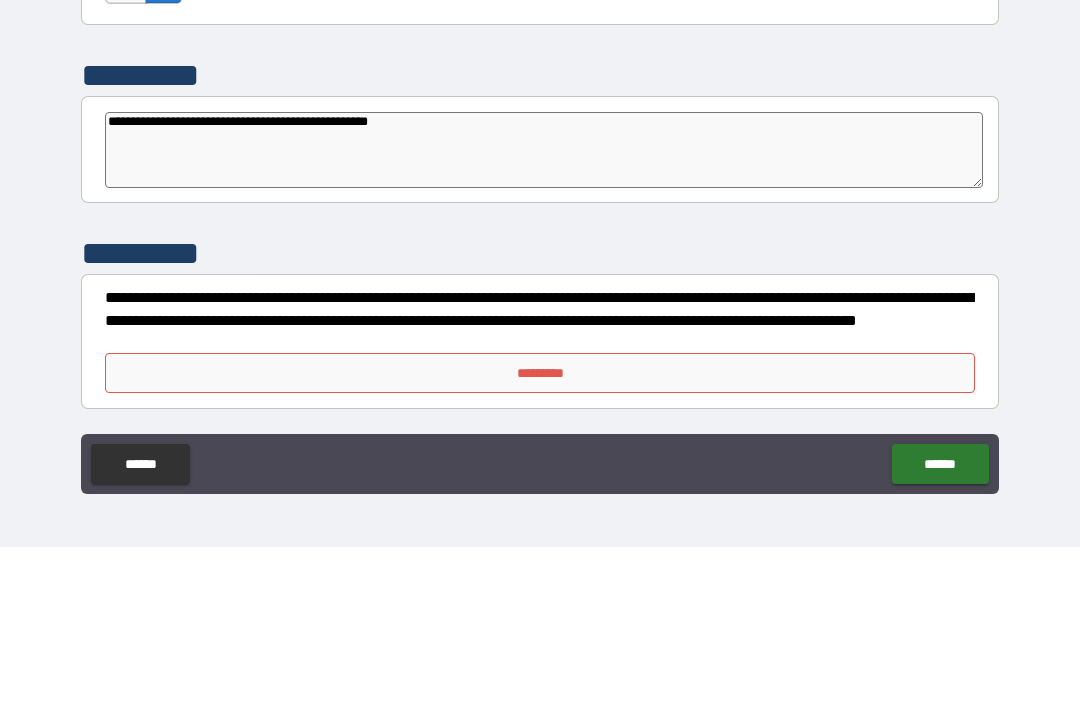 type on "**********" 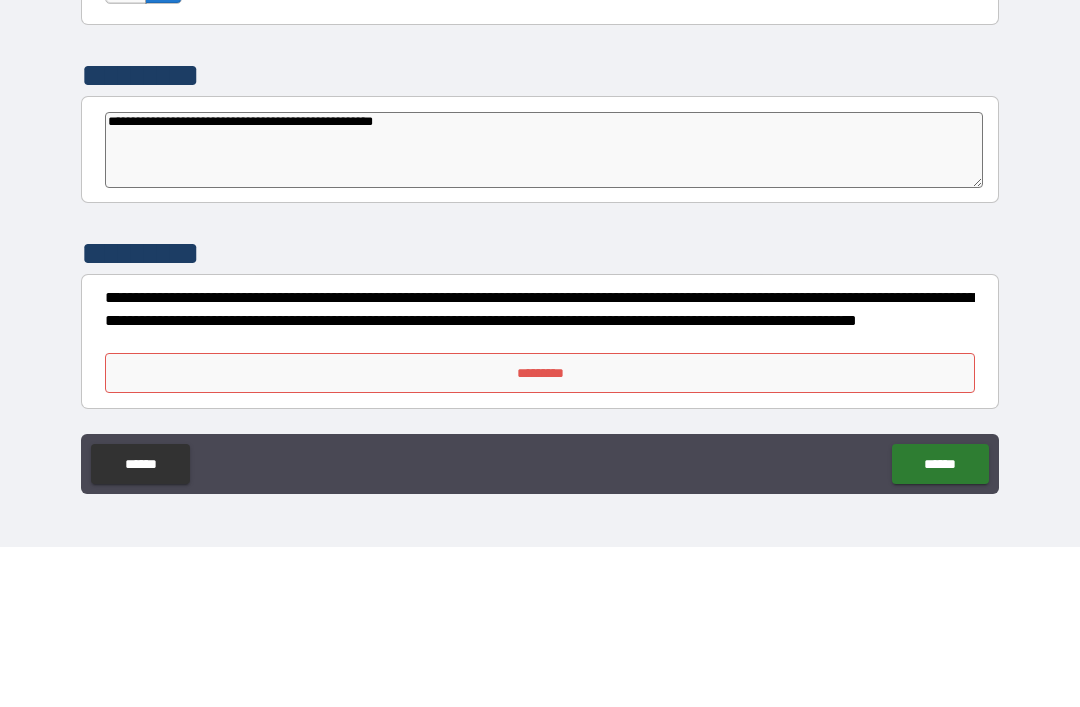type on "*" 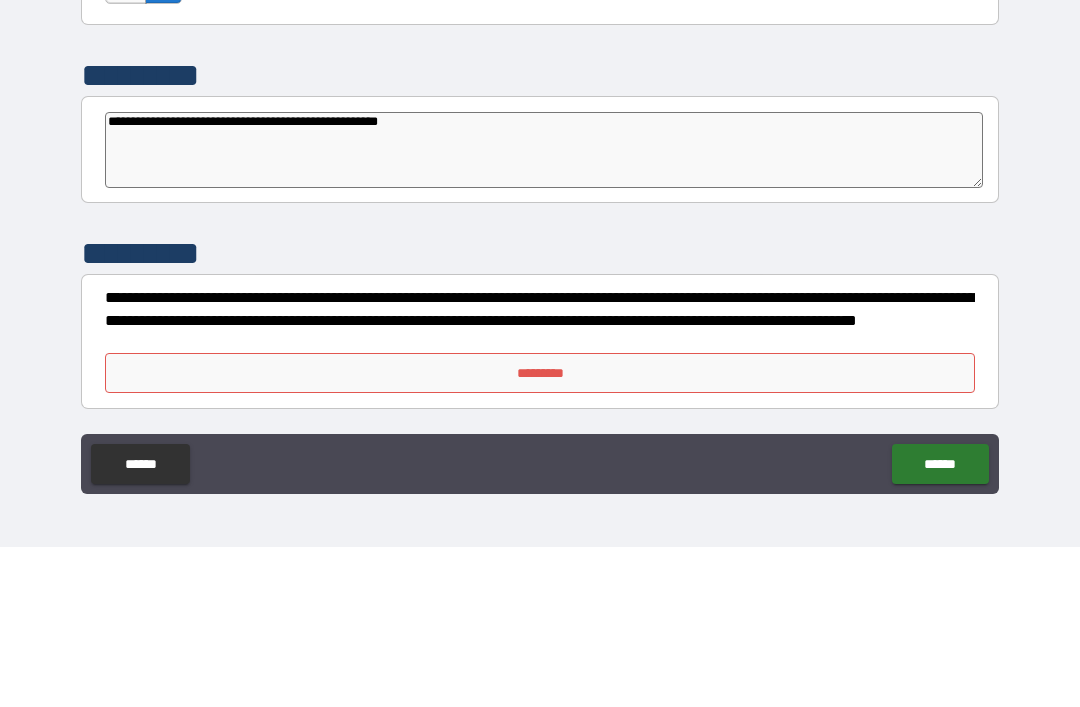 type on "**********" 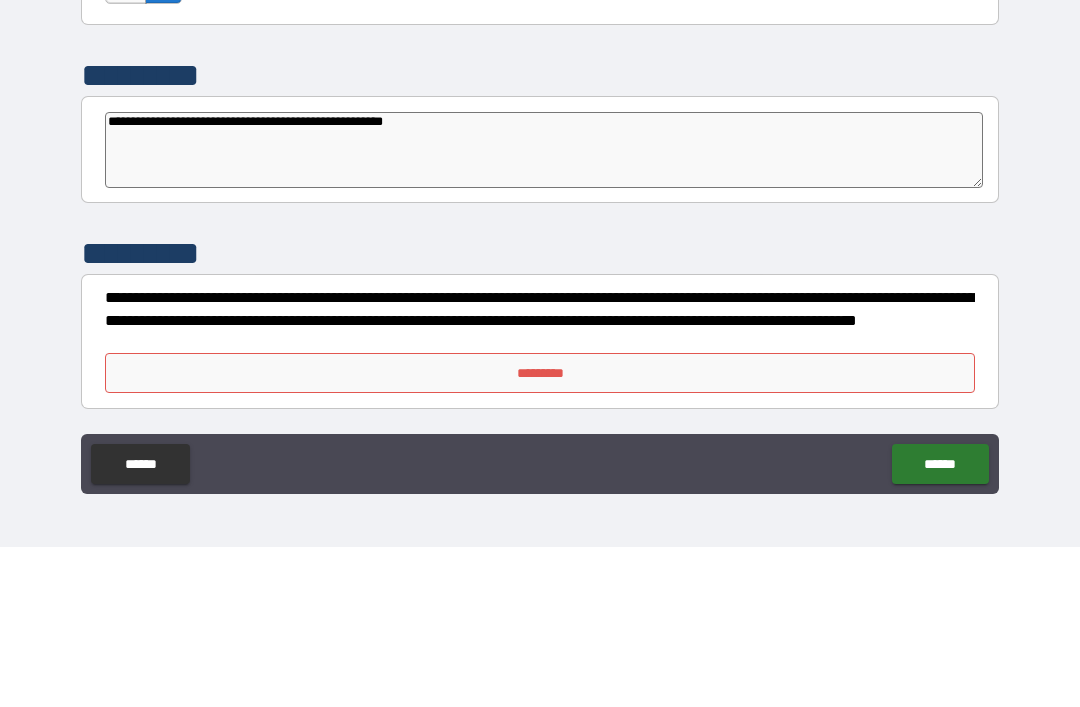 type on "**********" 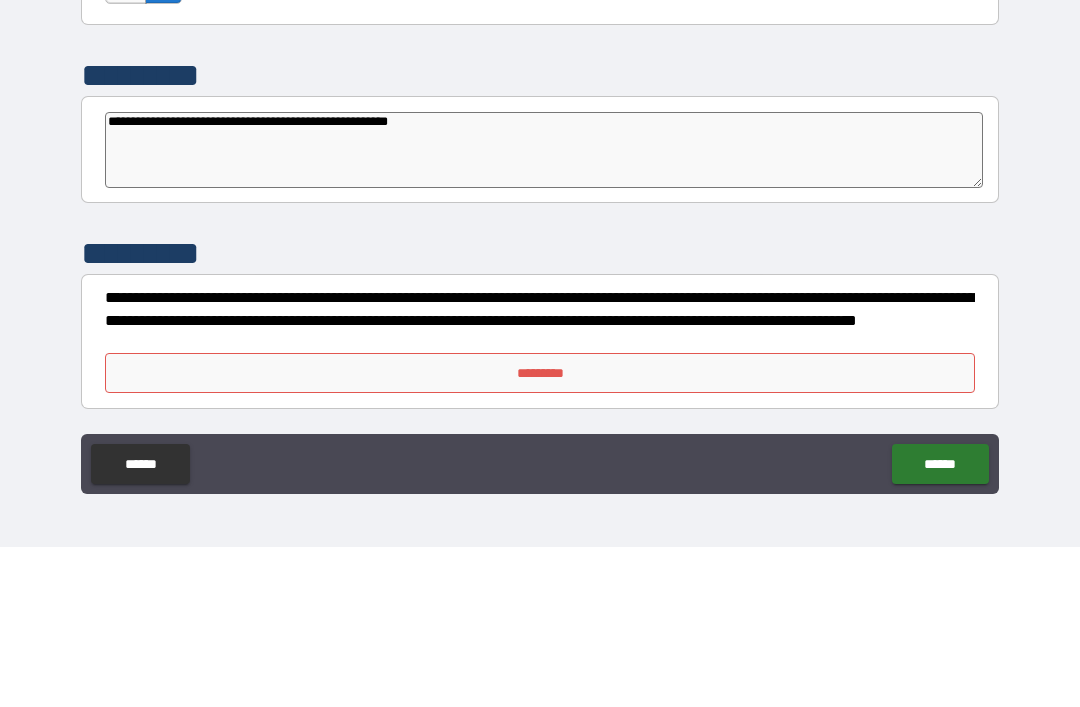type on "*" 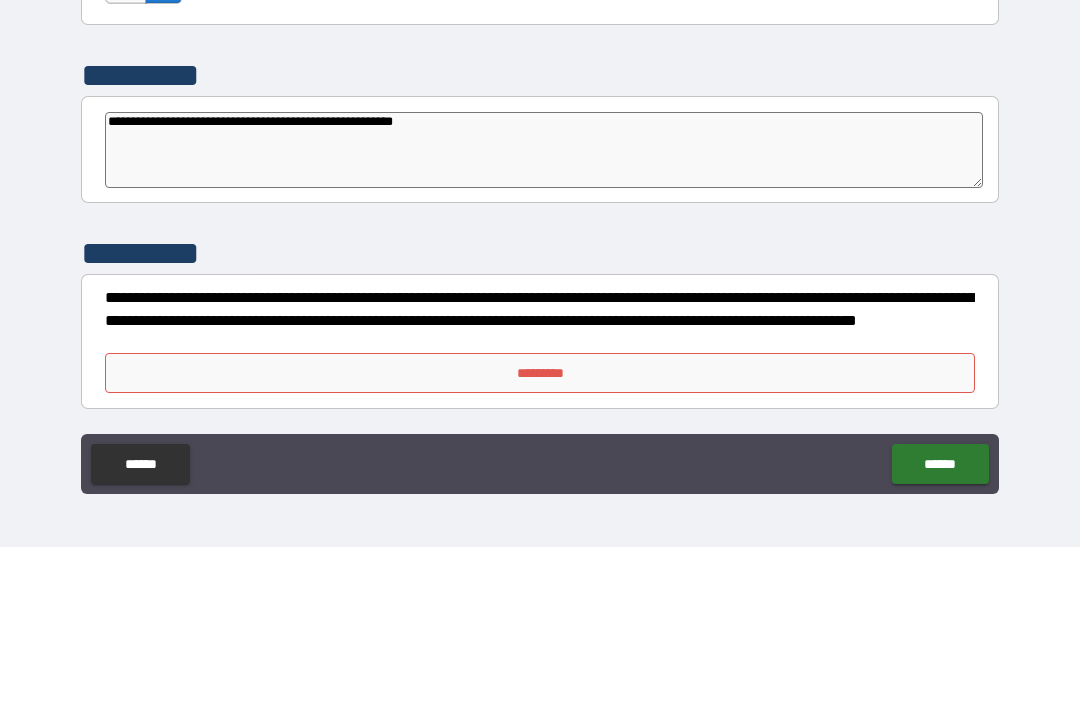 type on "*" 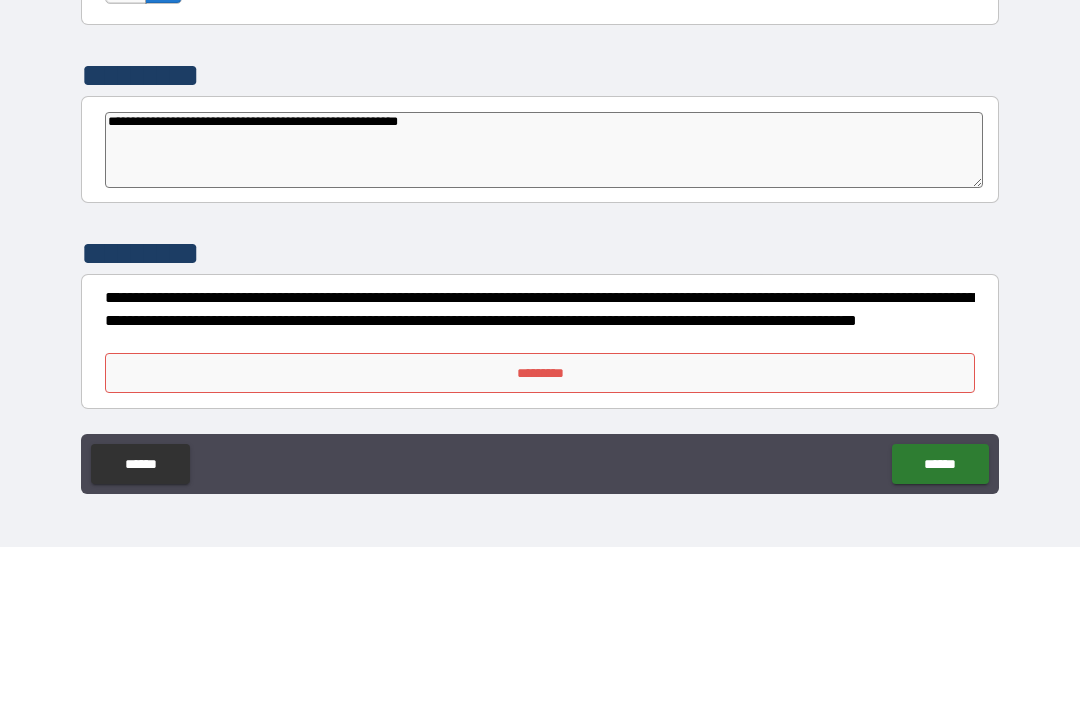type on "*" 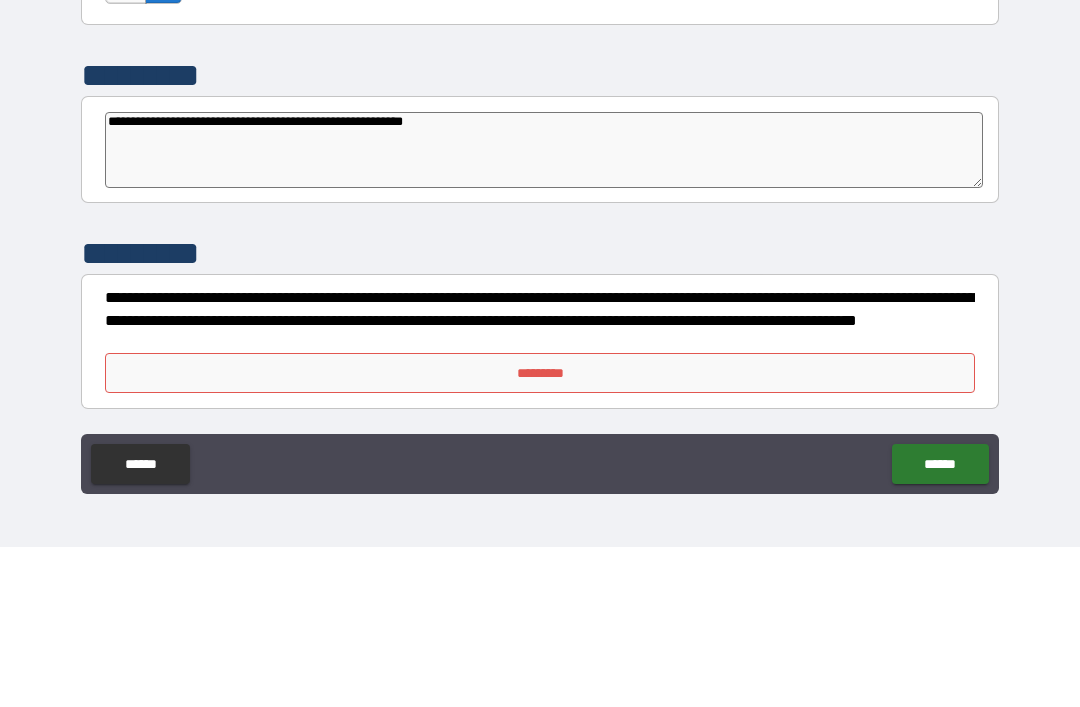 type on "**********" 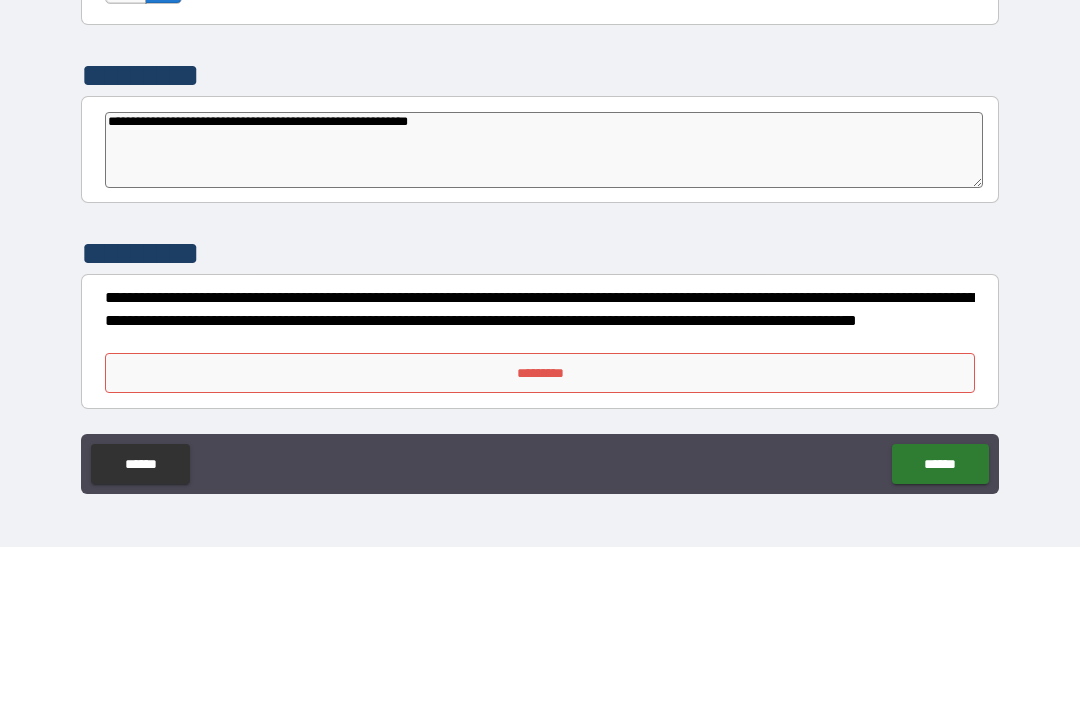 type on "**********" 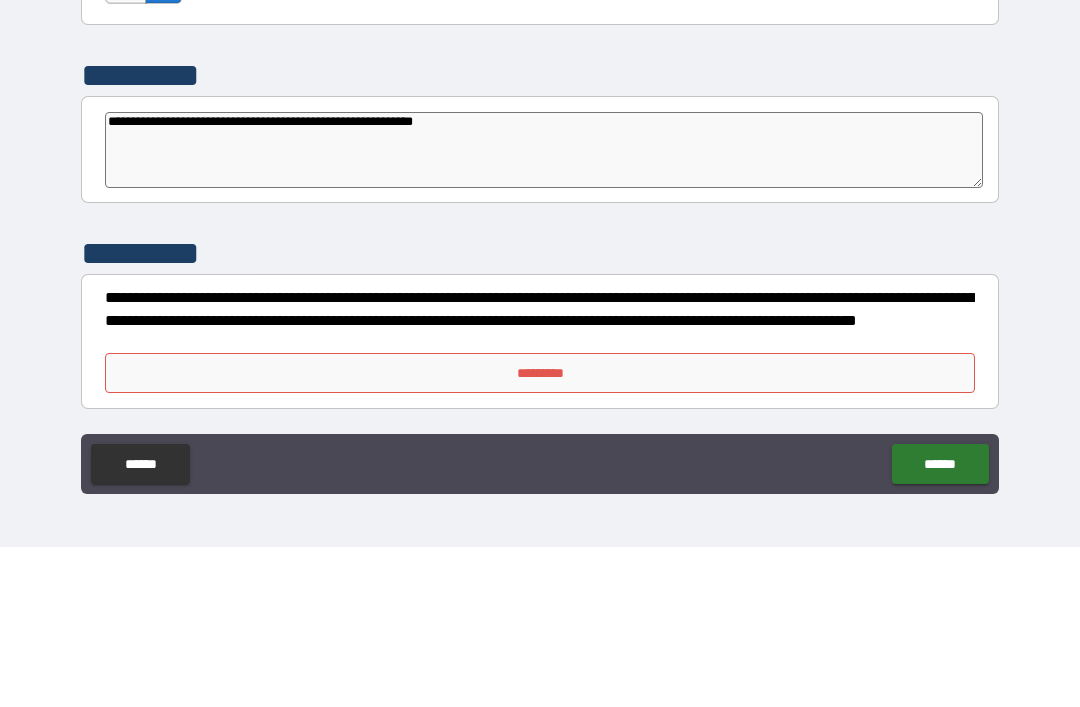 type on "**********" 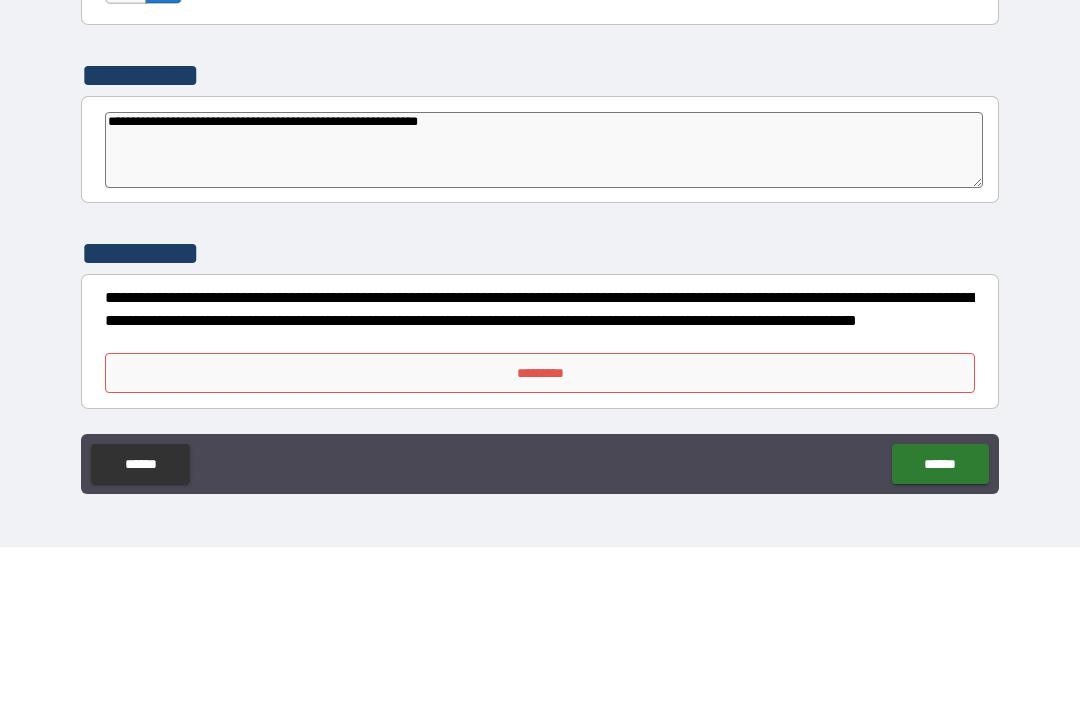 type on "**********" 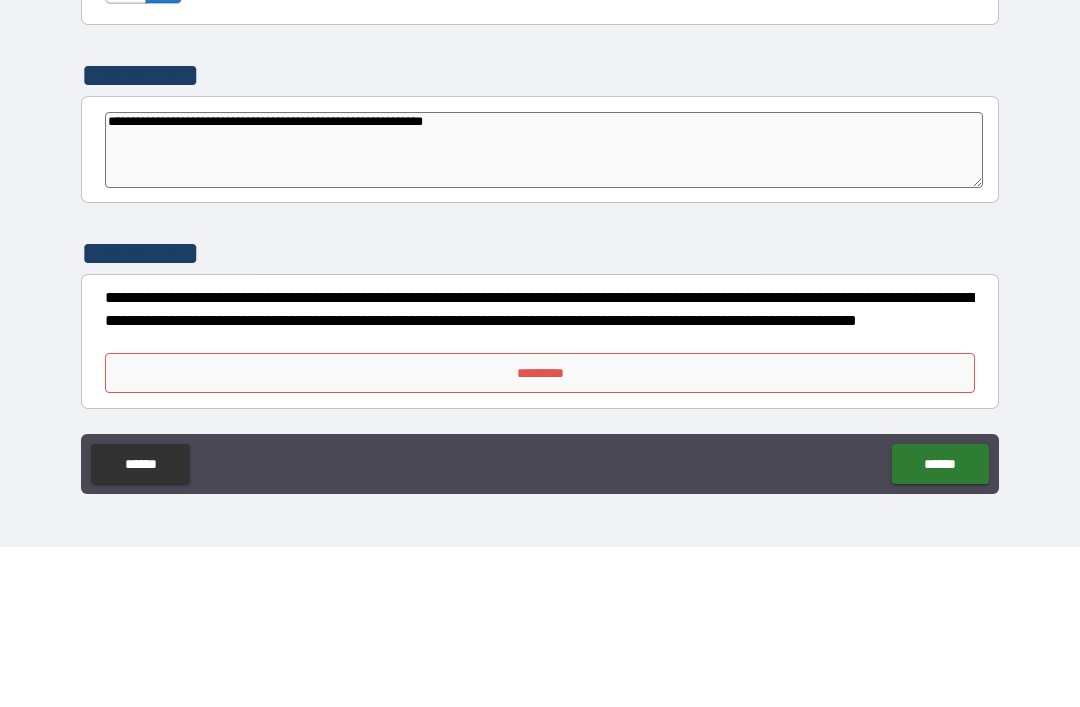 type on "**********" 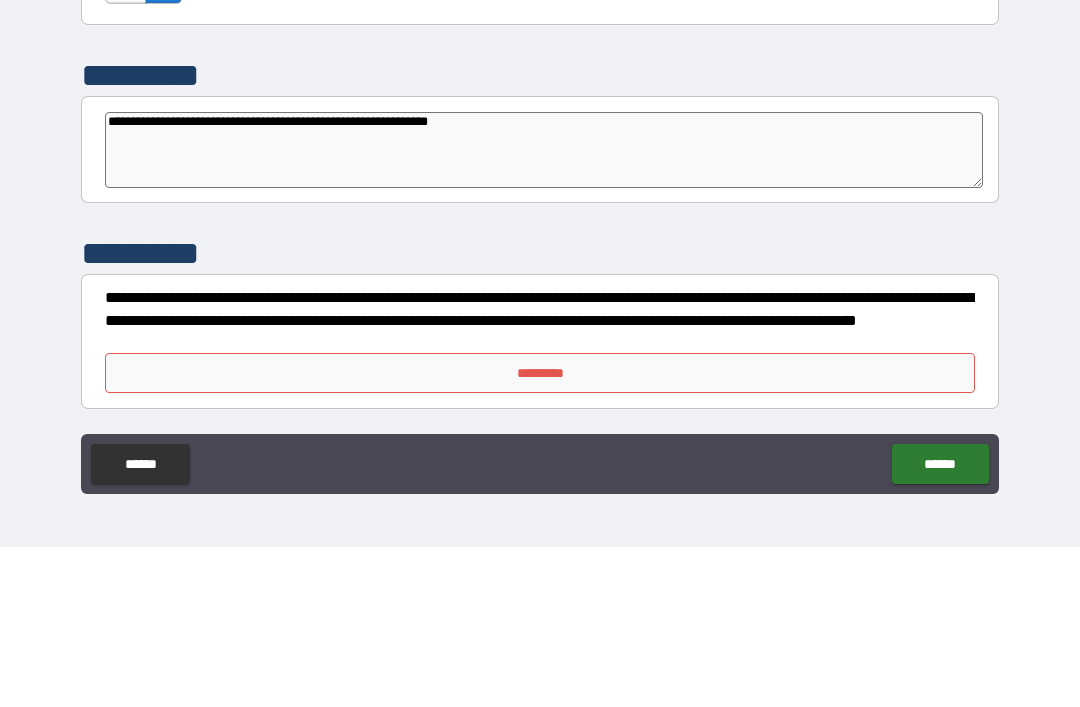 type on "*" 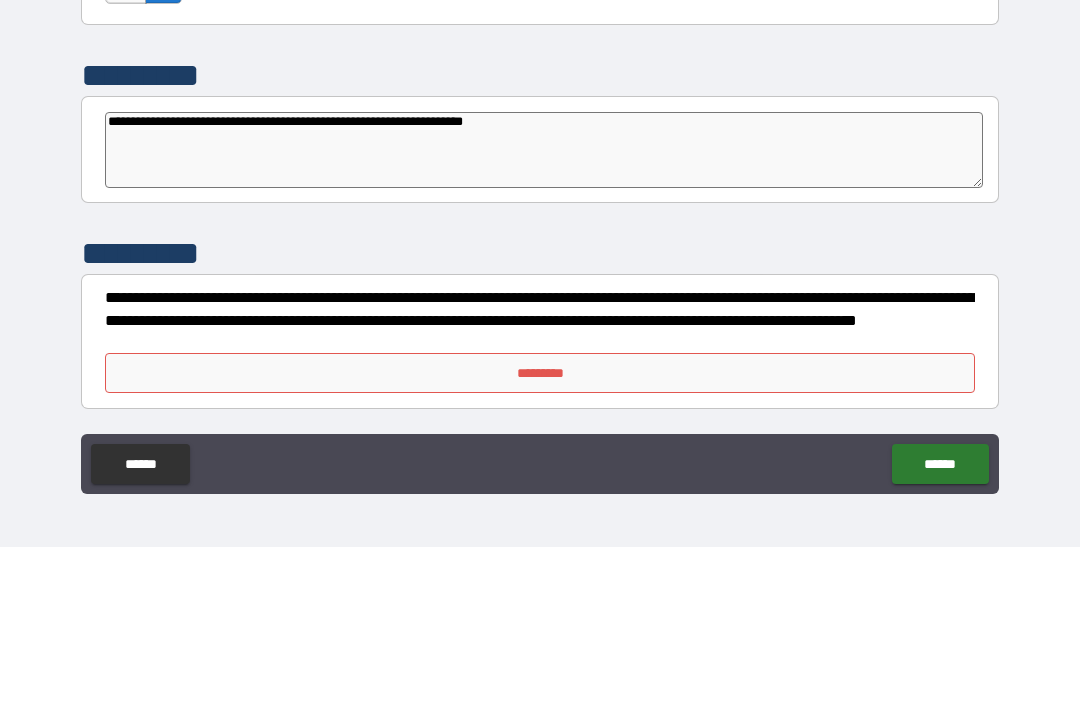 type on "**********" 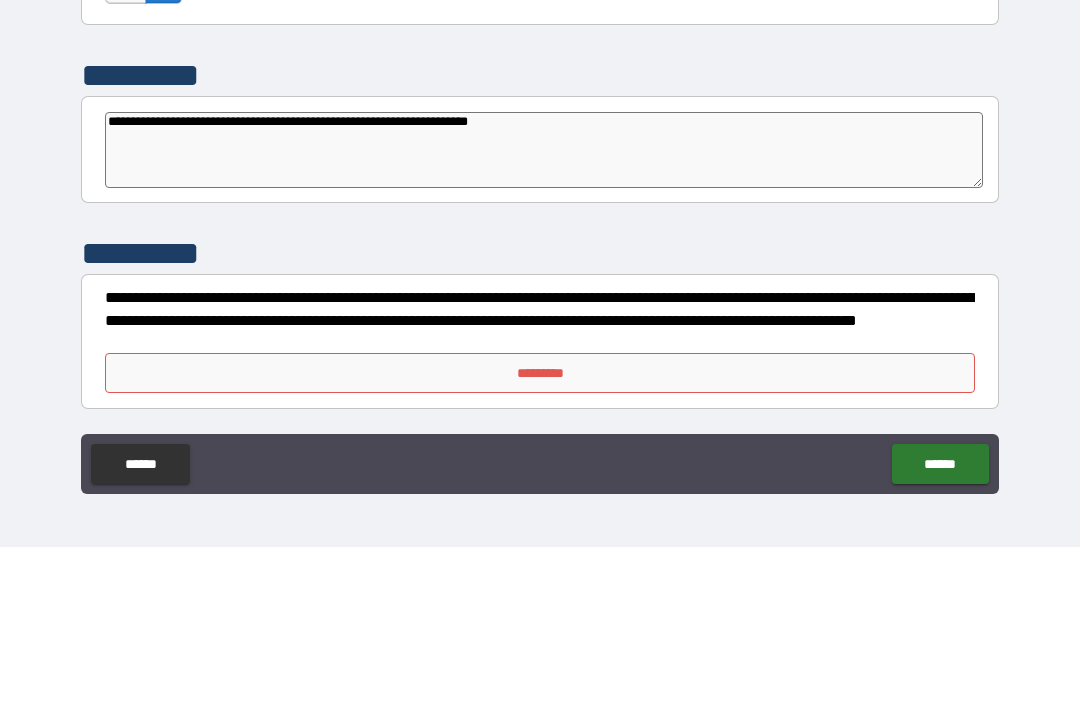type on "*" 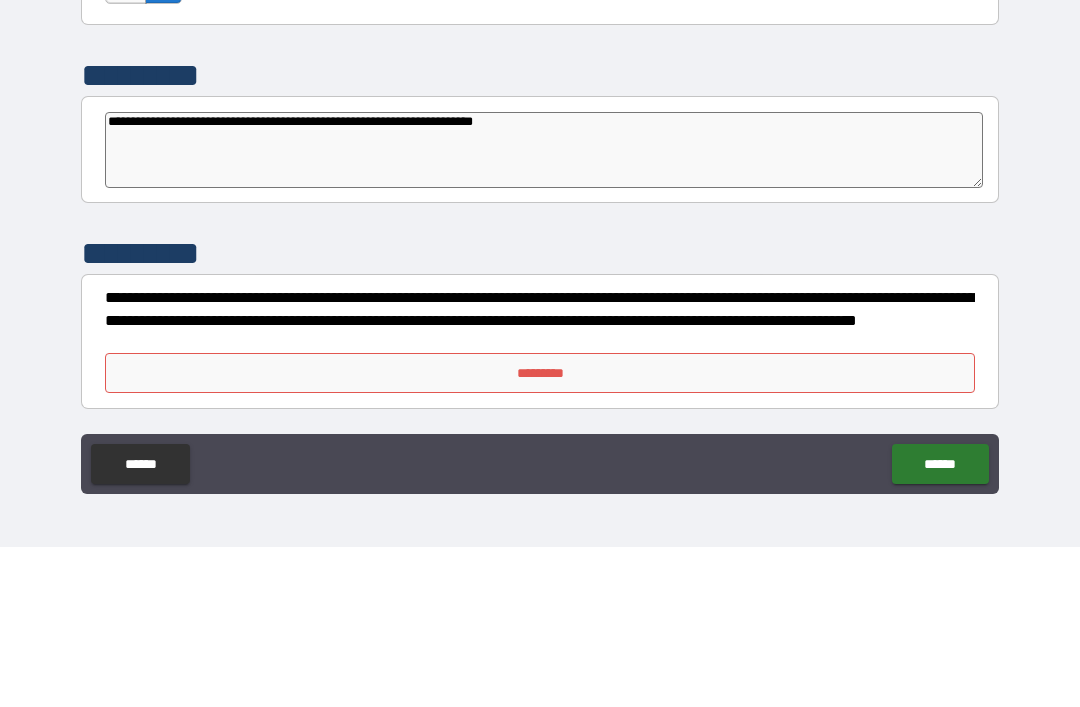 type on "*" 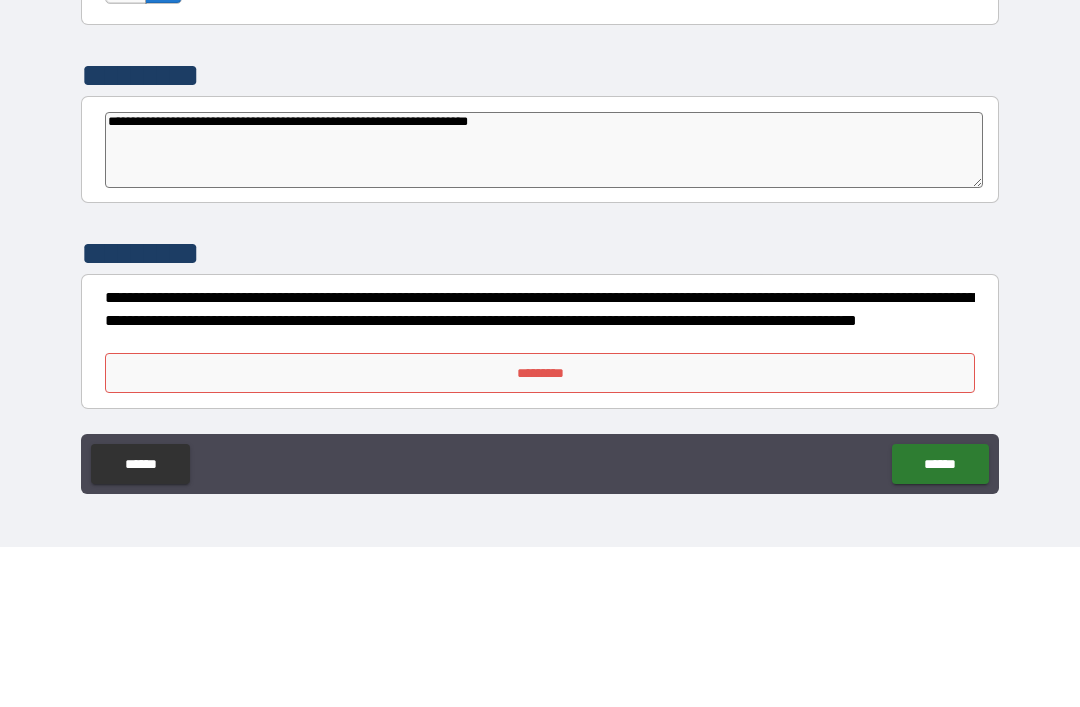 type on "**********" 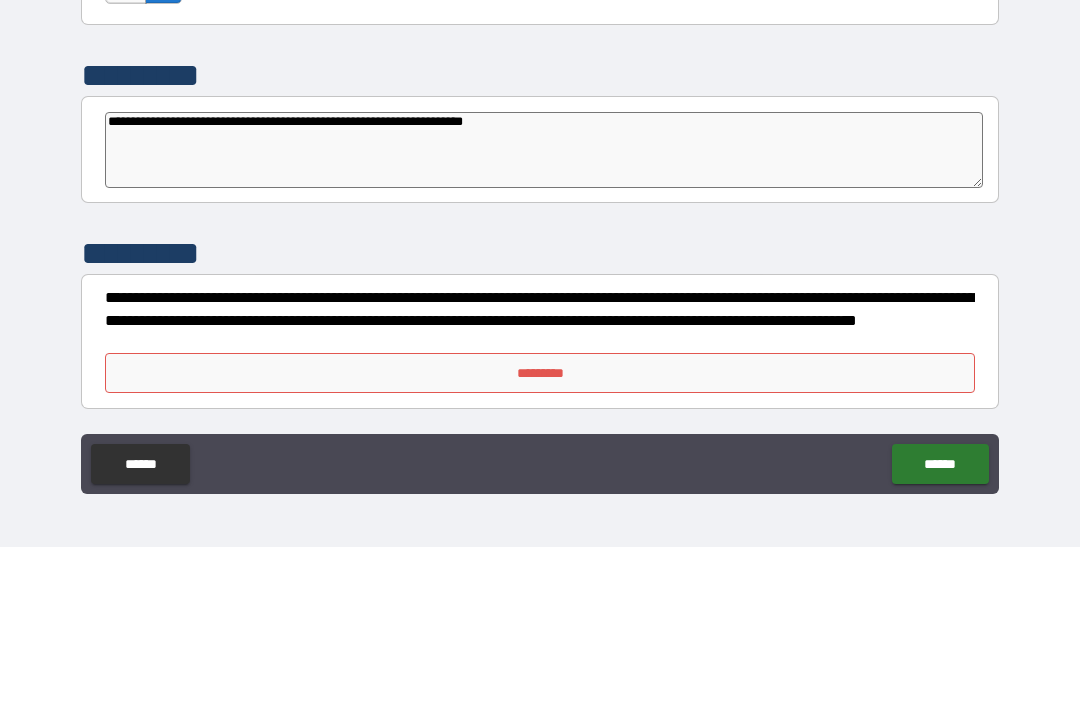 type on "*" 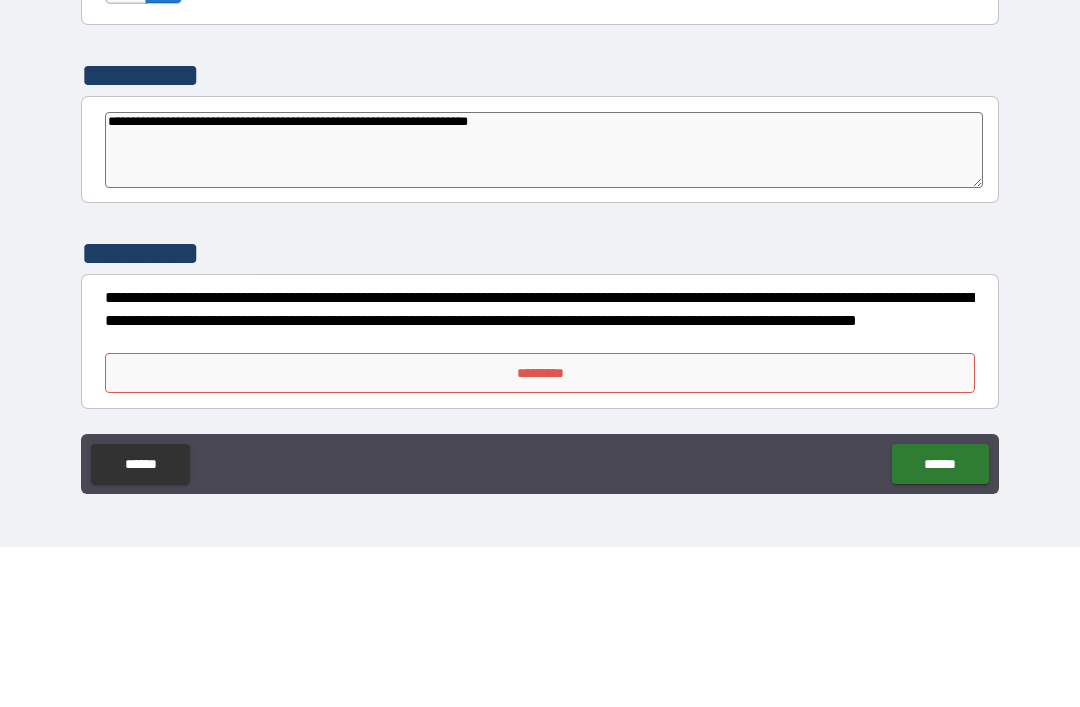 type on "*" 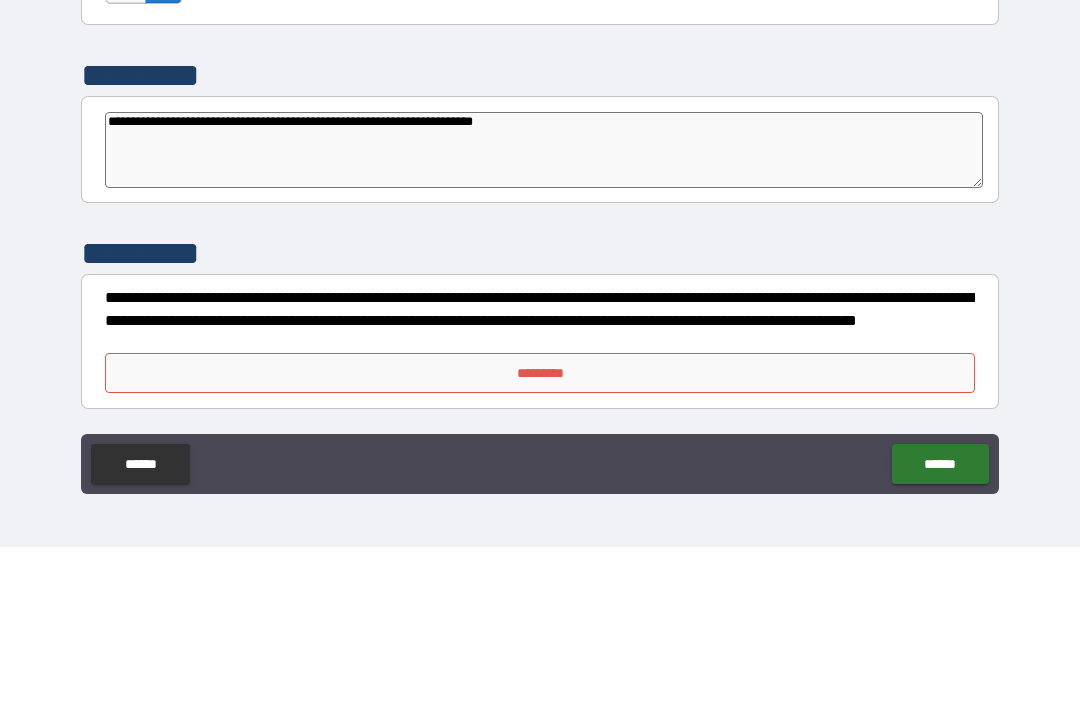 type on "*" 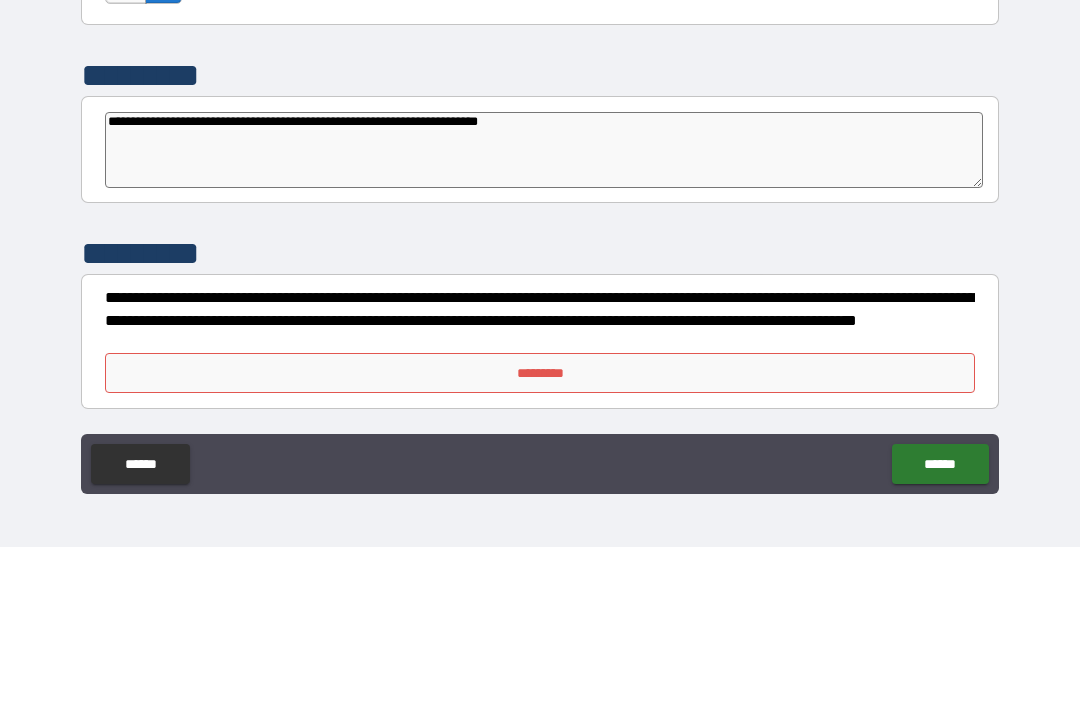 type on "*" 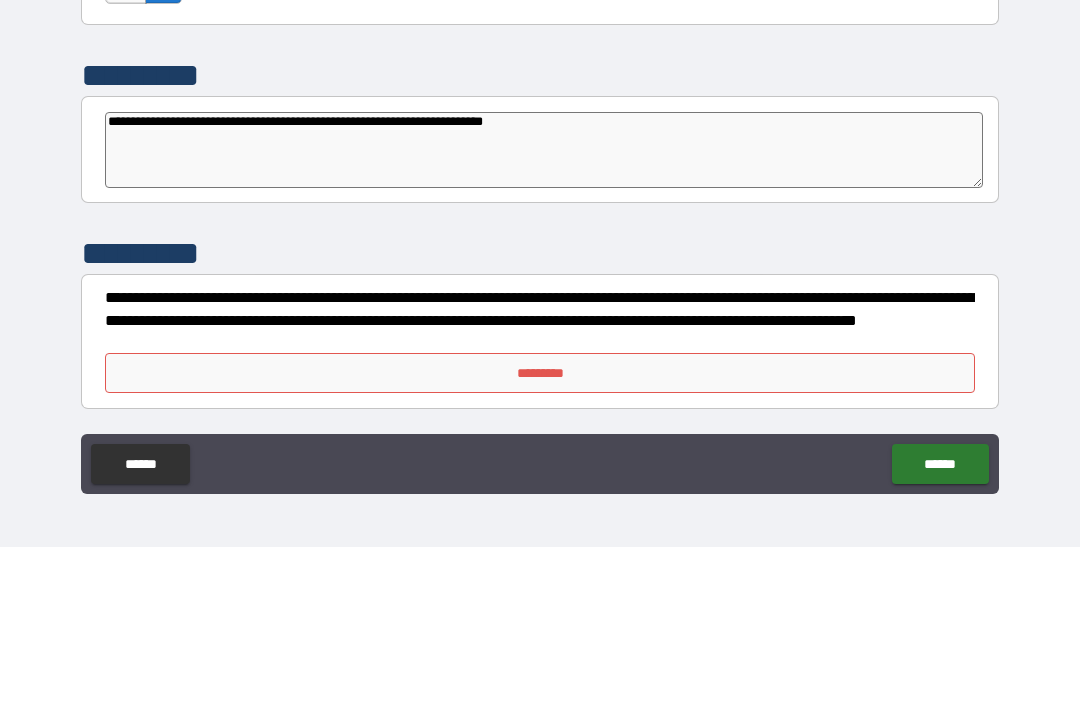 type on "**********" 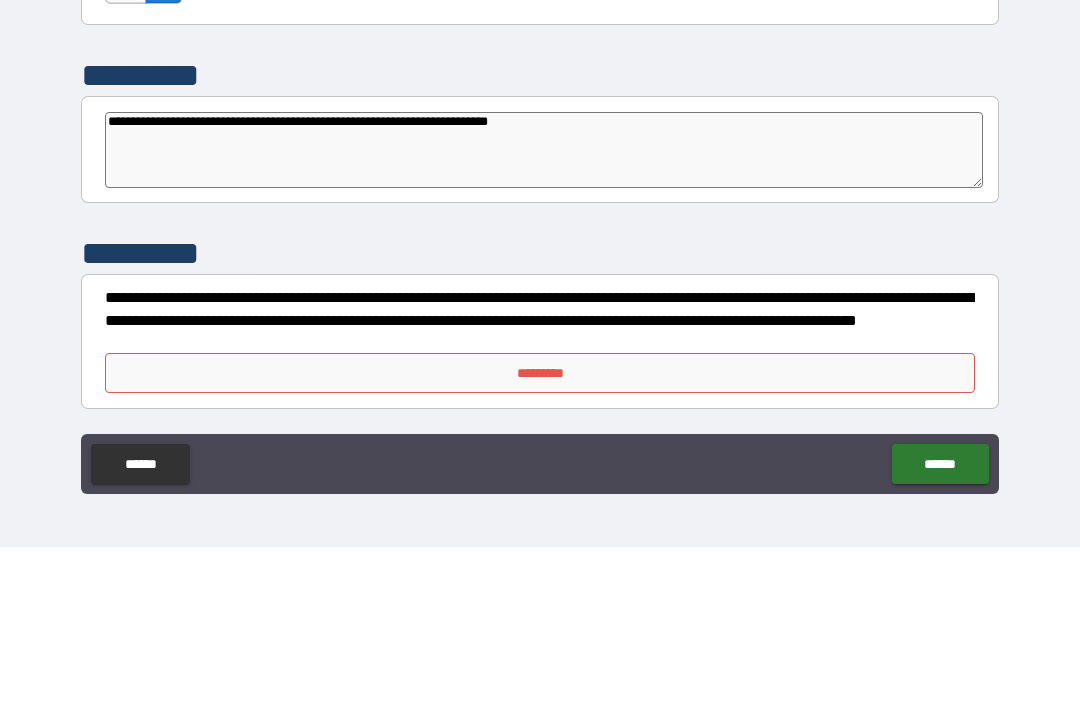 type on "*" 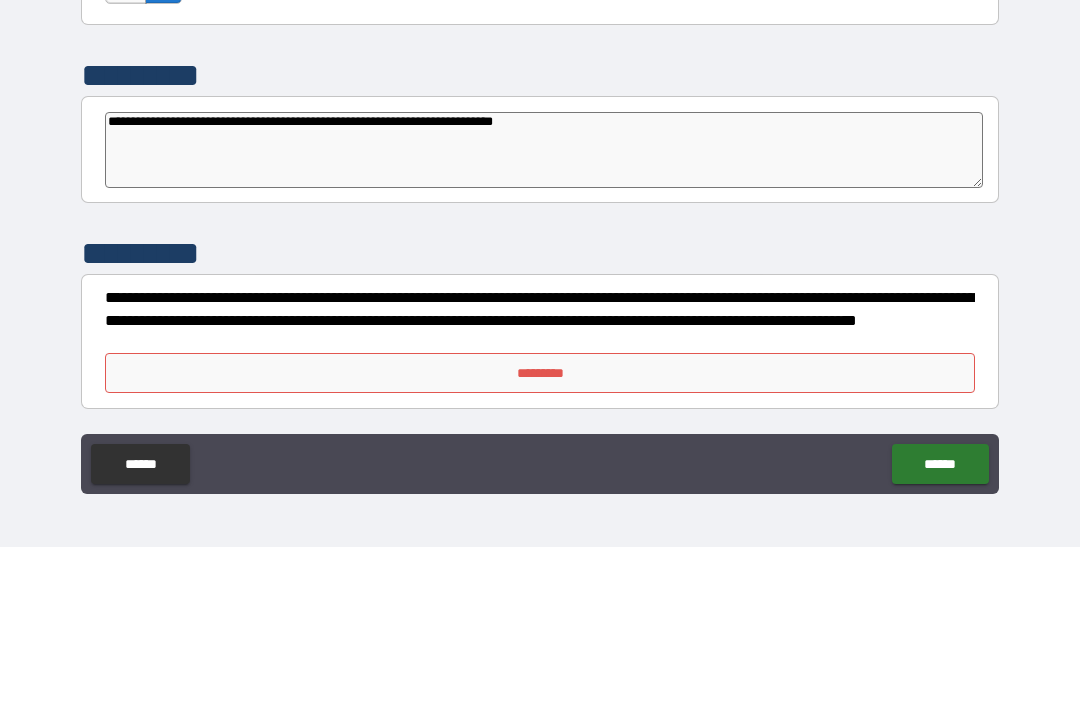 type on "*" 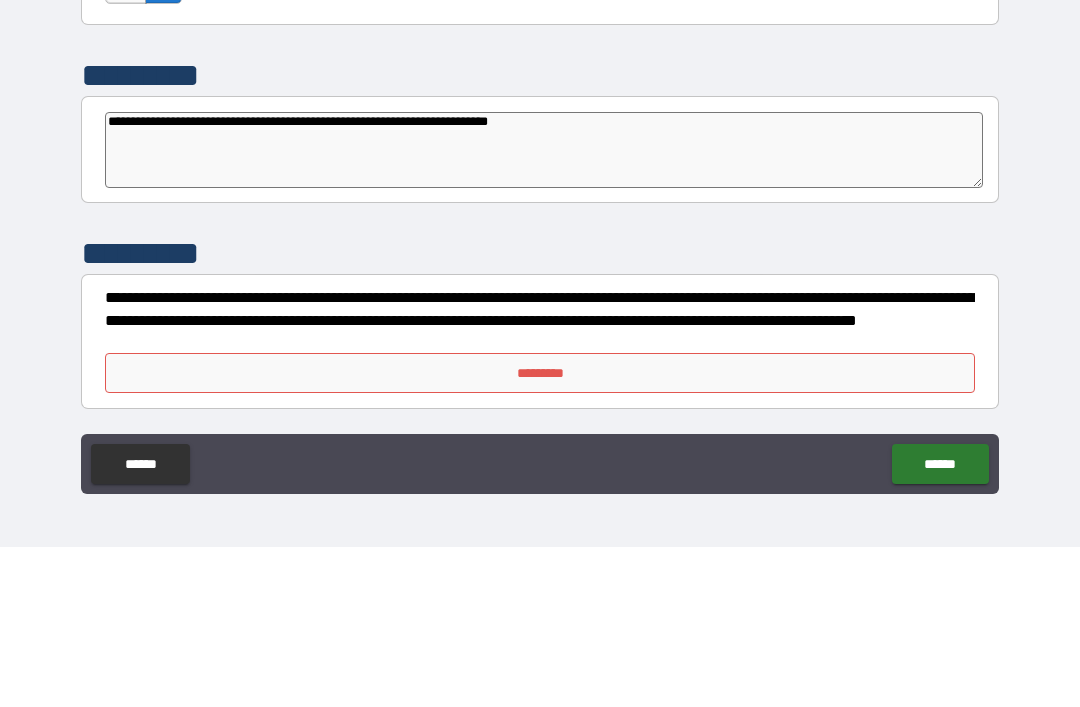 type on "*" 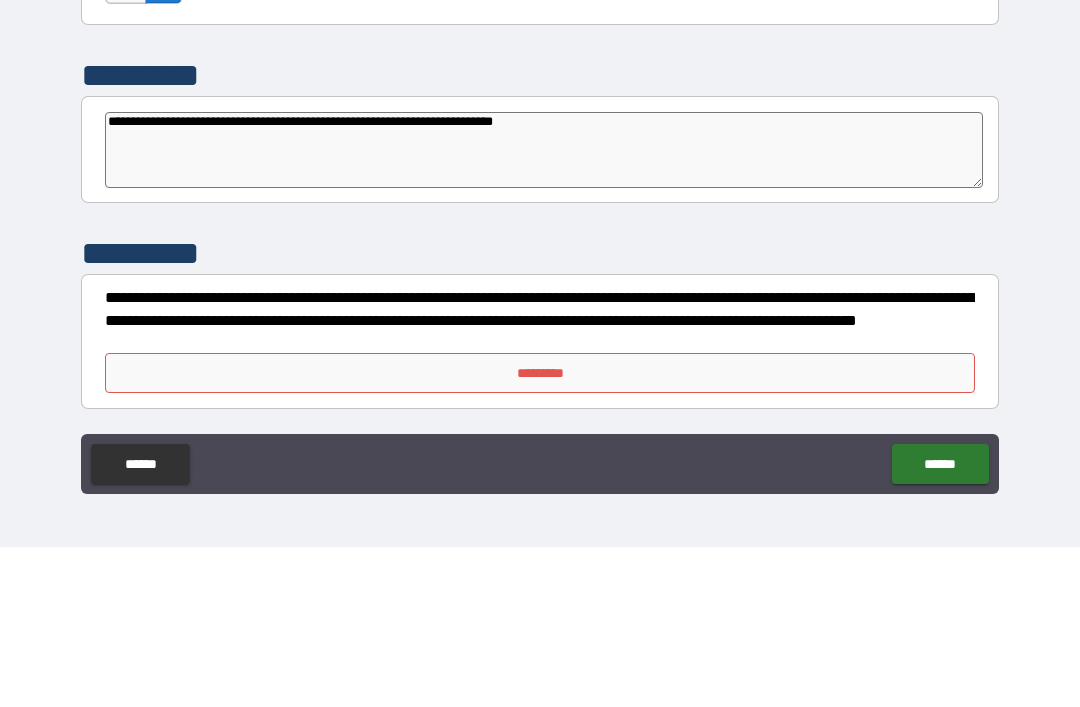 type on "*" 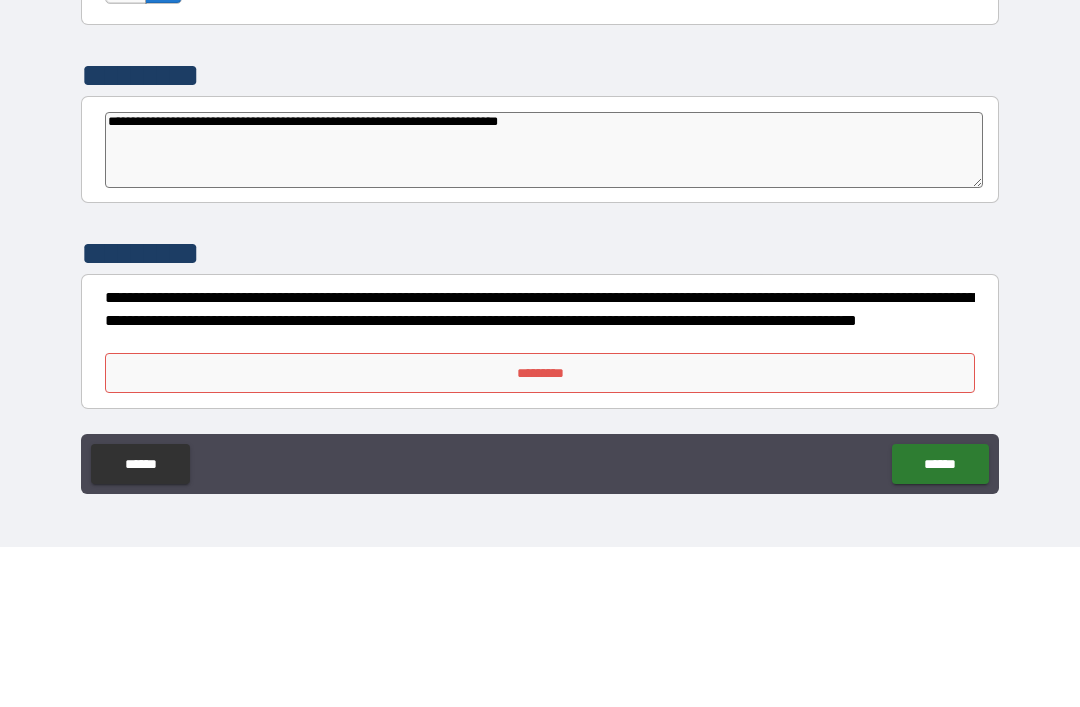type on "*" 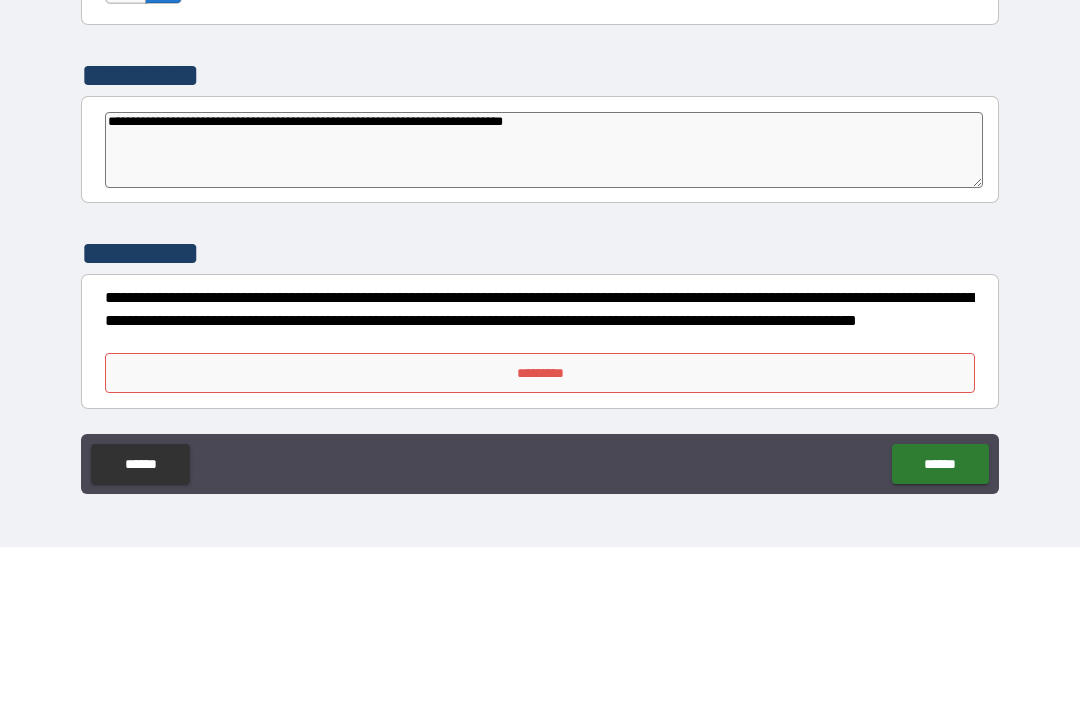 type on "*" 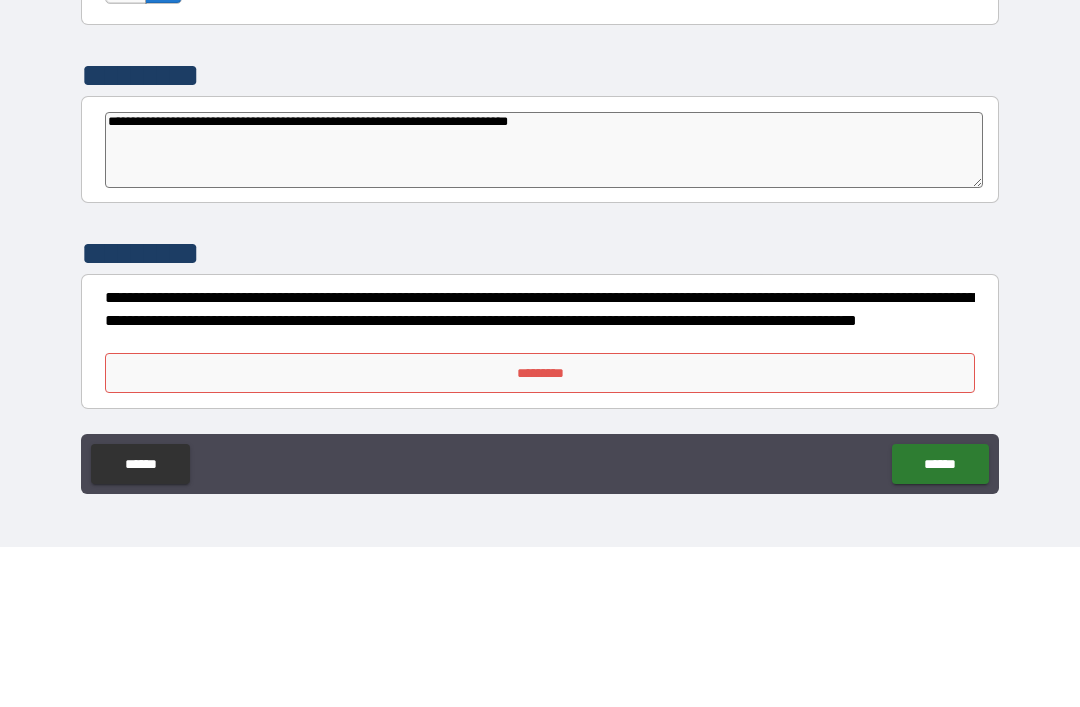 type on "**********" 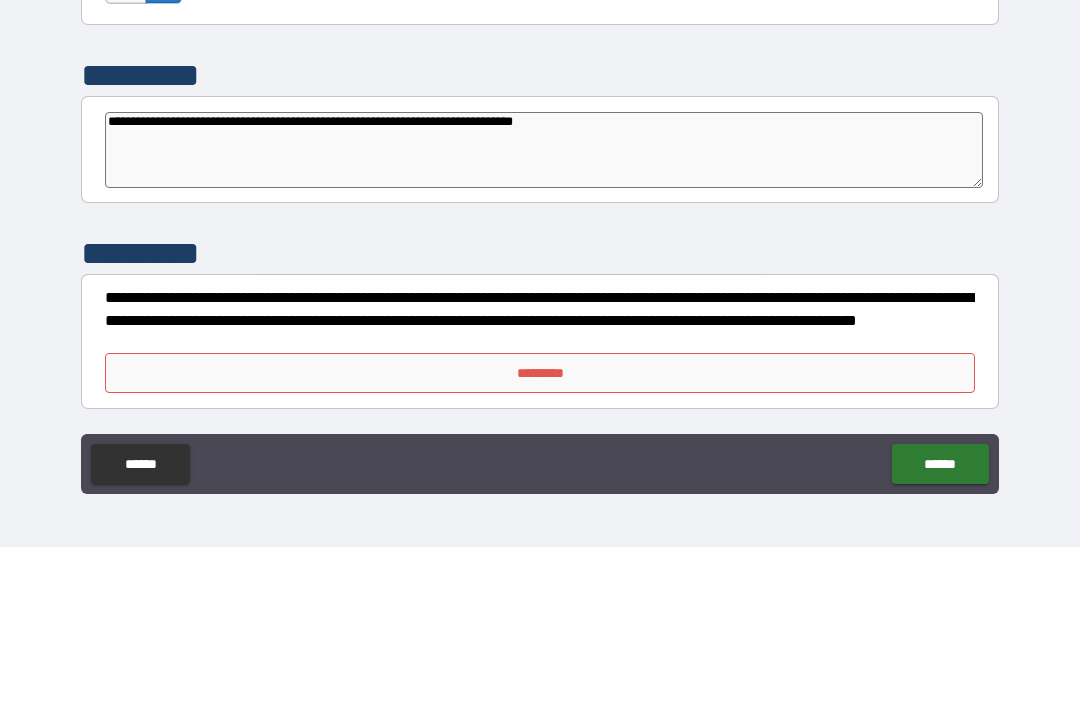 type on "**********" 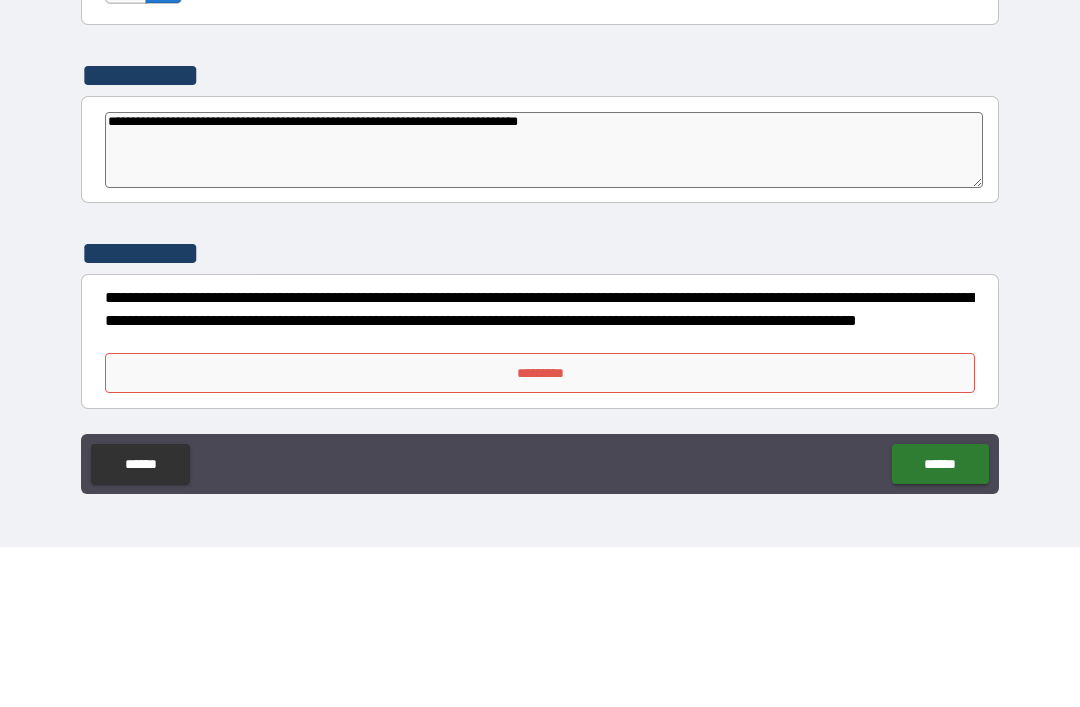 type on "**********" 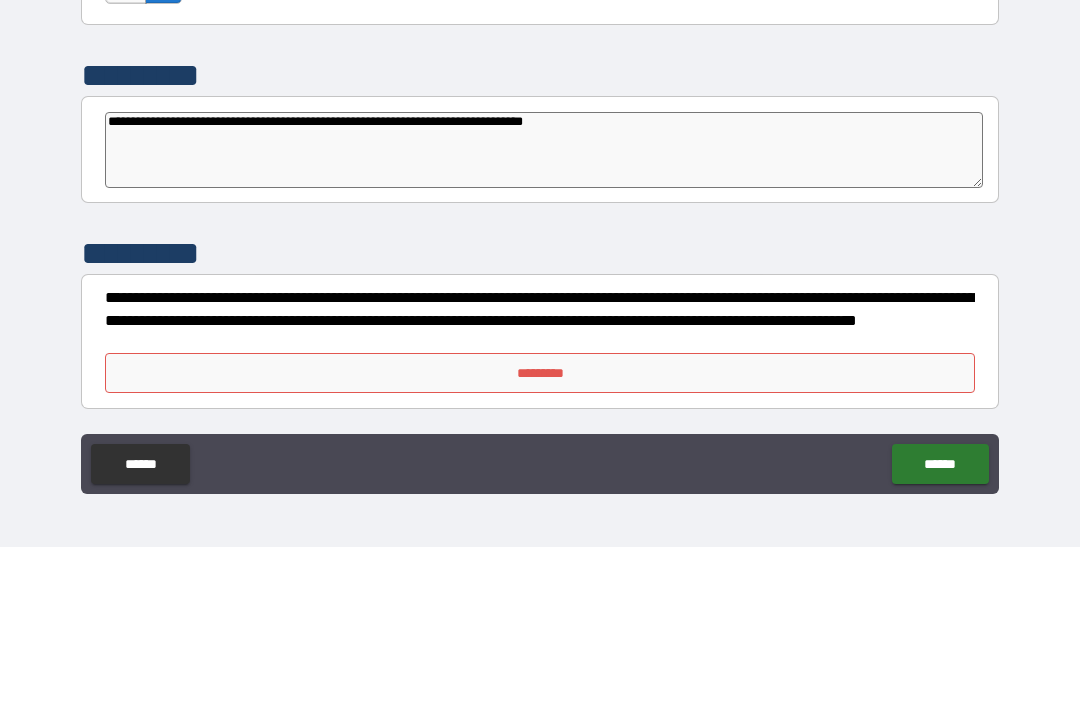 type on "**********" 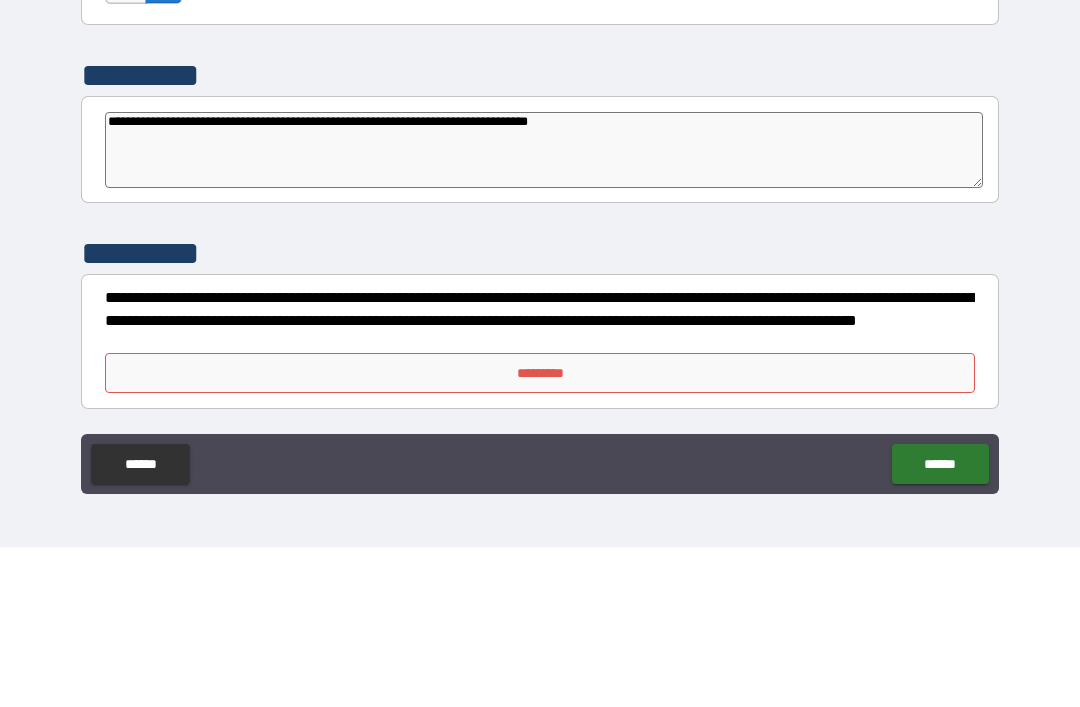type on "*" 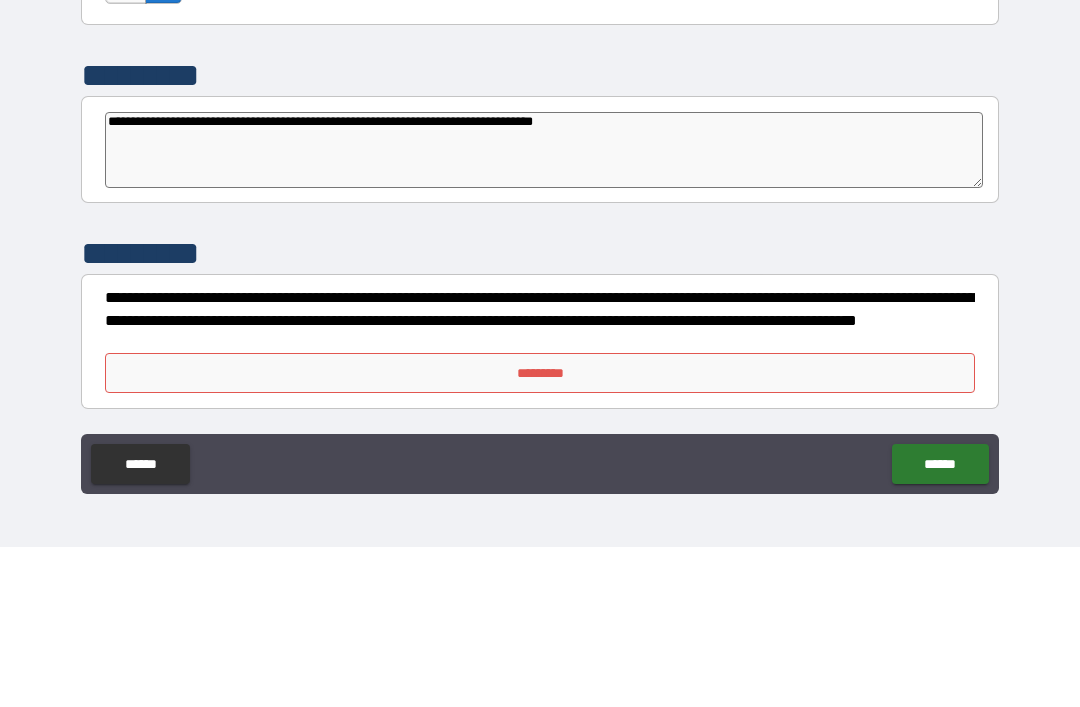 type on "*" 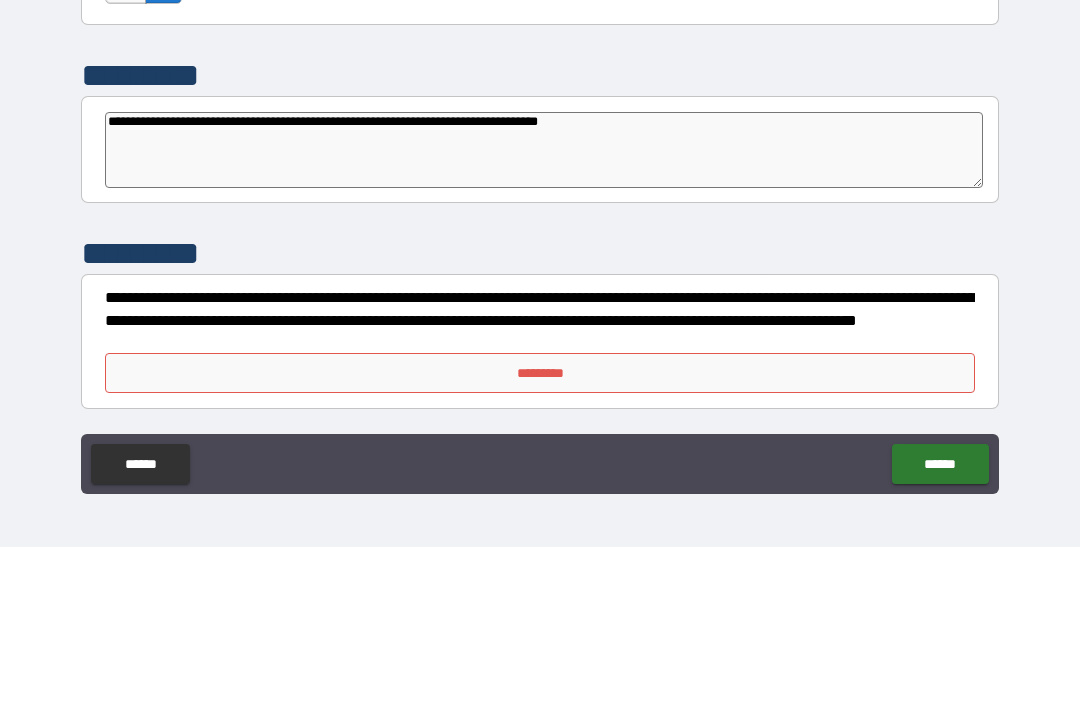 type on "**********" 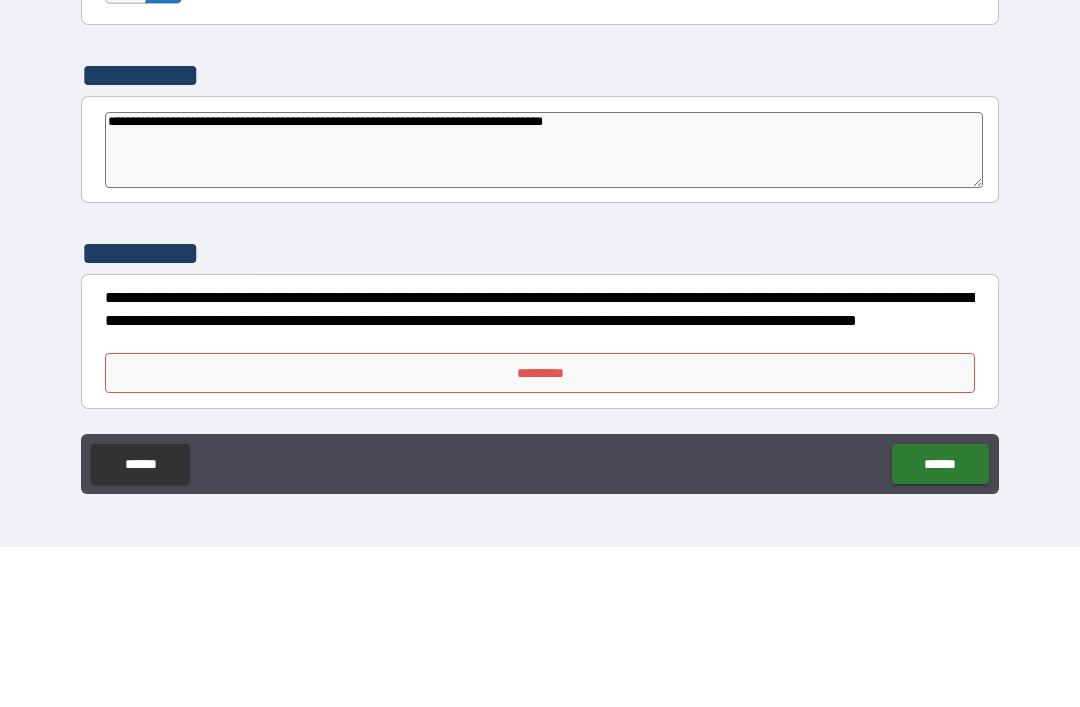 type on "**********" 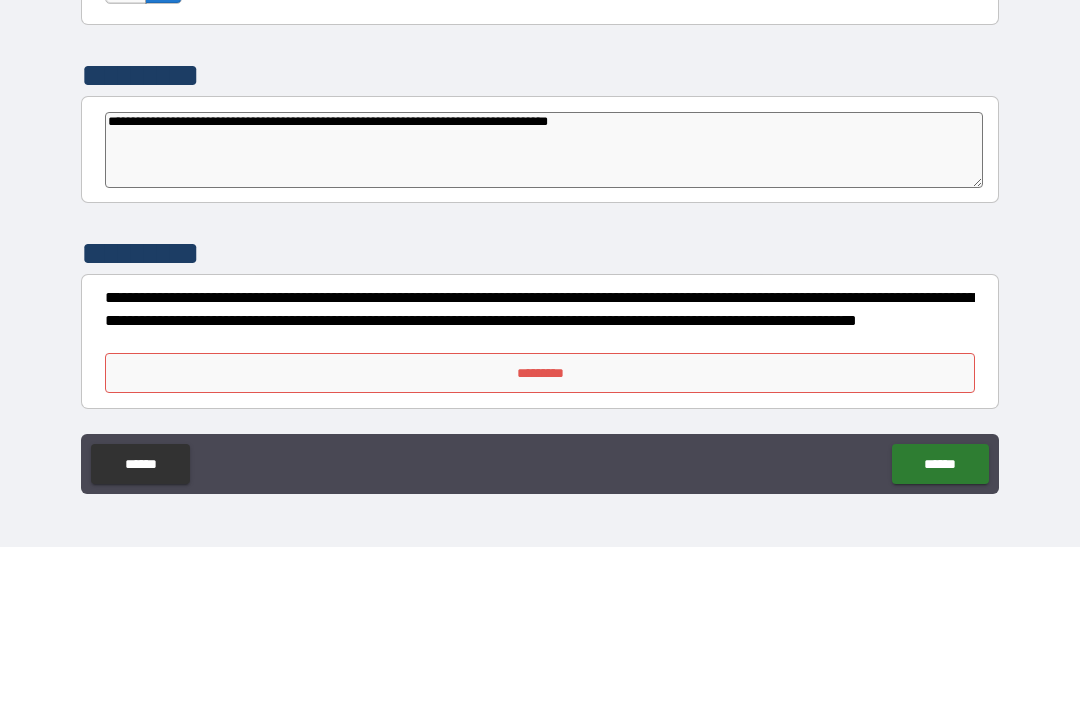 type on "*" 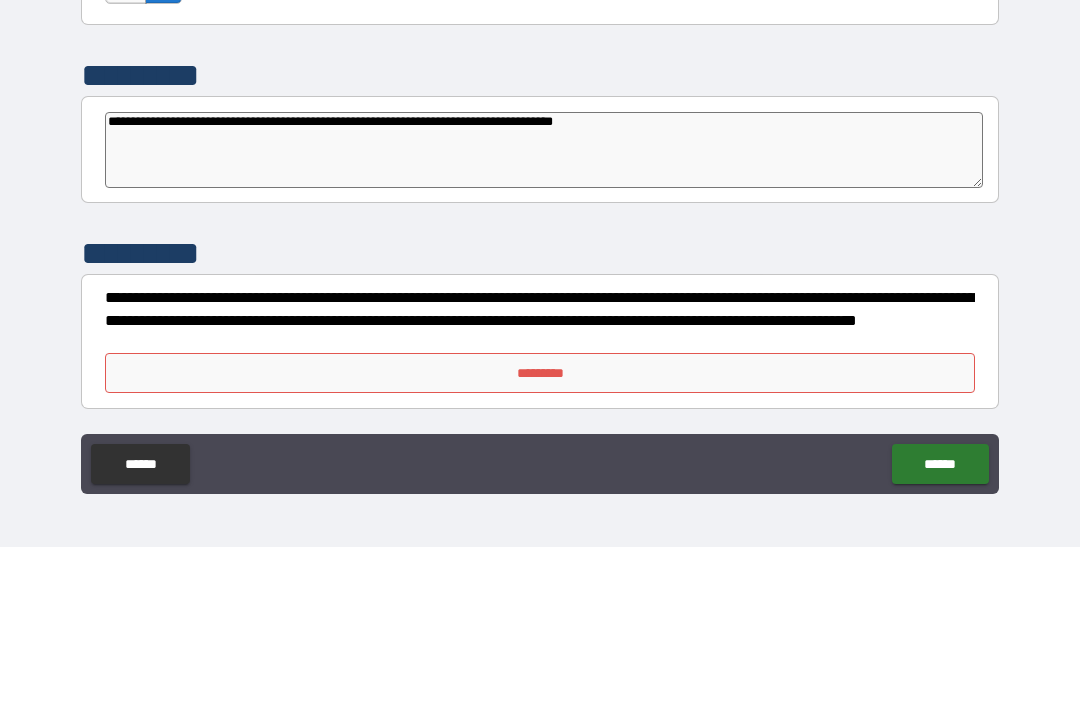 type on "*" 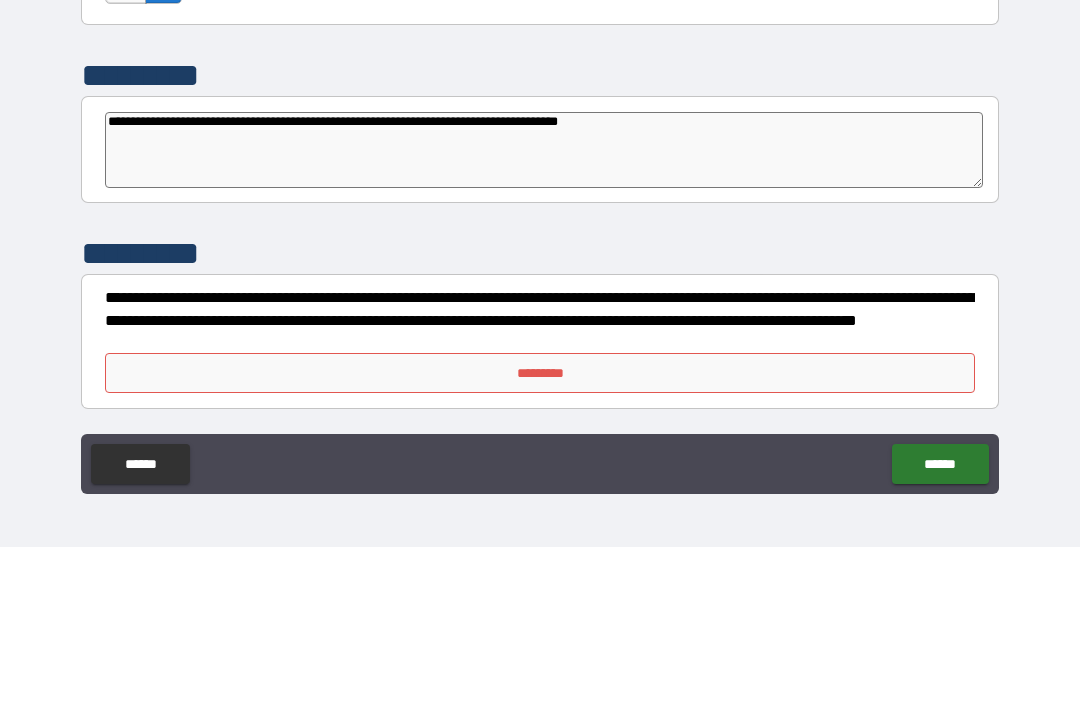 type on "**********" 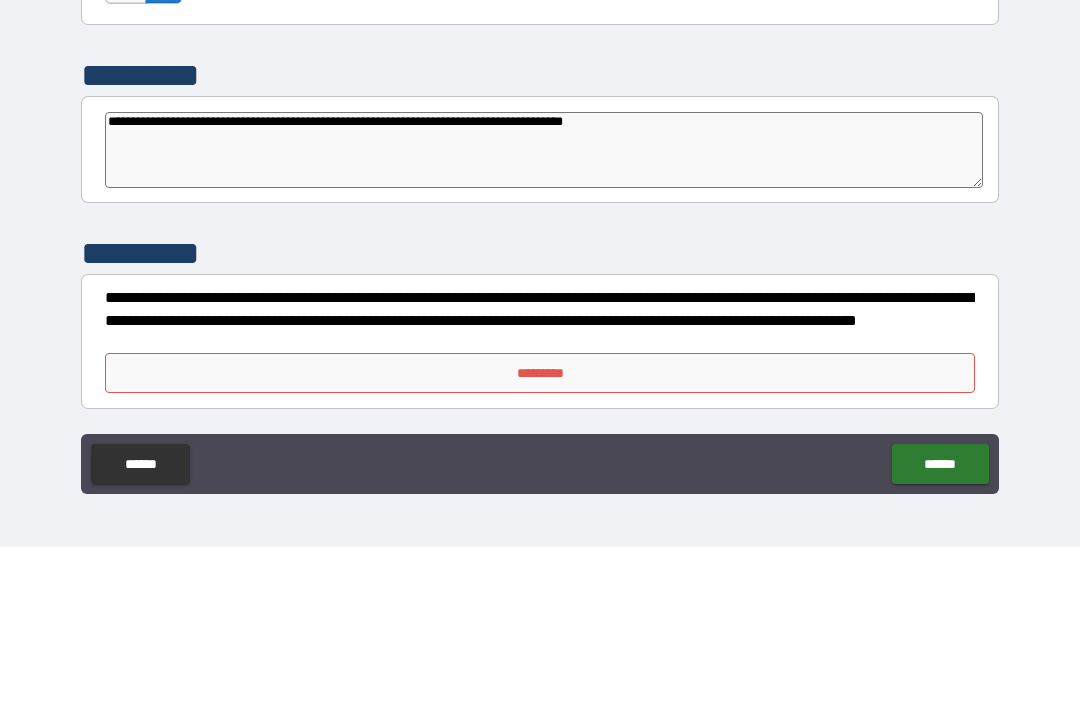 type on "**********" 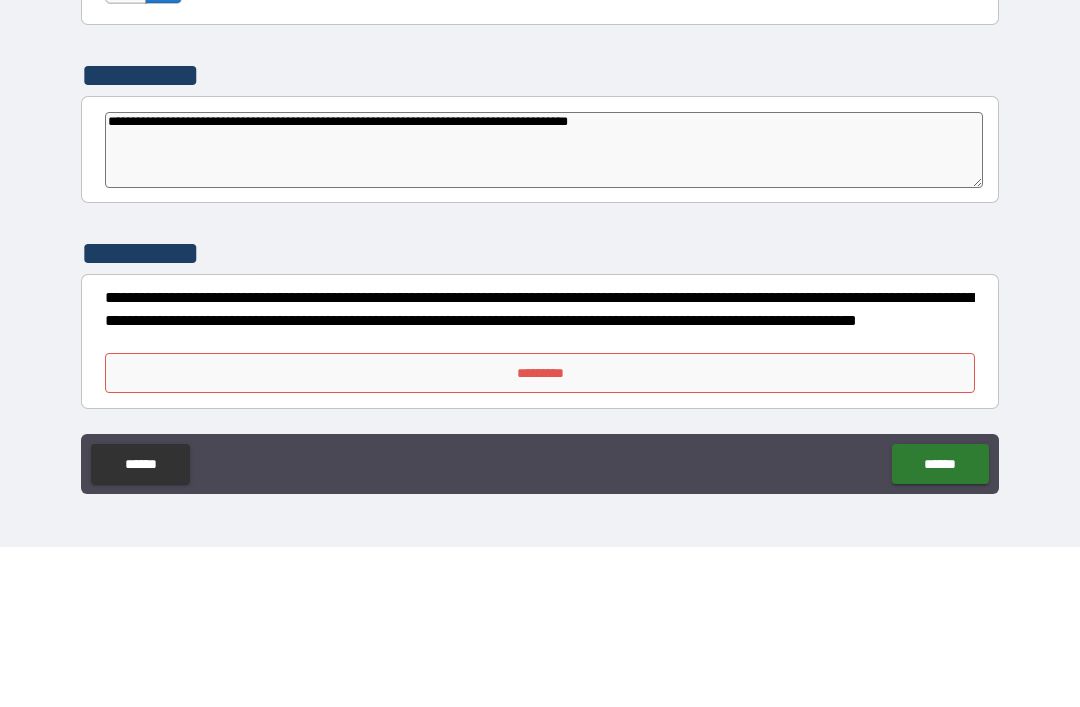 type on "*" 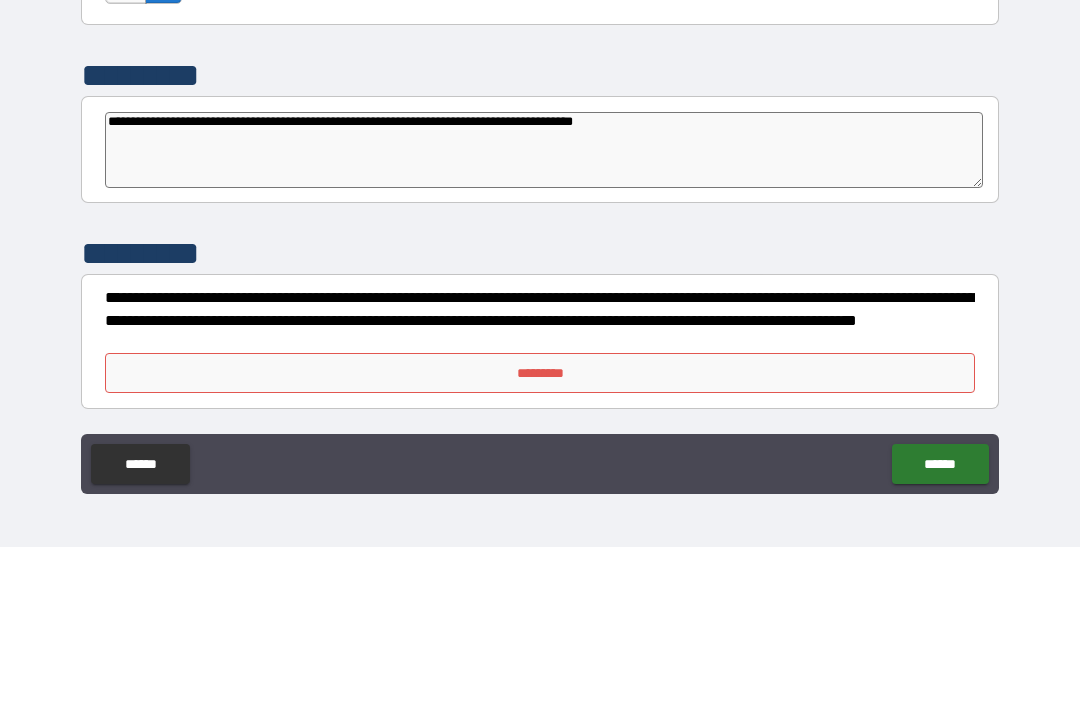type on "**********" 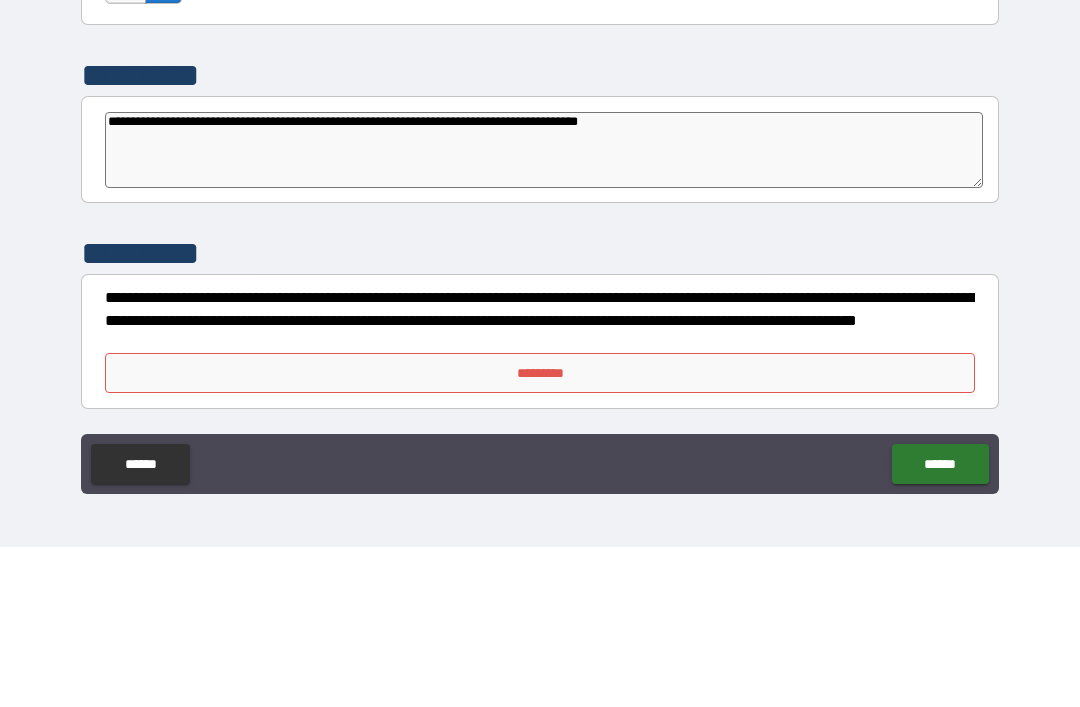 type on "**********" 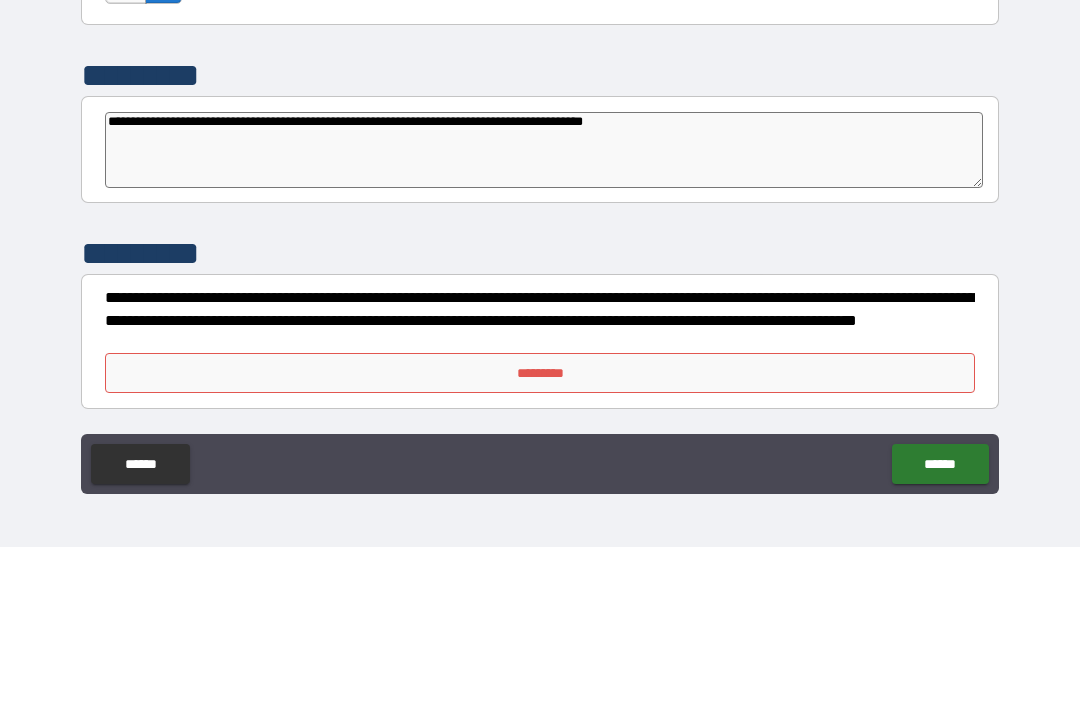 type on "**********" 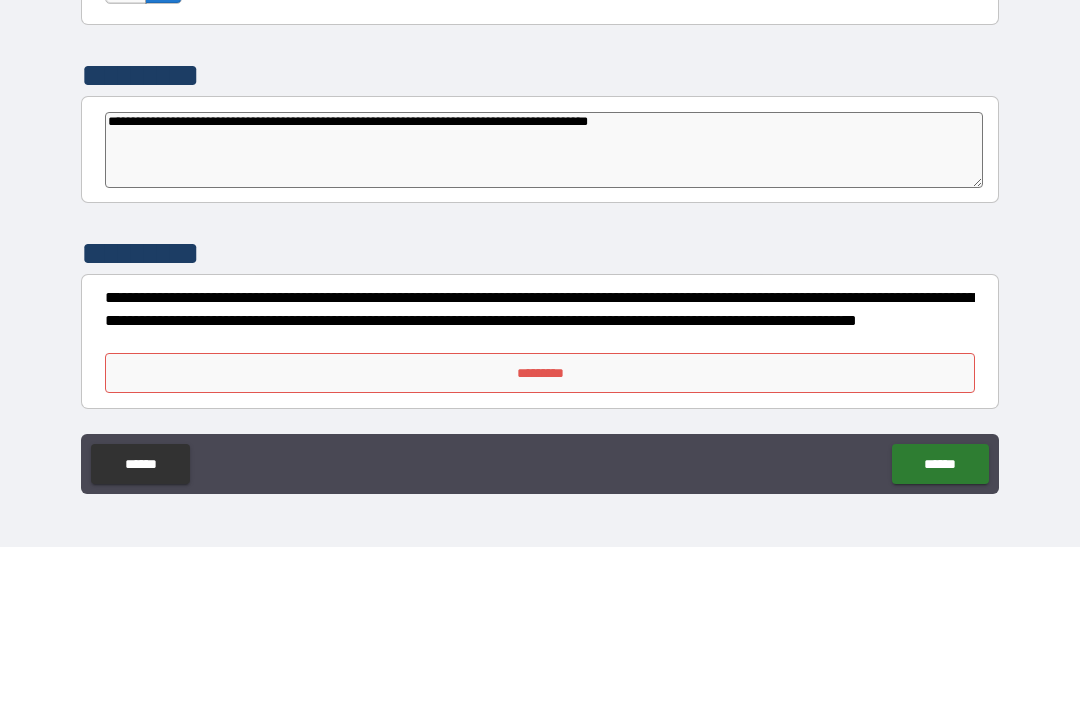 type on "**********" 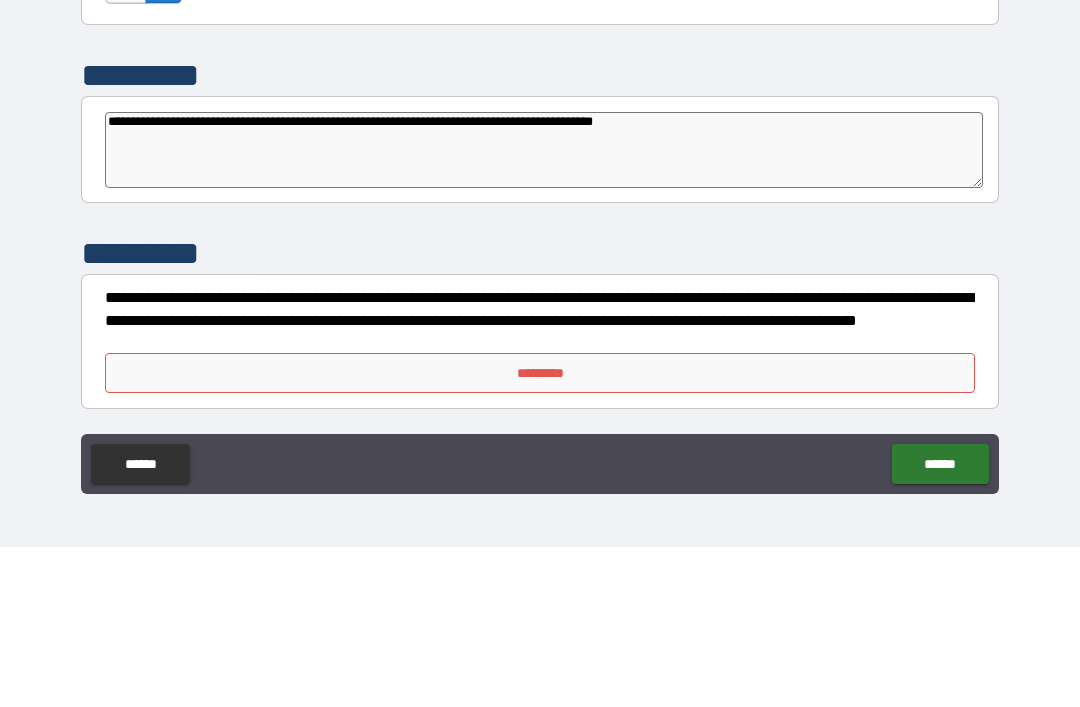 type on "**********" 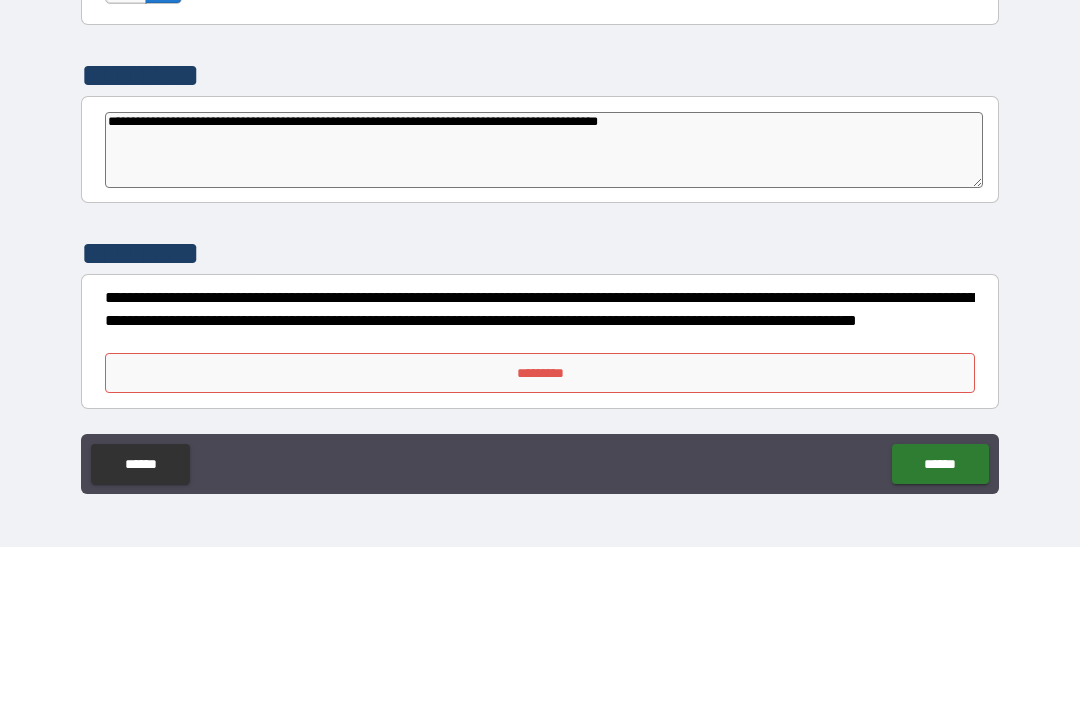 type on "*" 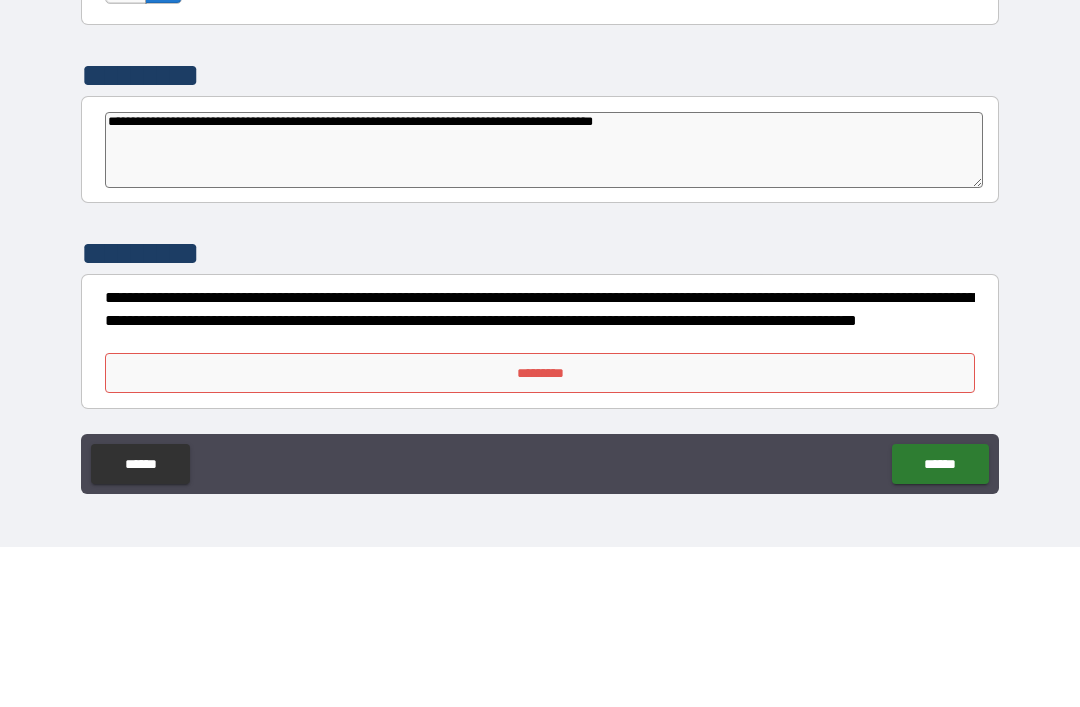 type 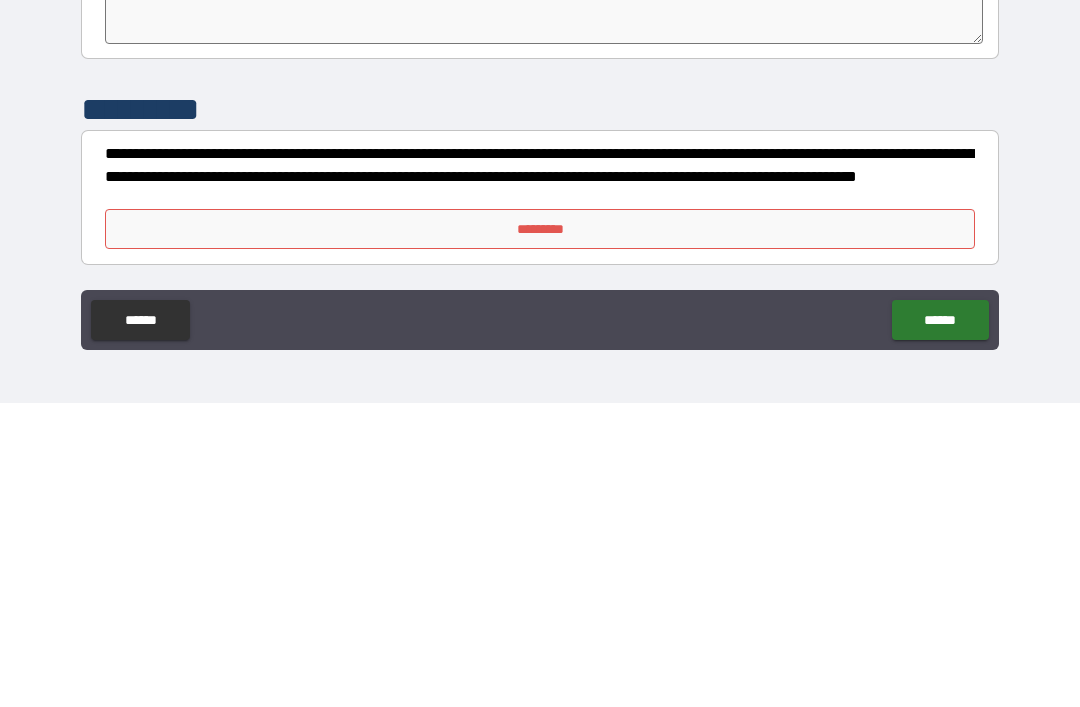 click on "*********" at bounding box center [540, 533] 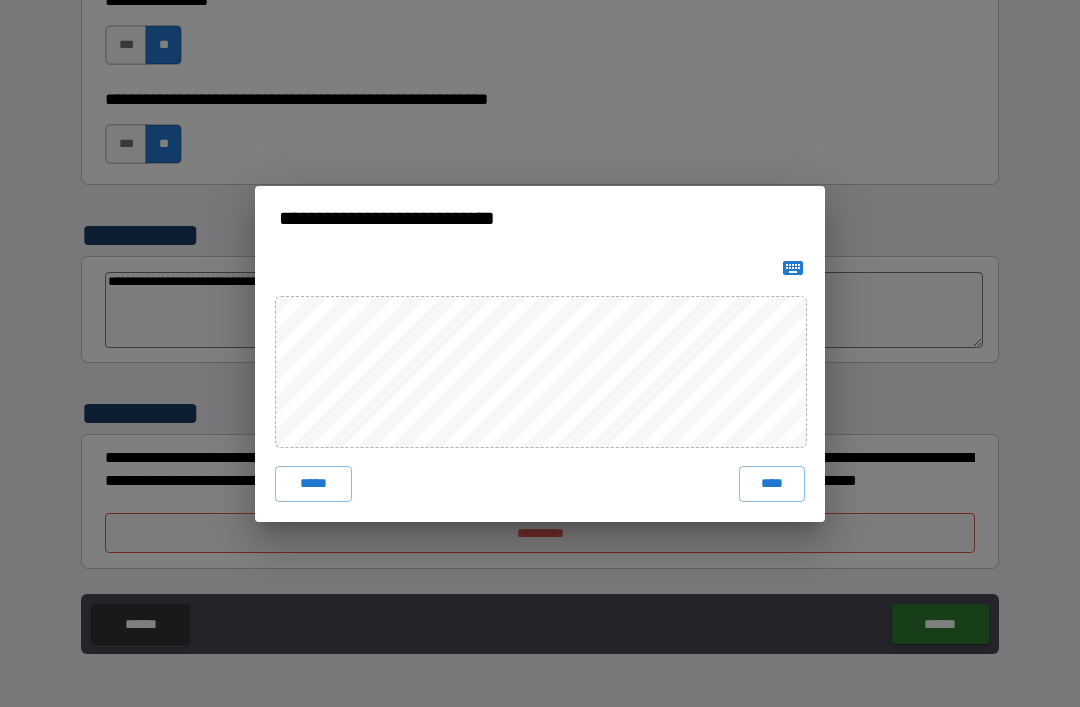 click on "****" at bounding box center [772, 484] 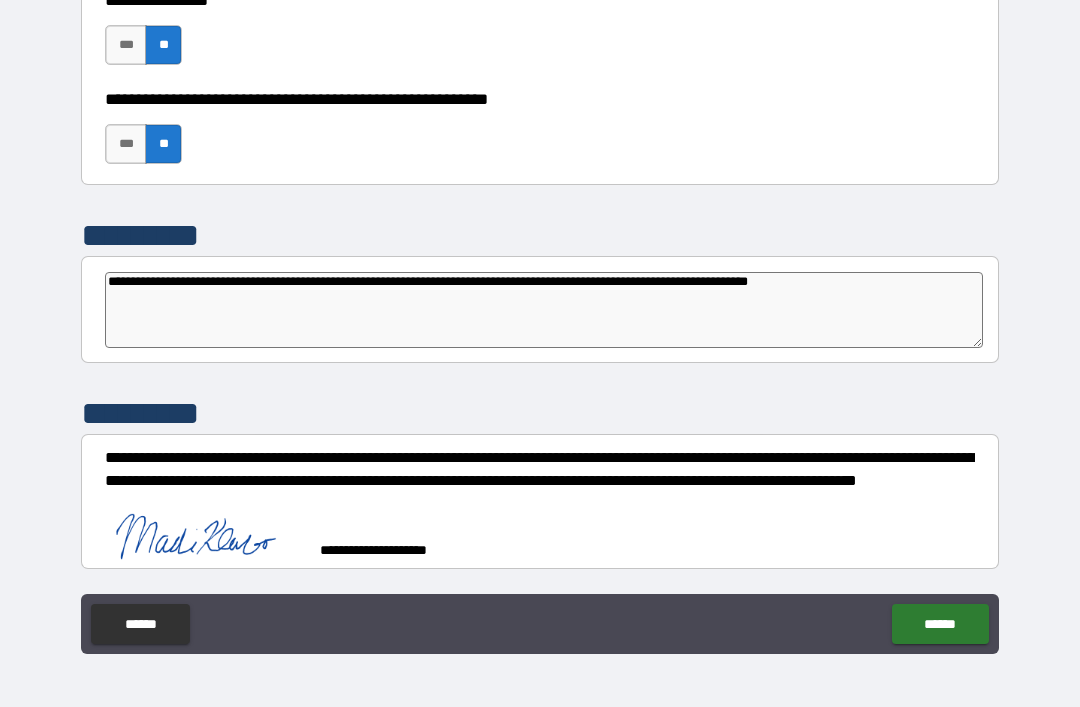 scroll, scrollTop: 6172, scrollLeft: 0, axis: vertical 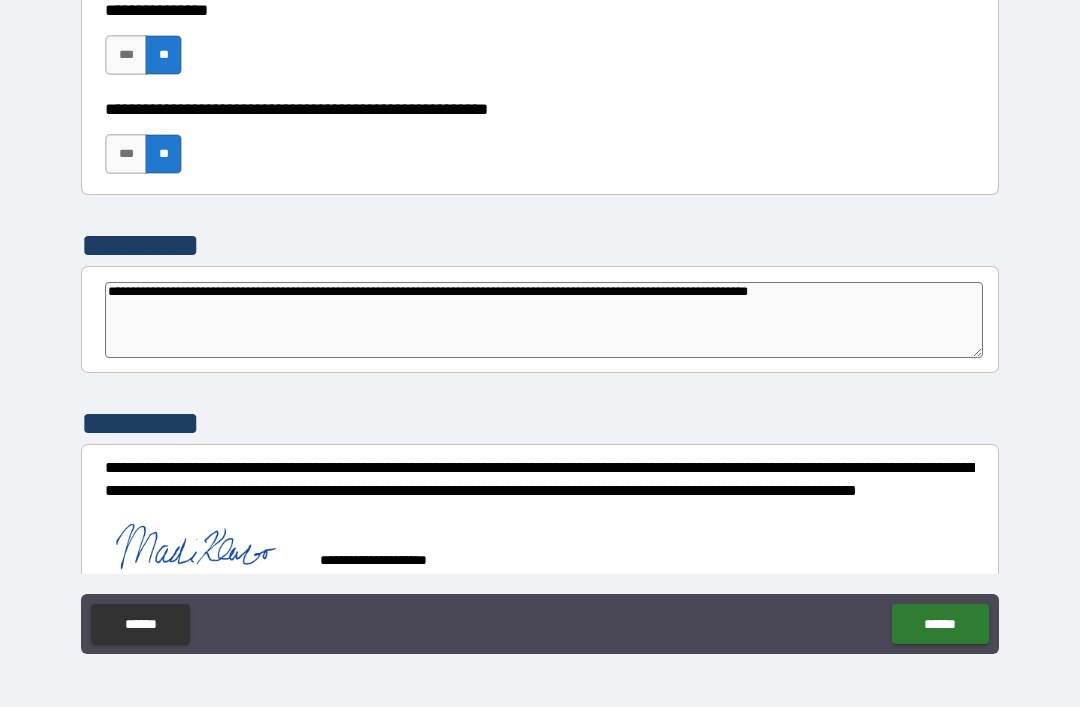 click on "******" 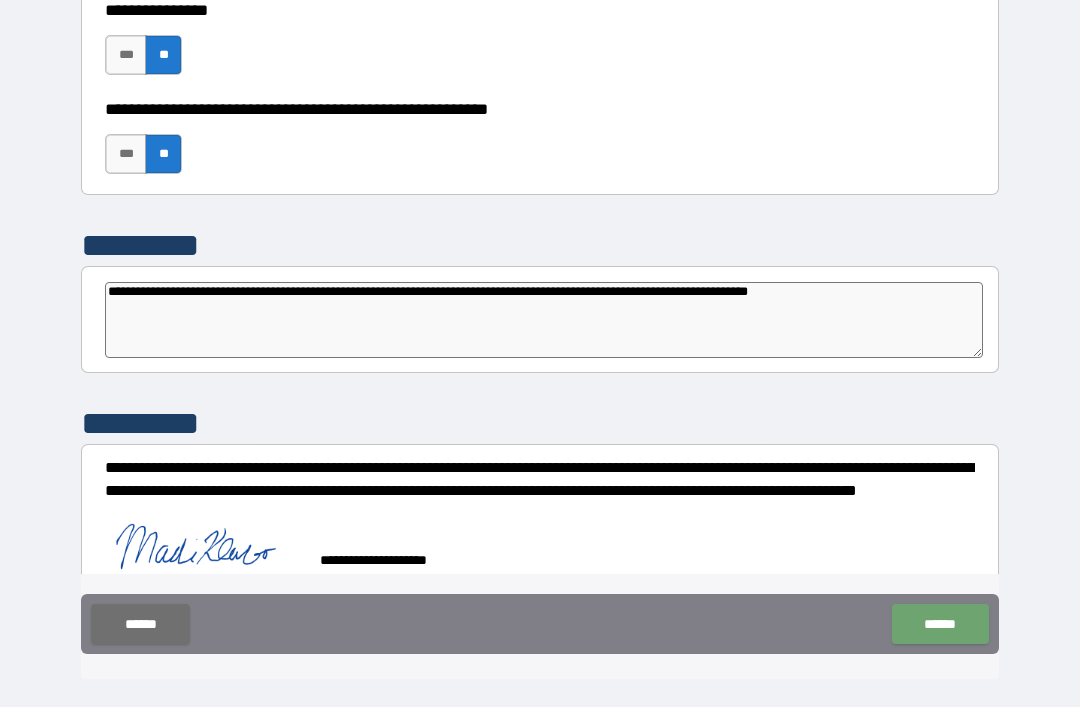 click on "******" at bounding box center [940, 624] 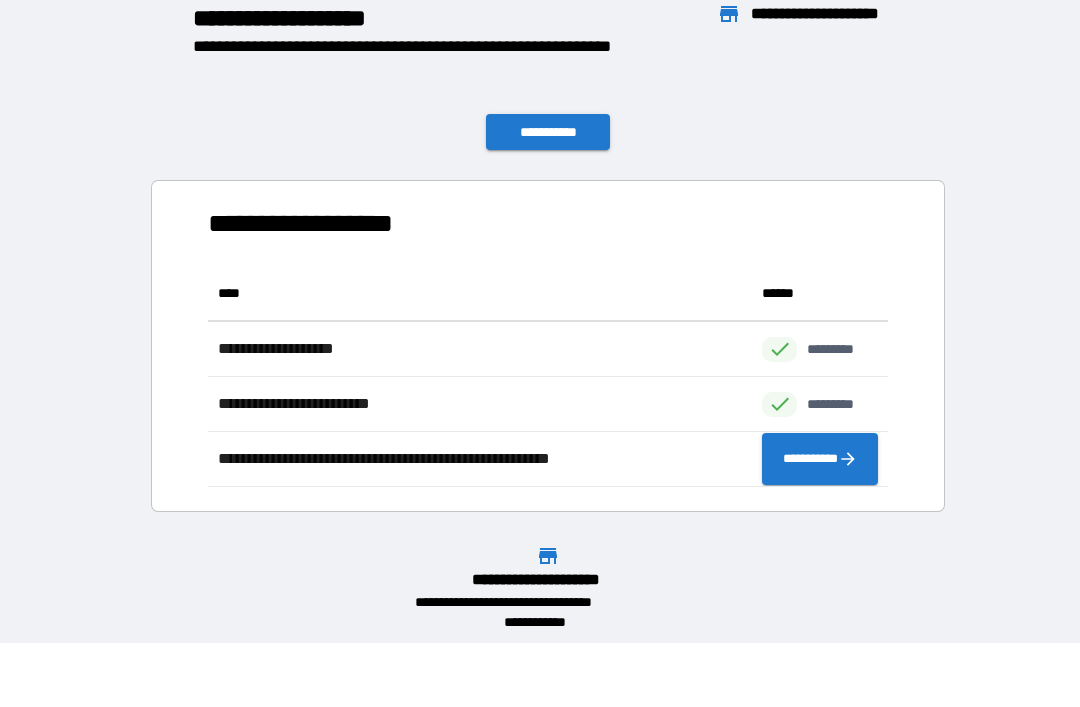 scroll, scrollTop: 1, scrollLeft: 1, axis: both 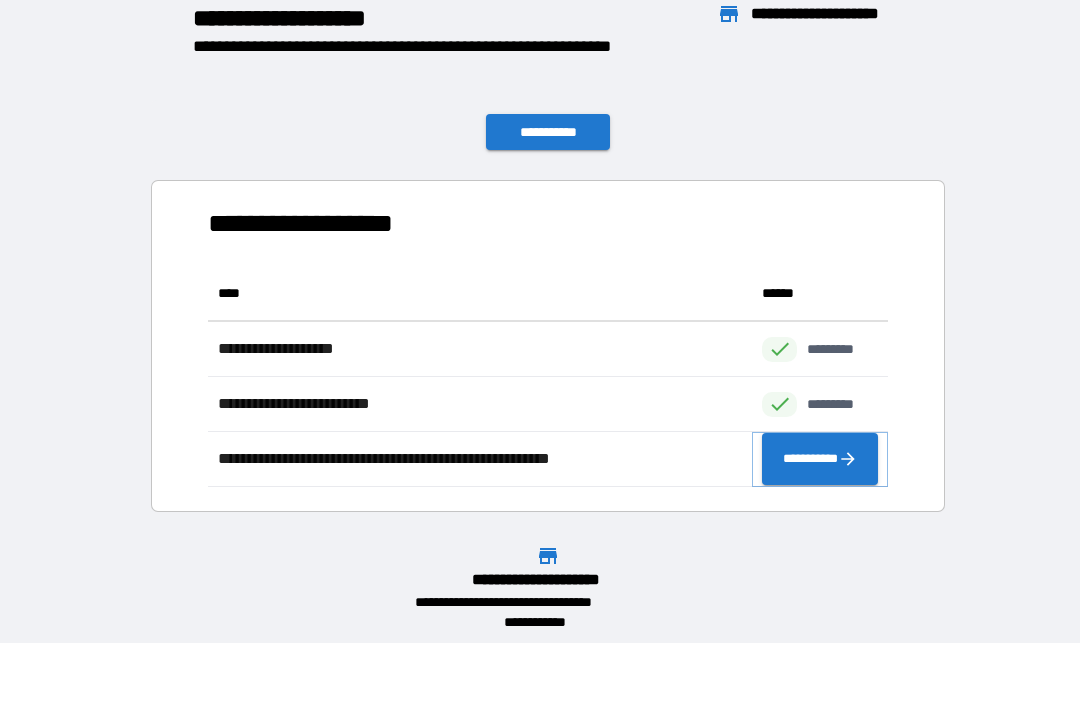 click on "**********" at bounding box center (820, 459) 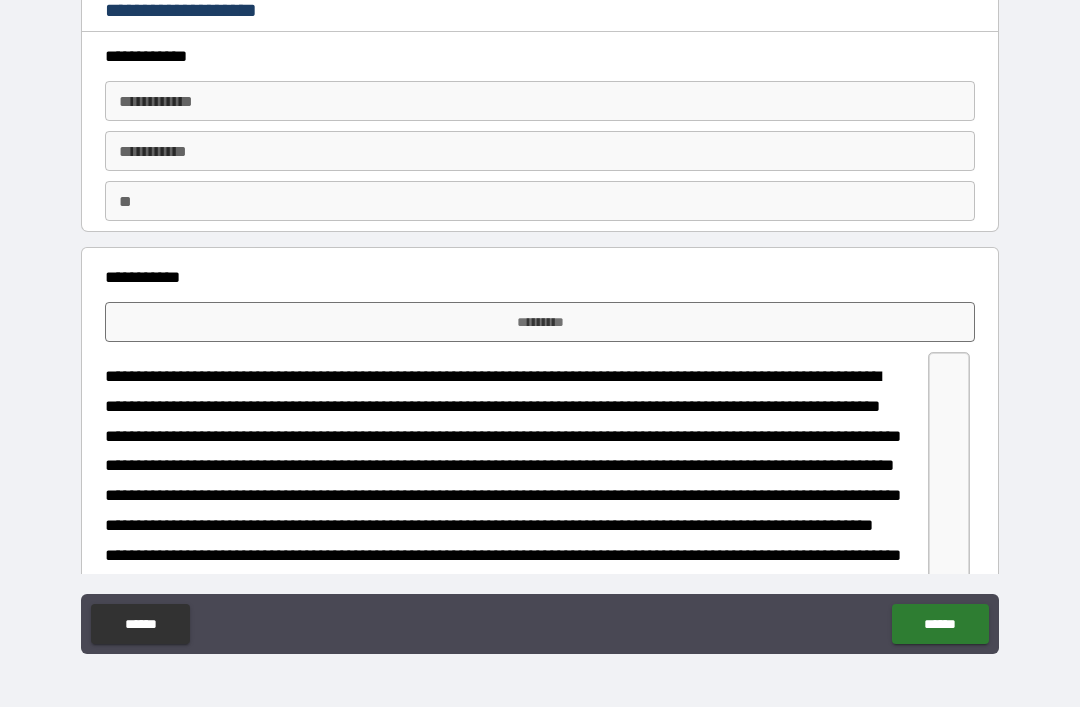 scroll, scrollTop: 0, scrollLeft: 0, axis: both 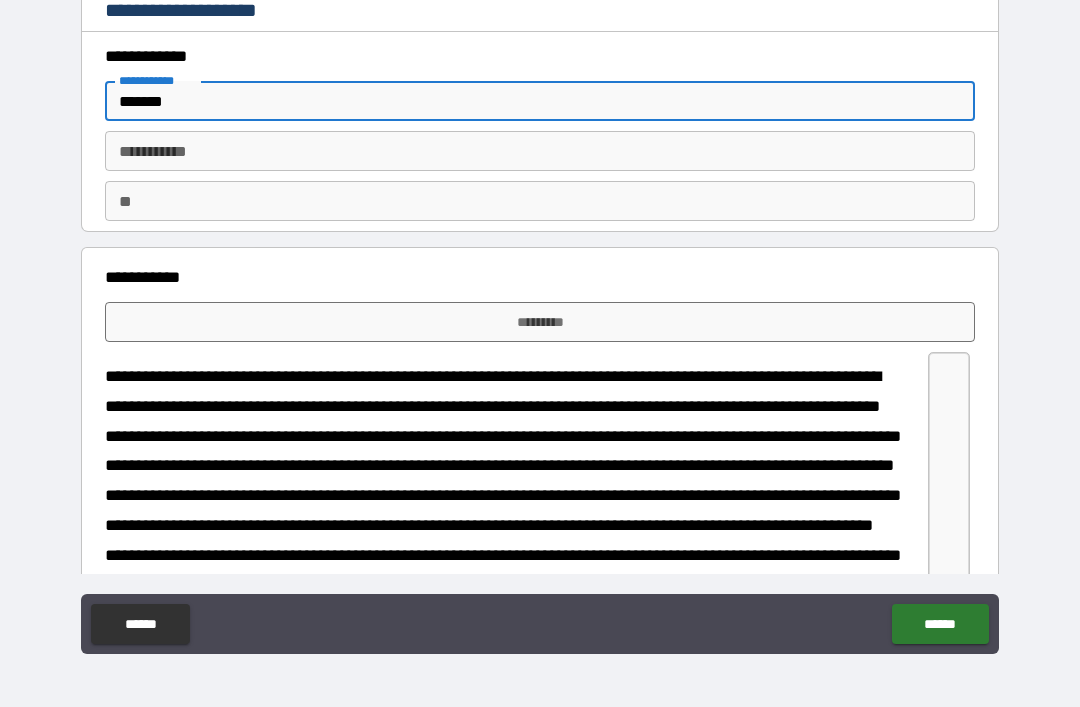 click on "*********   *" at bounding box center [540, 151] 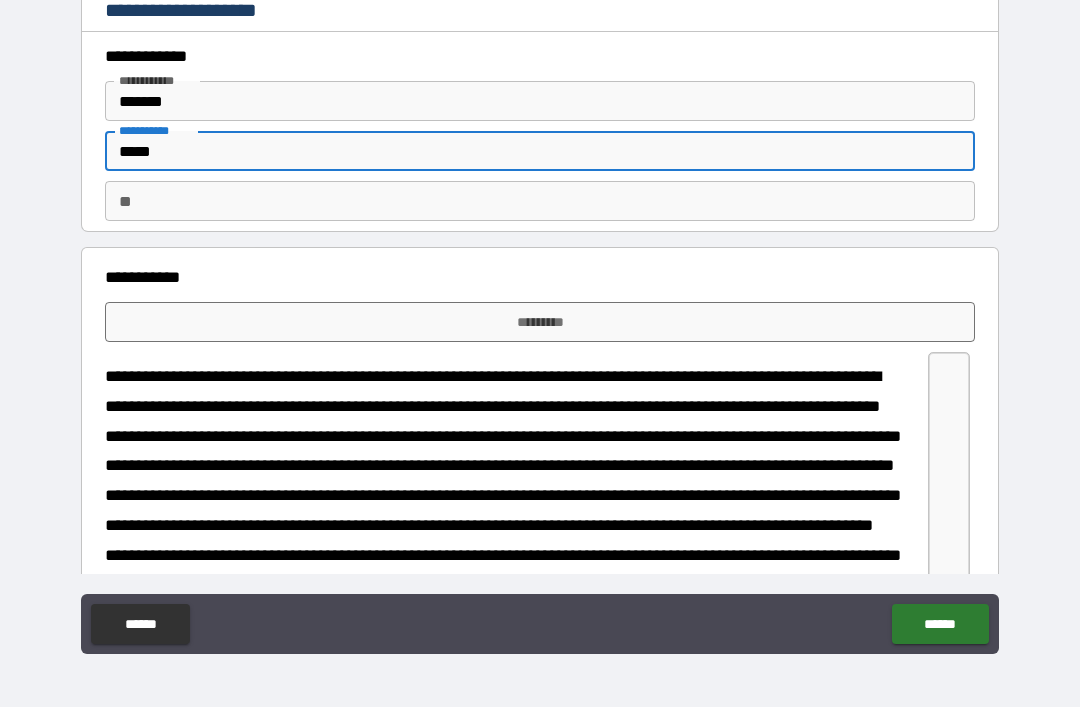 click on "**" at bounding box center (540, 201) 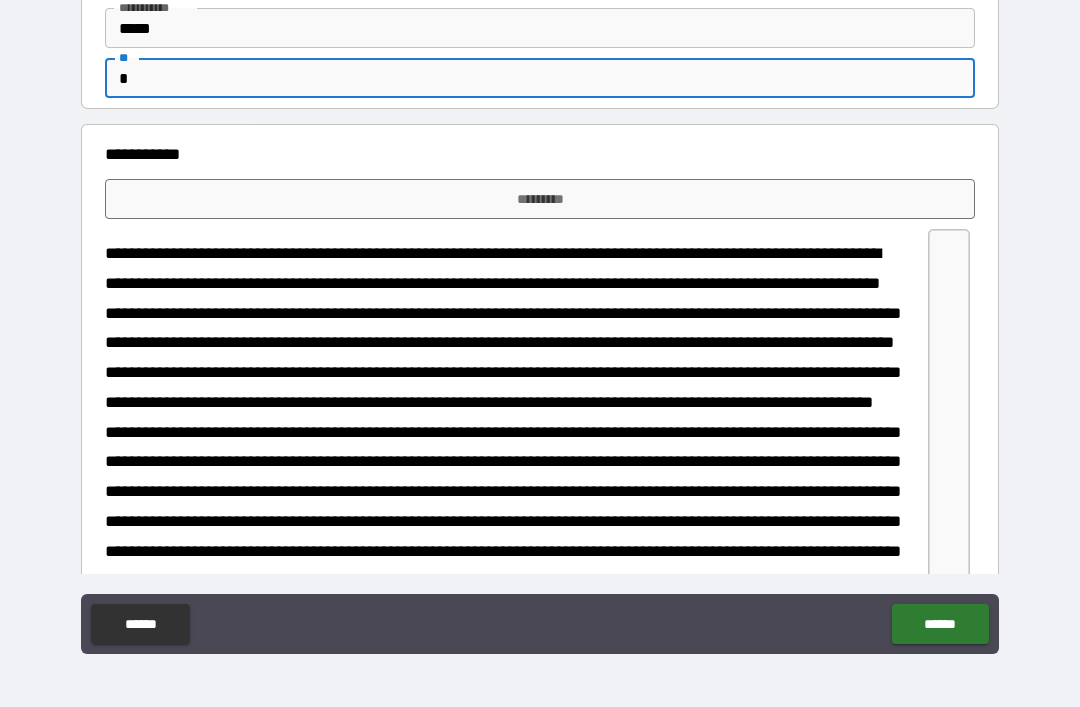 scroll, scrollTop: 125, scrollLeft: 0, axis: vertical 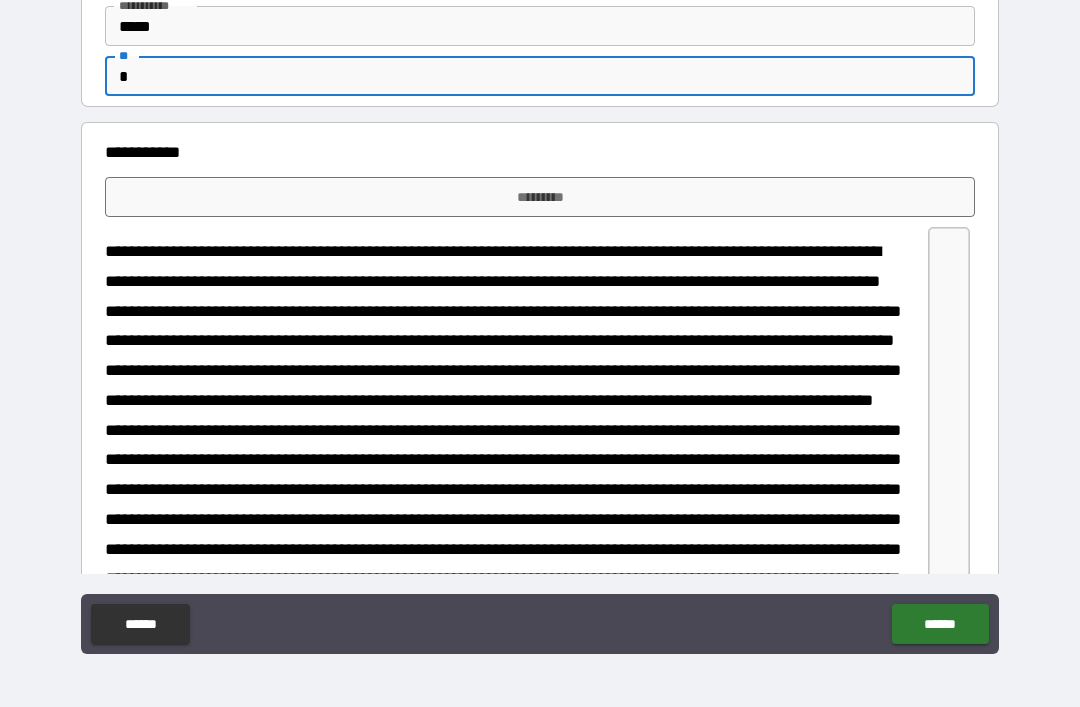 click on "*********" at bounding box center (540, 197) 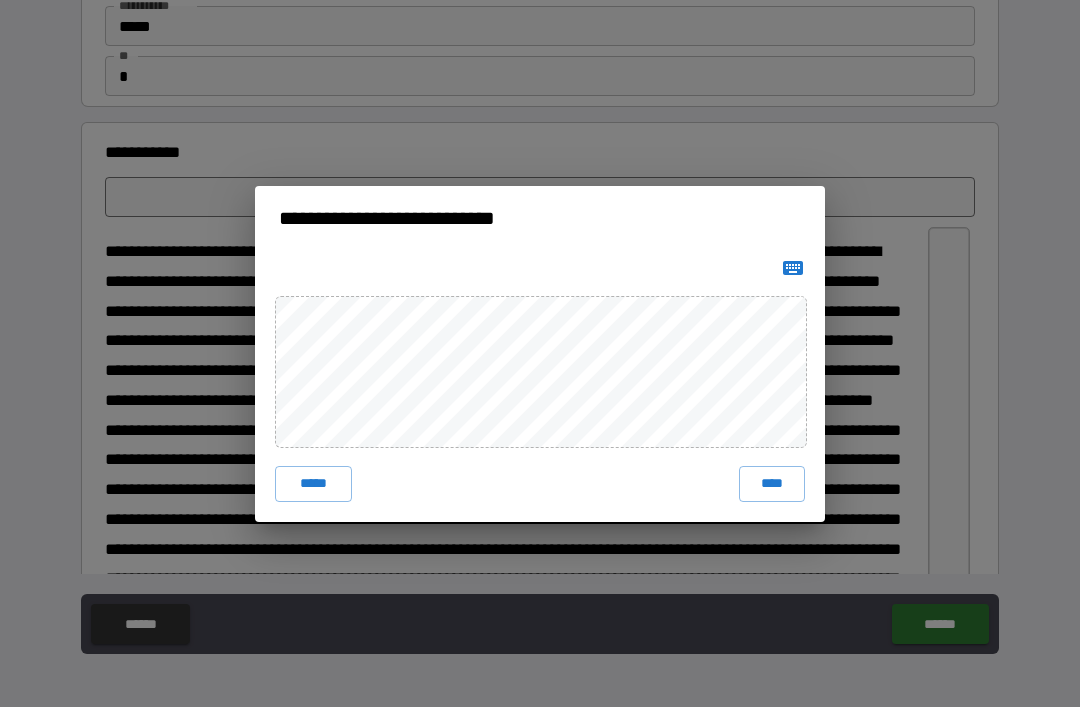 click on "****" at bounding box center [772, 484] 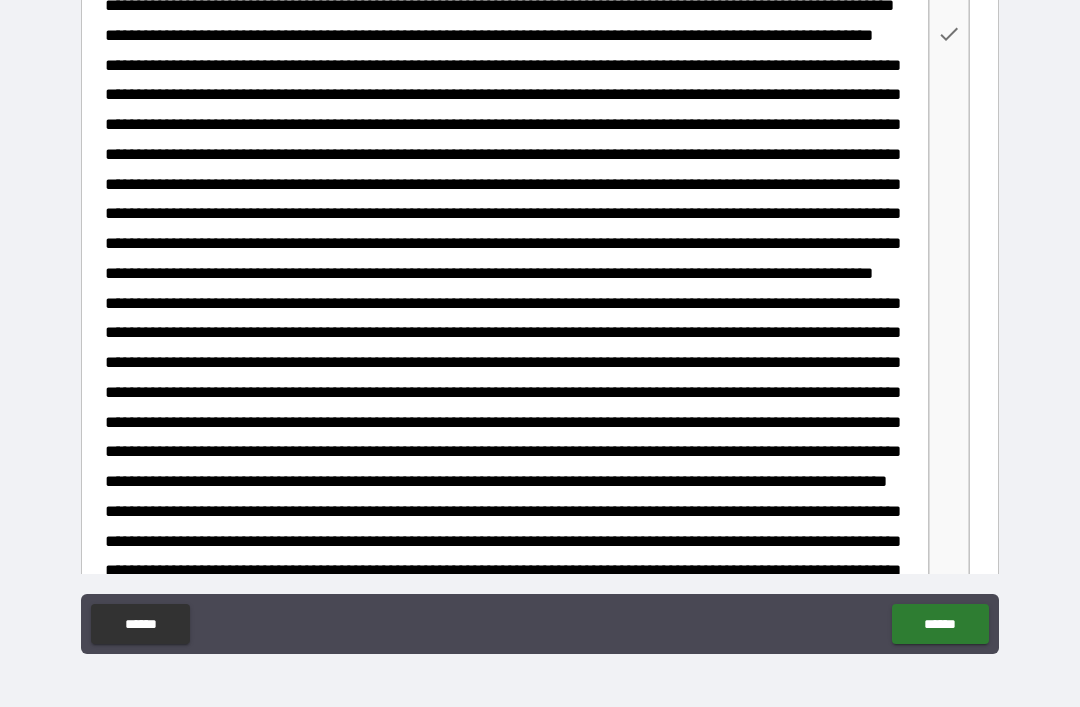 click on "******" at bounding box center [940, 624] 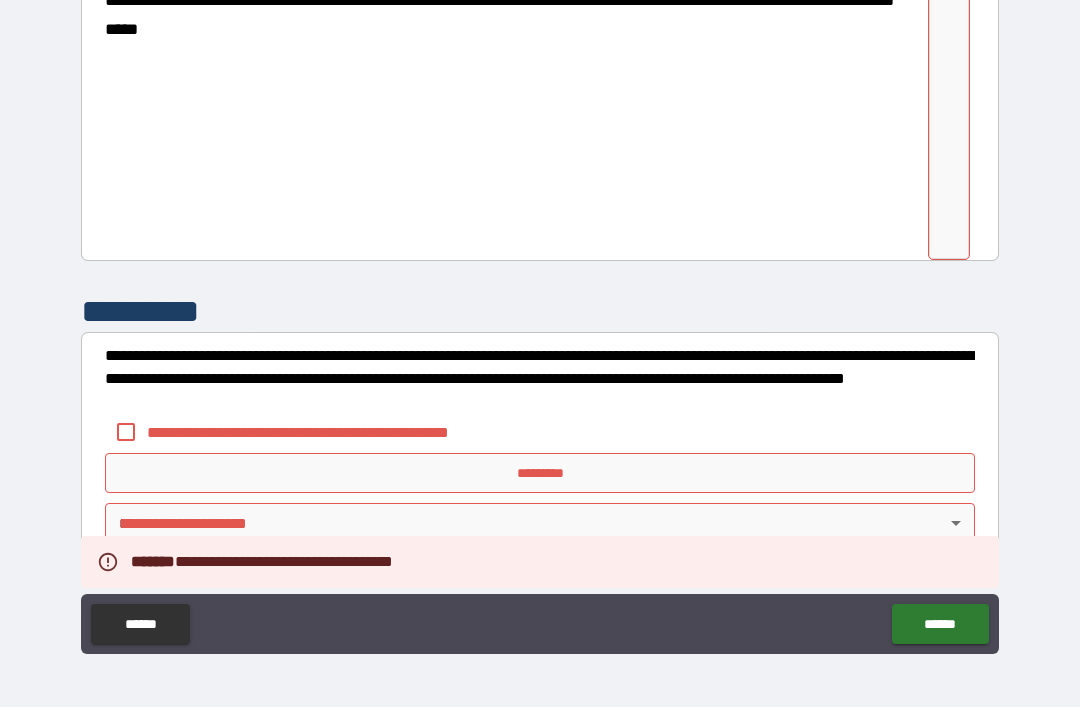 scroll, scrollTop: 3309, scrollLeft: 0, axis: vertical 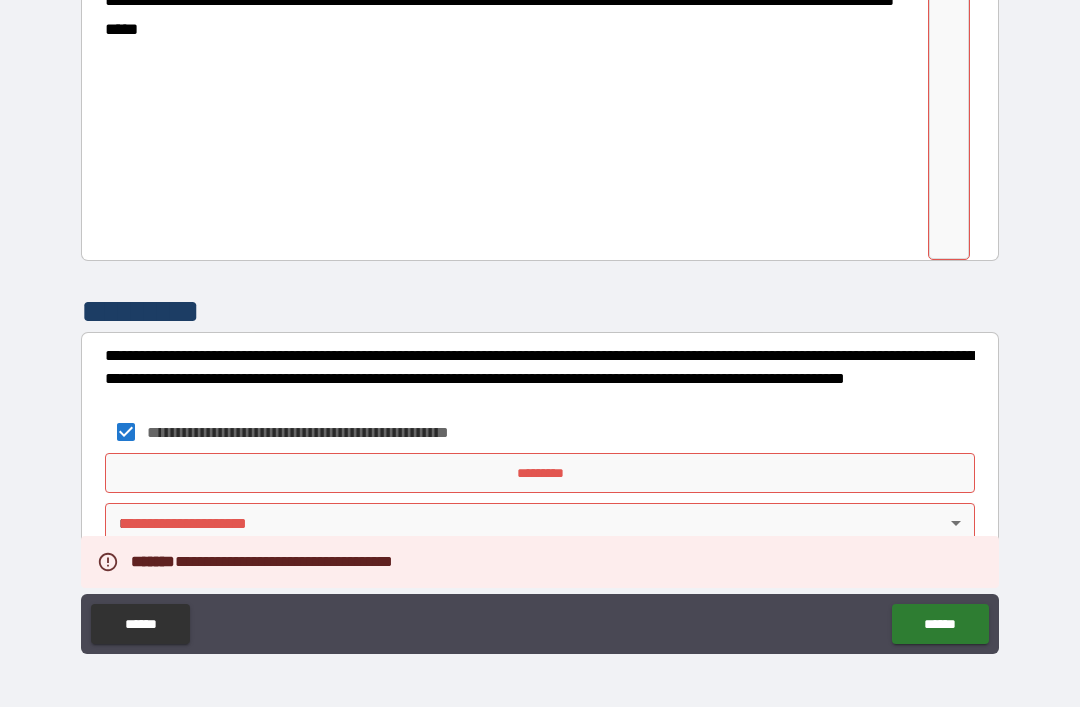 click on "*********" at bounding box center [540, 473] 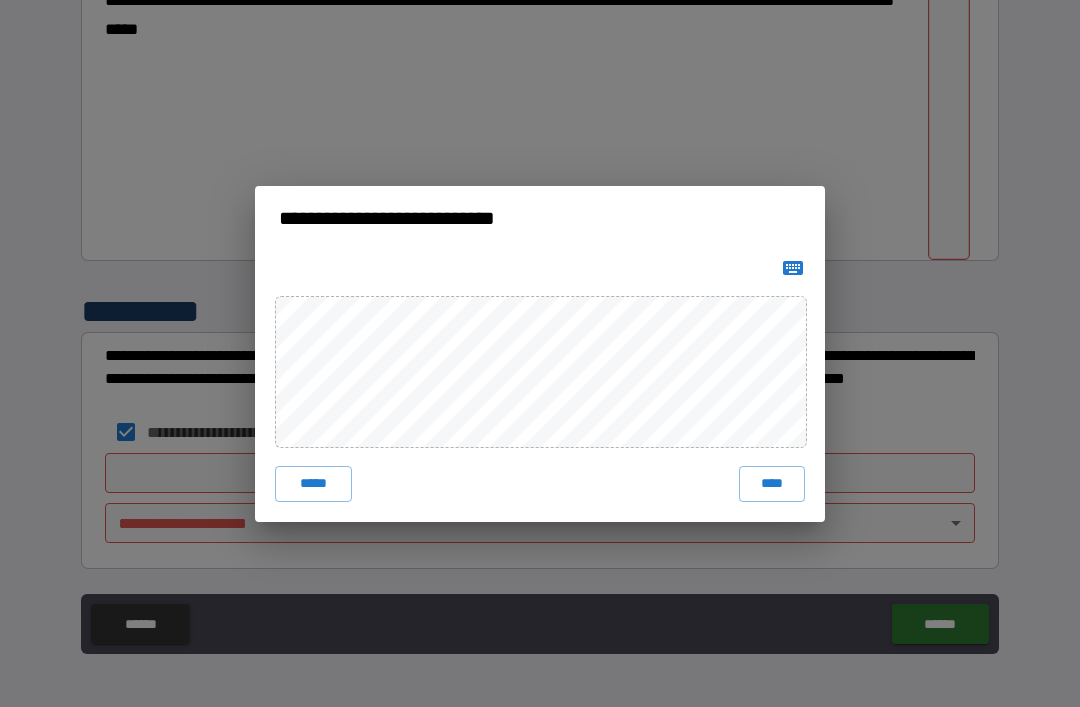 click on "*****" at bounding box center (313, 484) 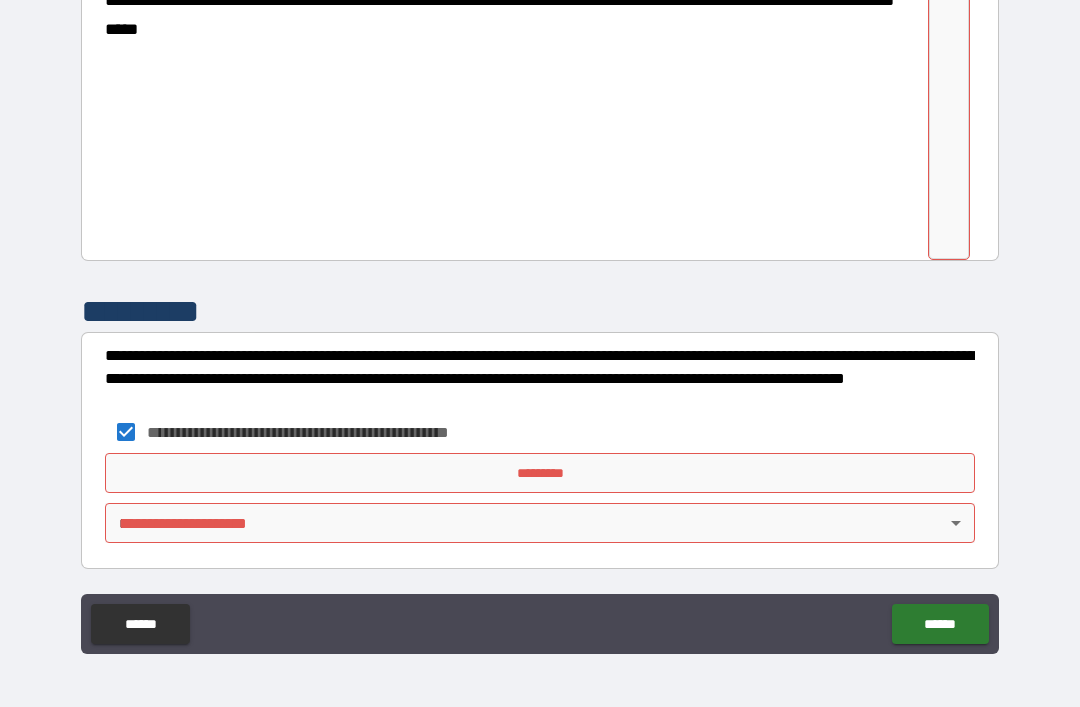 scroll, scrollTop: 3309, scrollLeft: 0, axis: vertical 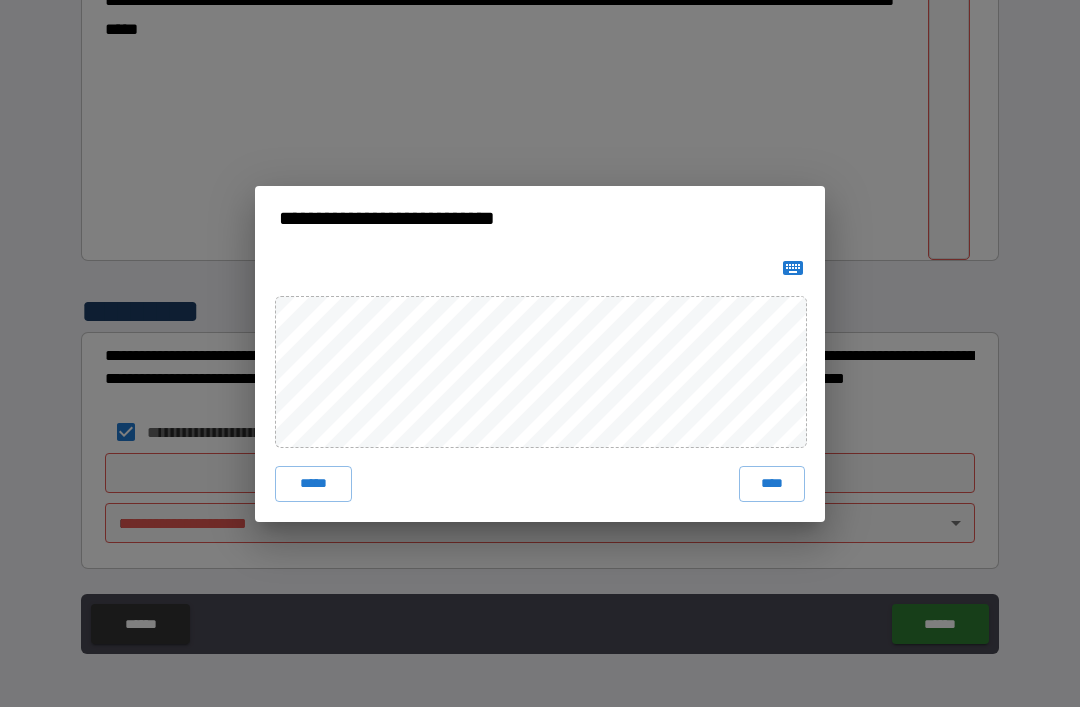 click on "****" at bounding box center [772, 484] 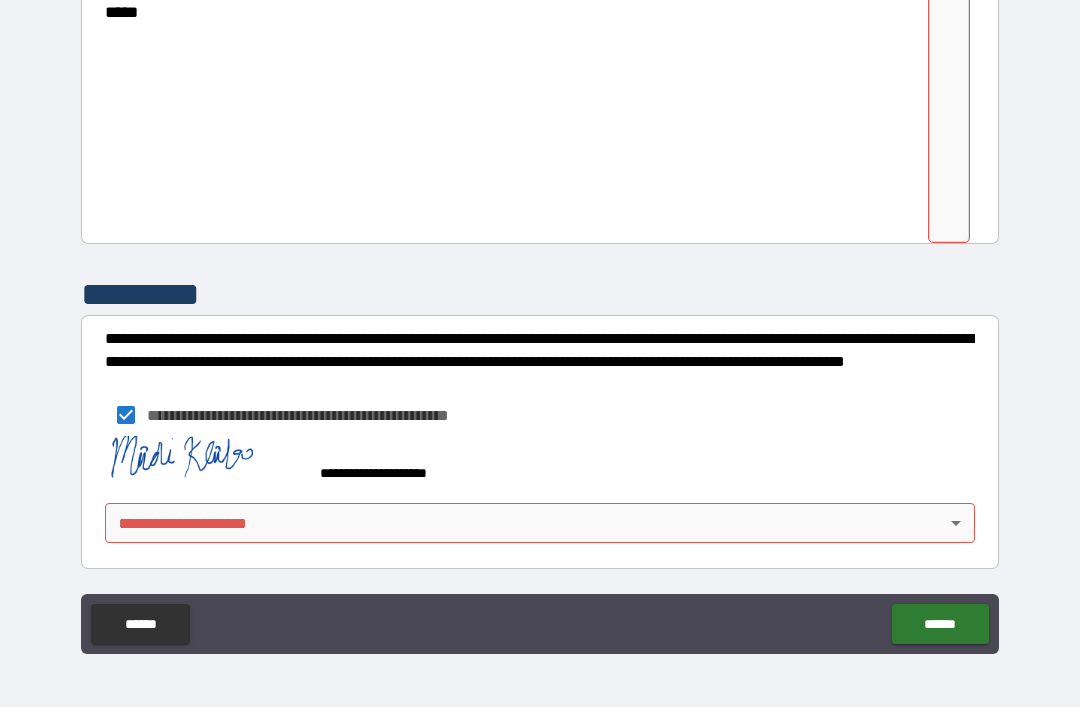 scroll, scrollTop: 3326, scrollLeft: 0, axis: vertical 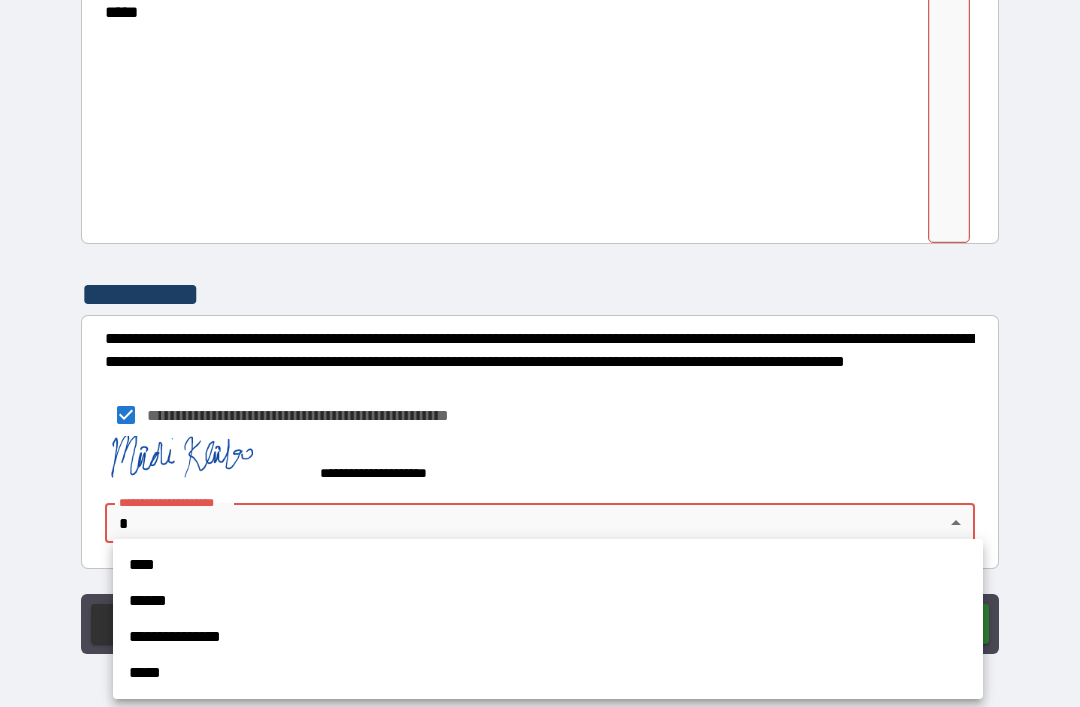 click on "****" at bounding box center (548, 565) 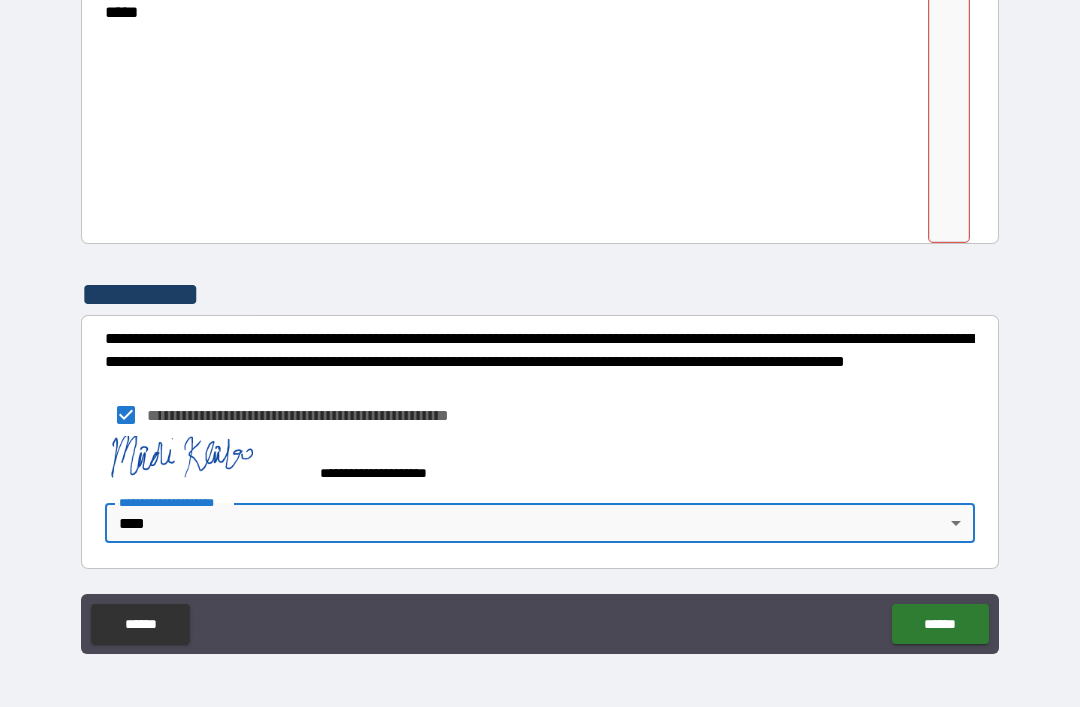 click on "******" at bounding box center [940, 624] 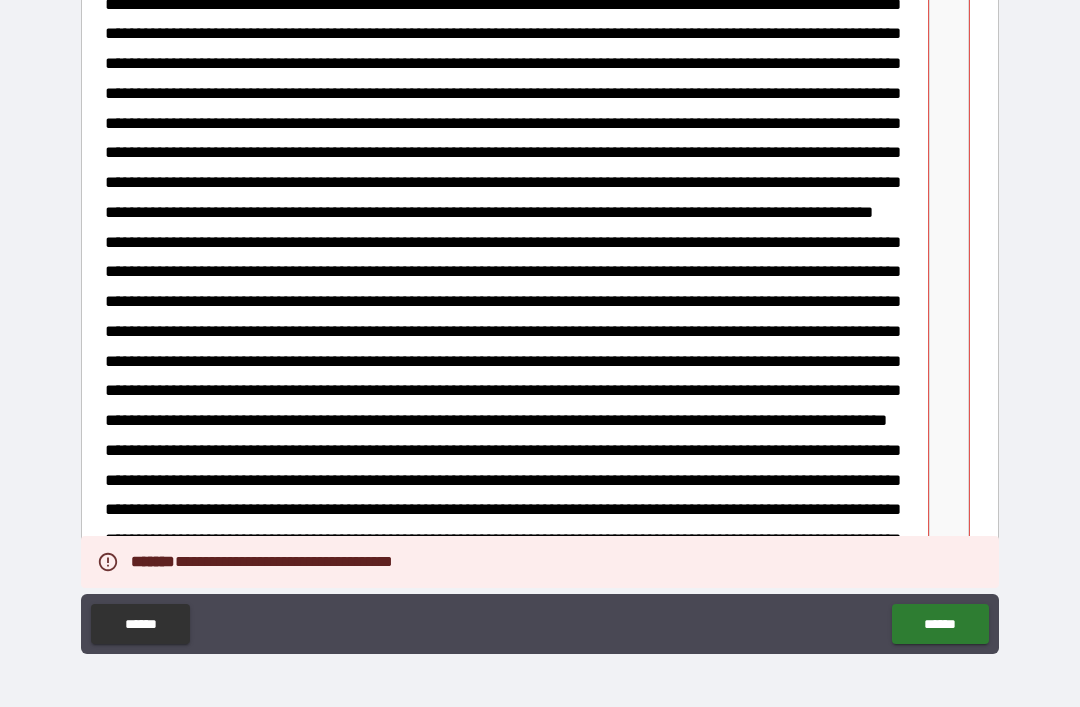 scroll, scrollTop: 1834, scrollLeft: 0, axis: vertical 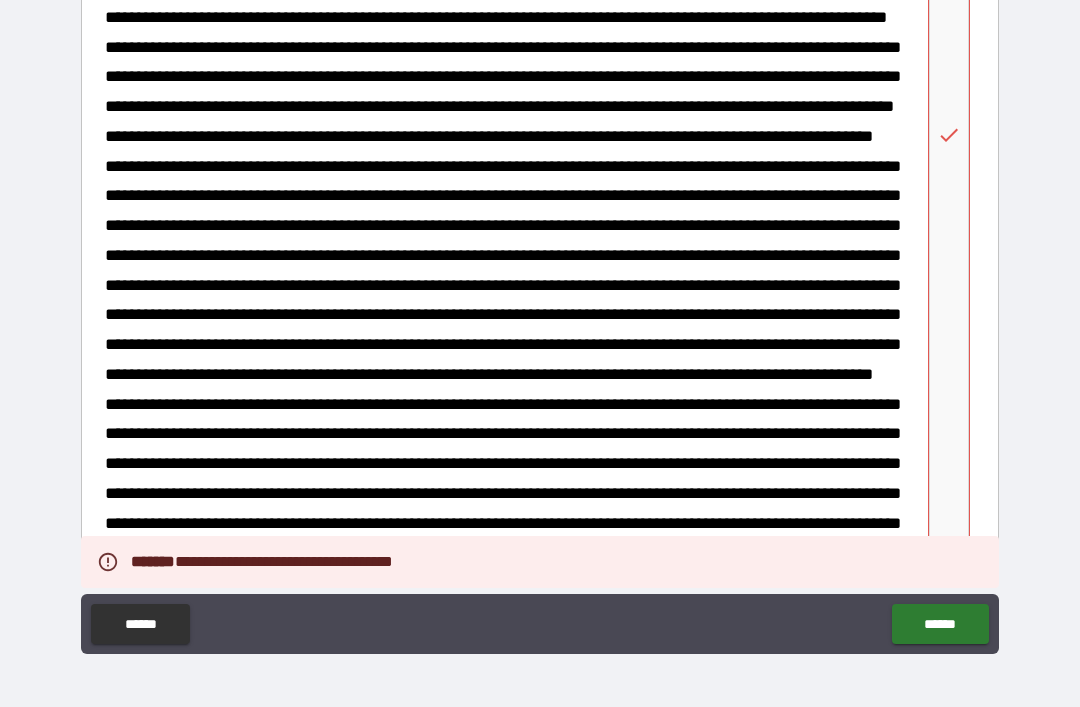 click at bounding box center [949, 135] 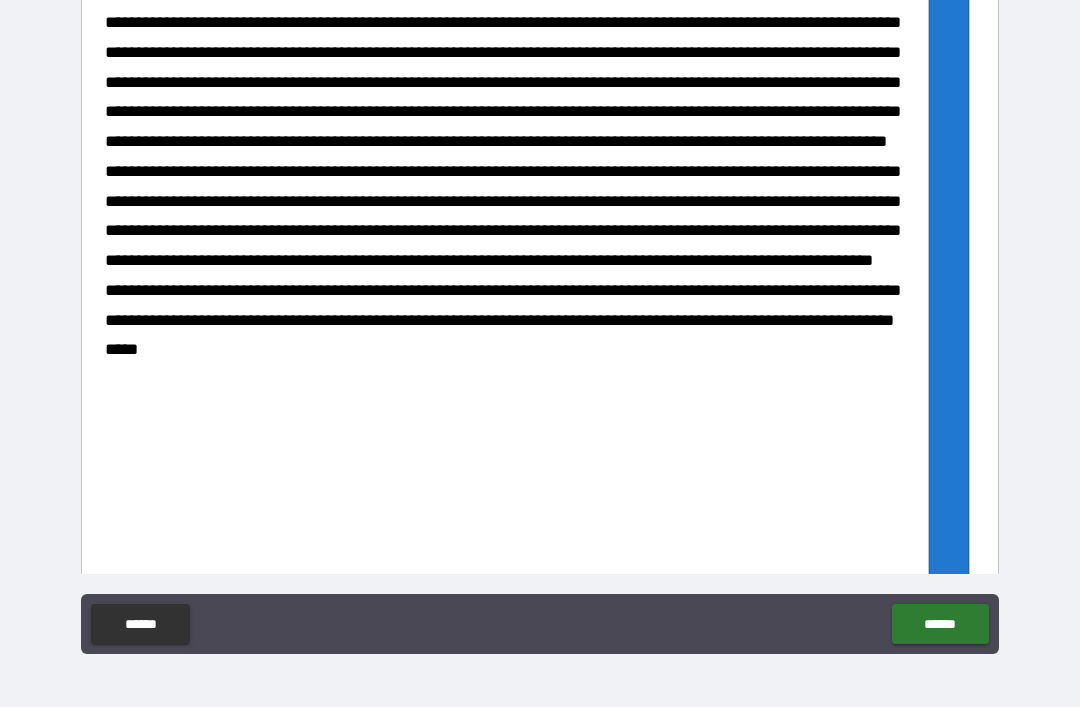 scroll, scrollTop: 3057, scrollLeft: 0, axis: vertical 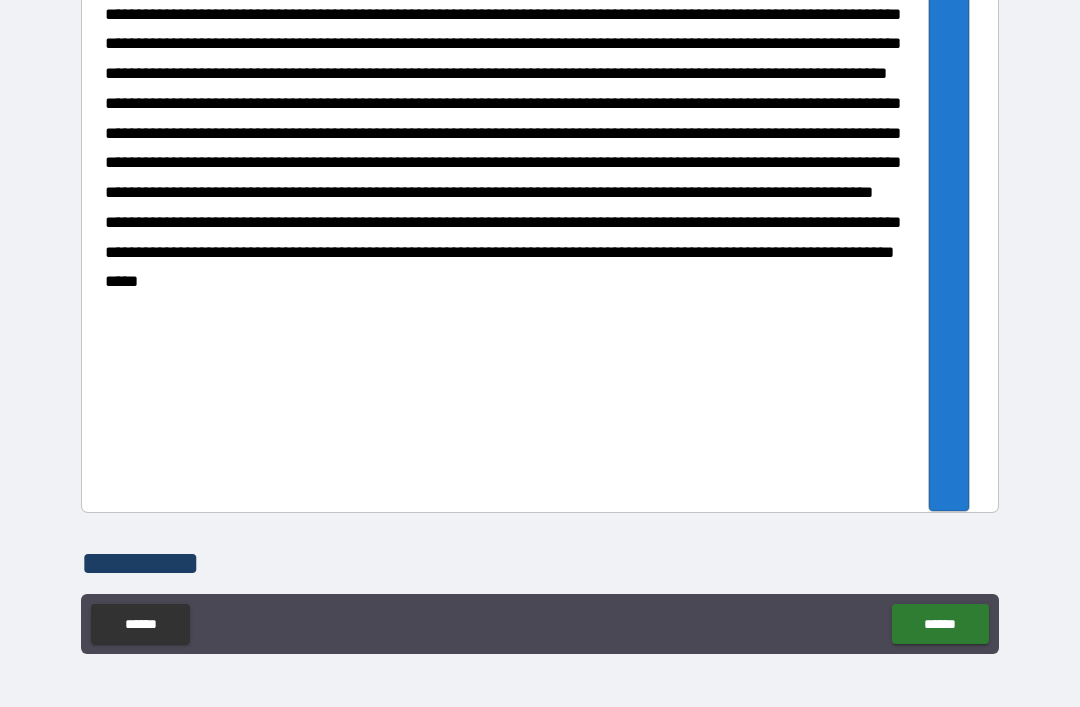 click on "******" at bounding box center [940, 624] 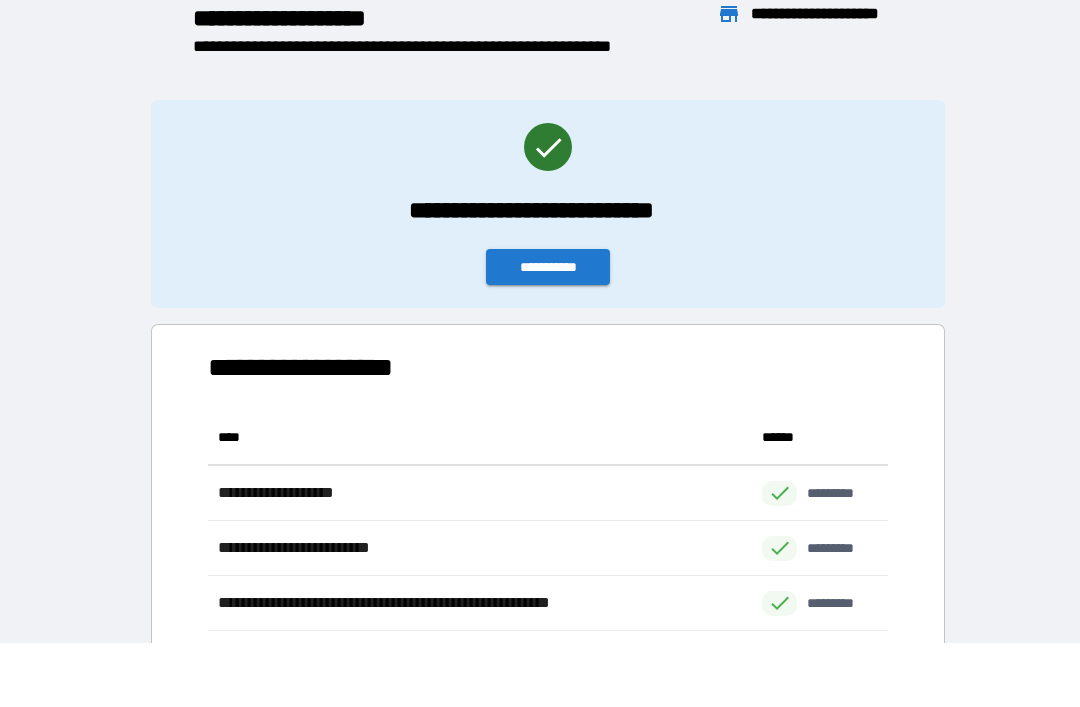 scroll, scrollTop: 221, scrollLeft: 680, axis: both 